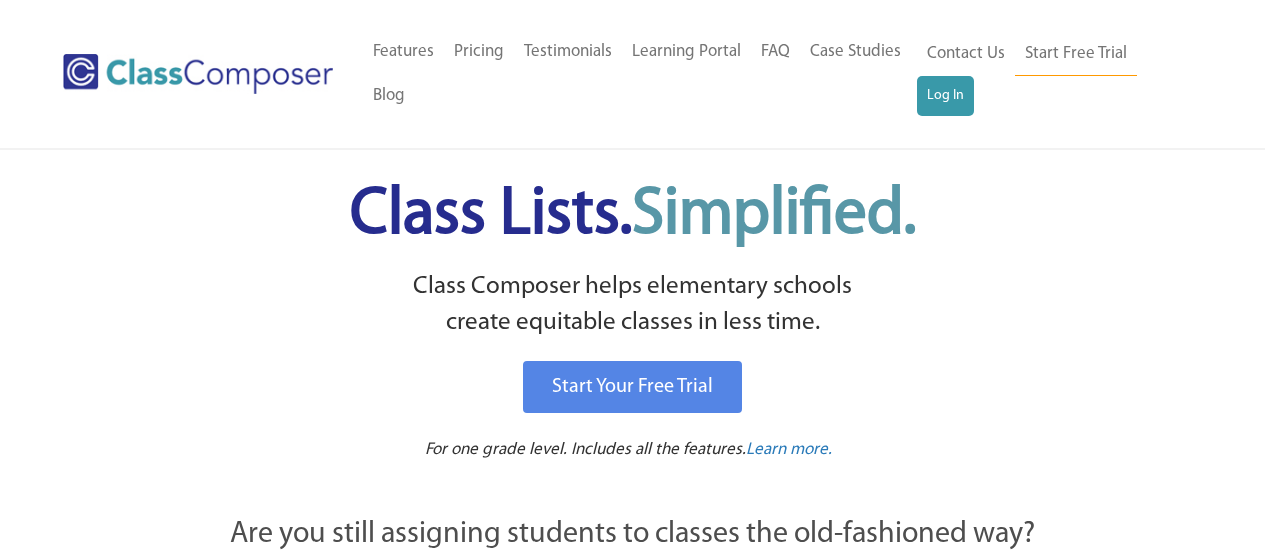 scroll, scrollTop: 137, scrollLeft: 0, axis: vertical 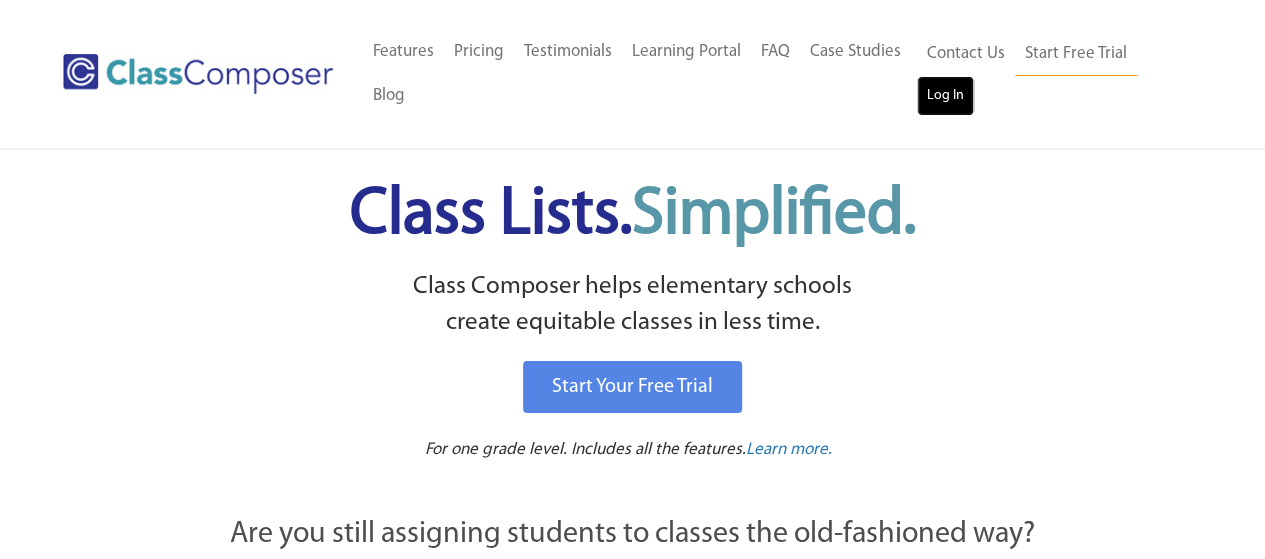 click on "Log In" at bounding box center (945, 96) 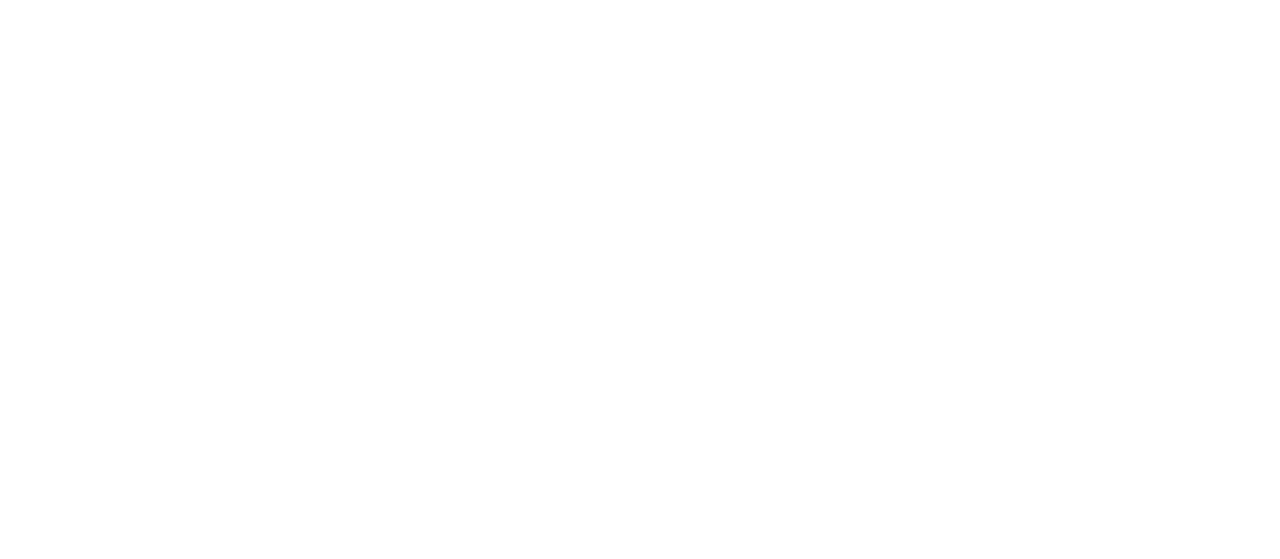 scroll, scrollTop: 0, scrollLeft: 0, axis: both 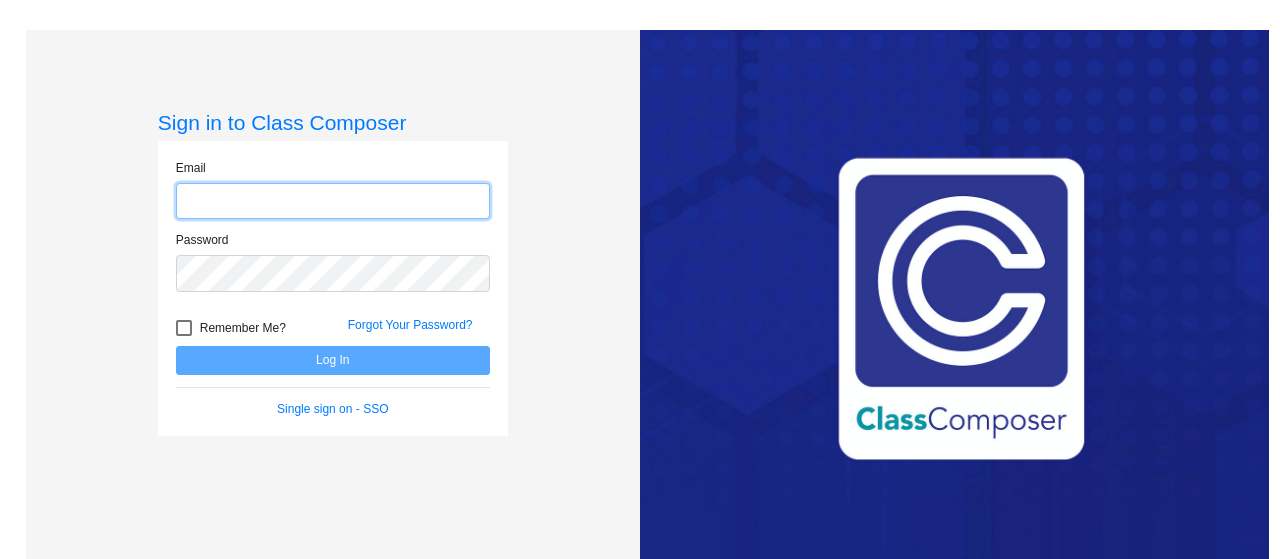 click 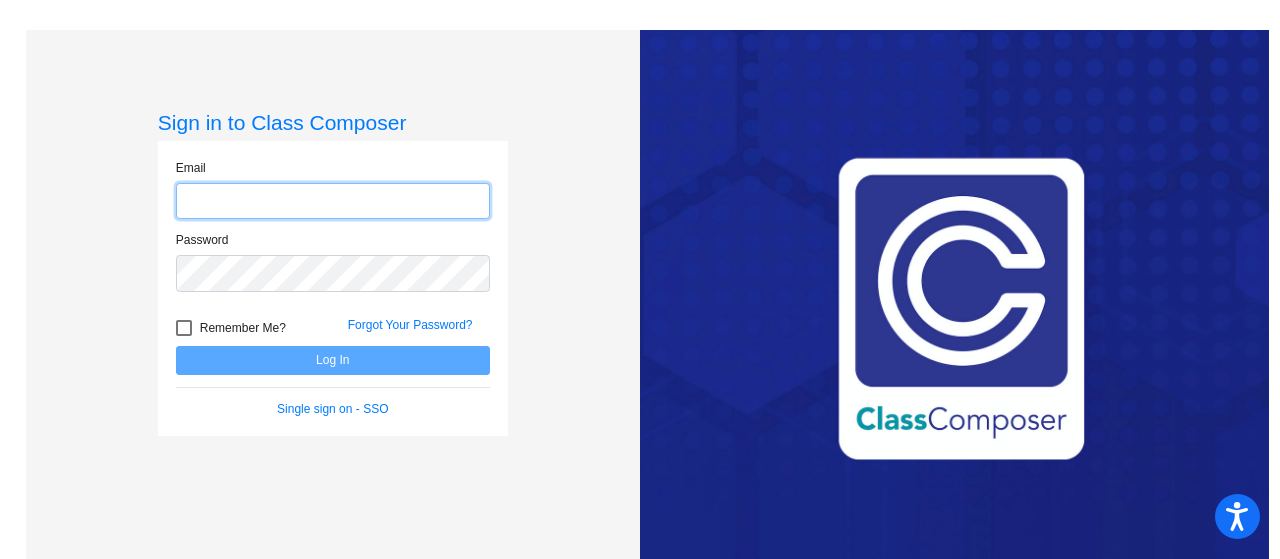 click 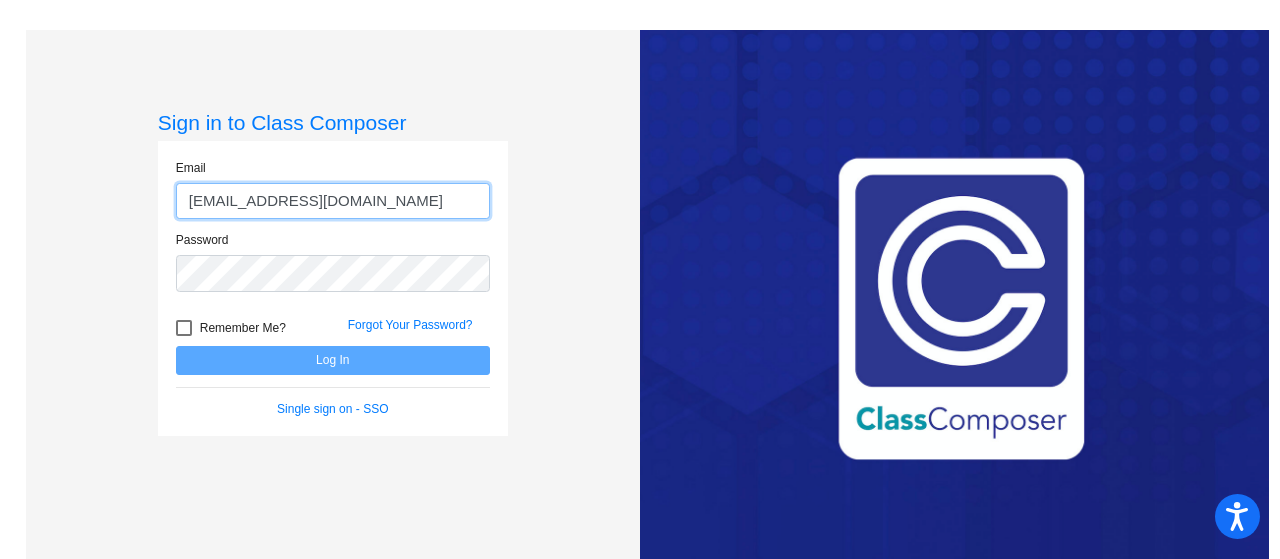 type on "levyc@mdusd.org" 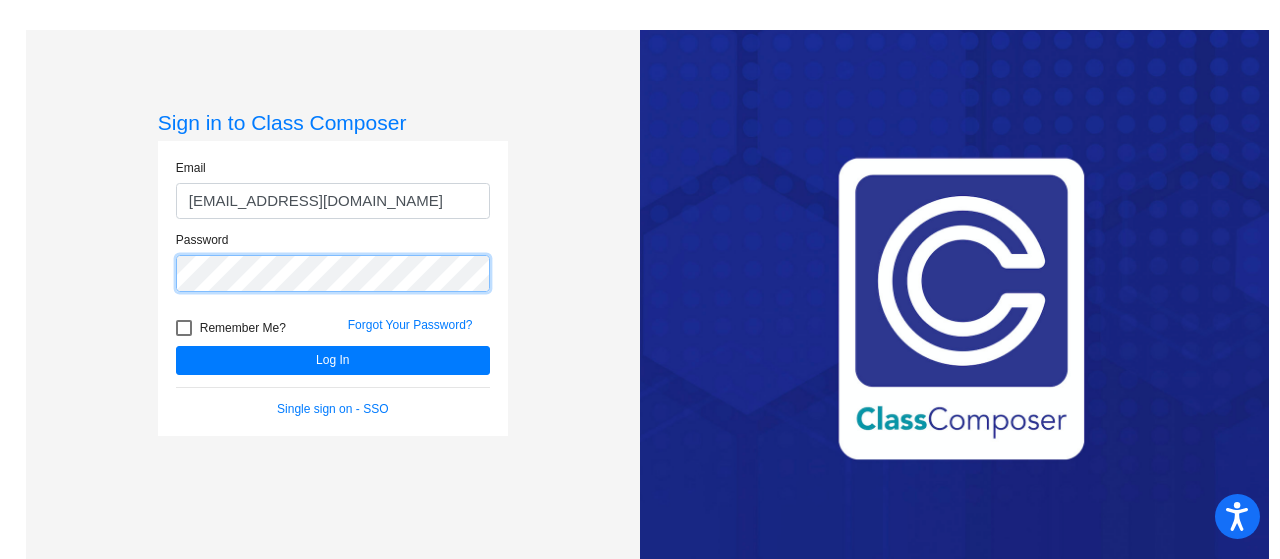 click on "Log In" 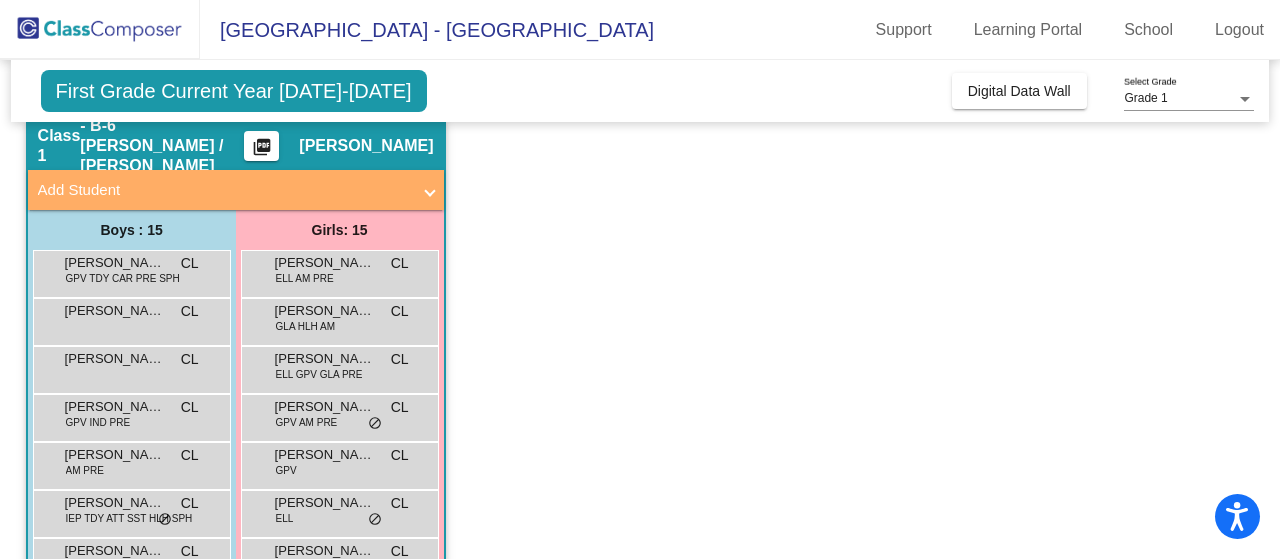 scroll, scrollTop: 68, scrollLeft: 0, axis: vertical 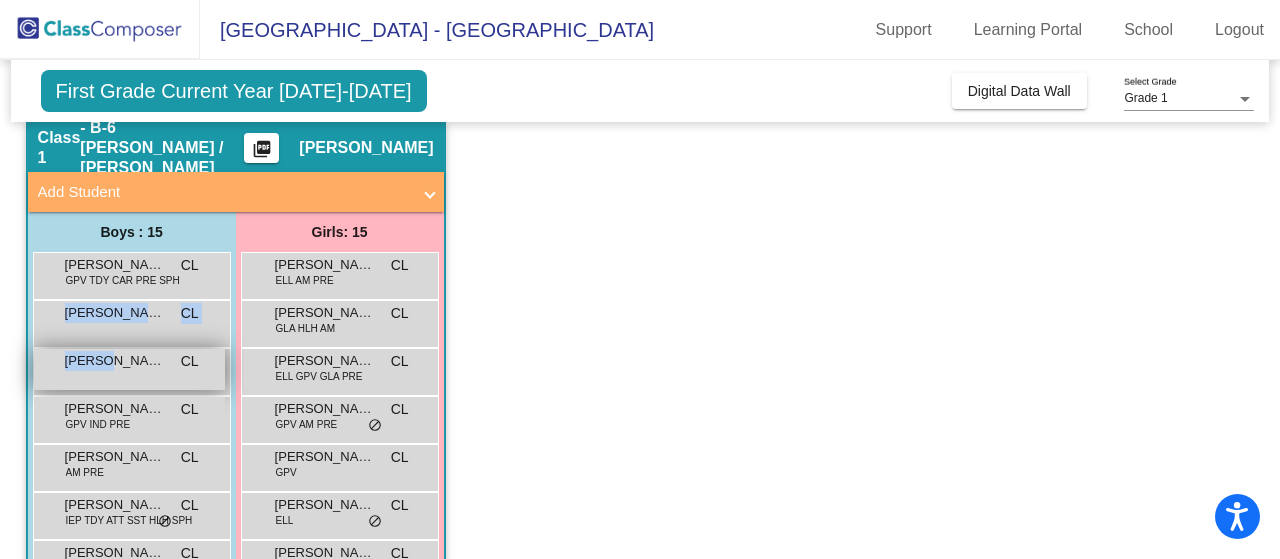 drag, startPoint x: 102, startPoint y: 325, endPoint x: 107, endPoint y: 349, distance: 24.5153 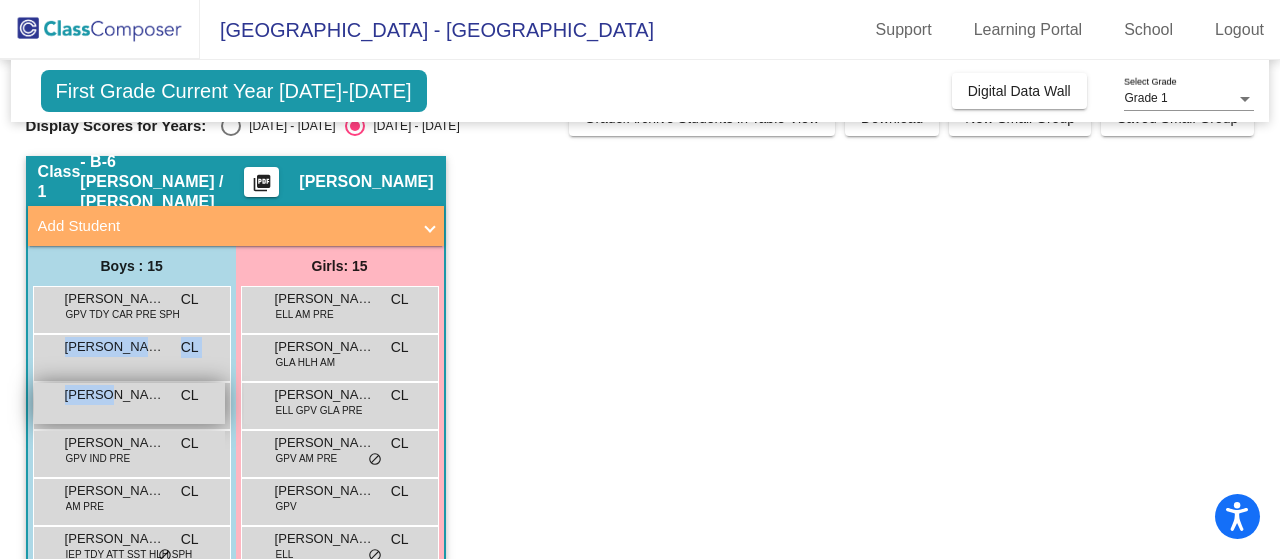 scroll, scrollTop: 0, scrollLeft: 0, axis: both 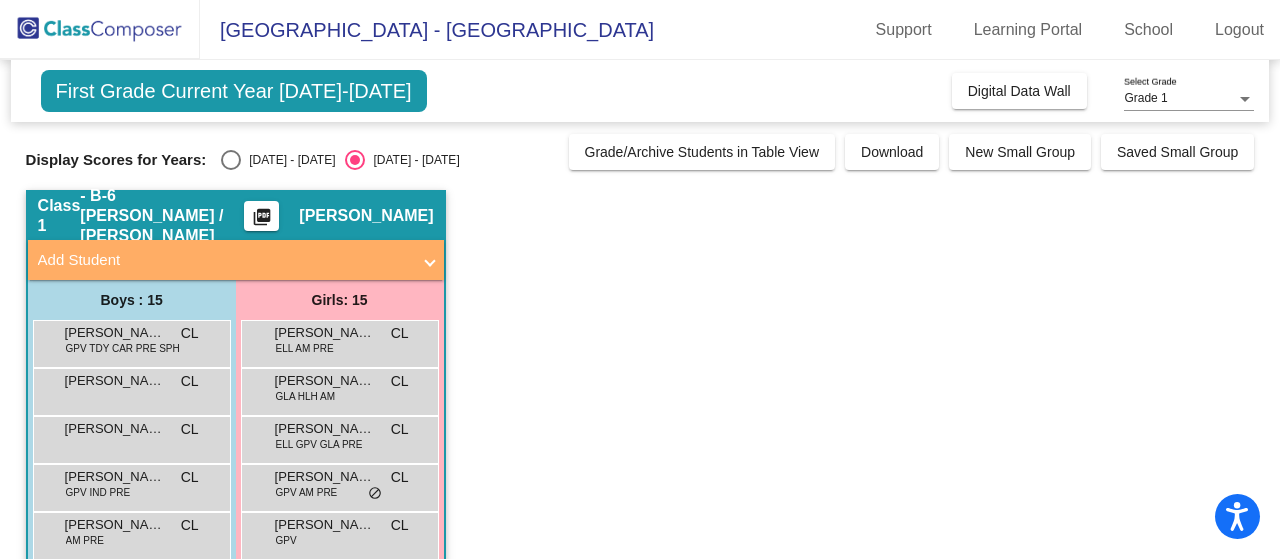 click on "Class 1   - B-6 Jacobson / Levy  picture_as_pdf Charyl Levy  Add Student  First Name Last Name Student Id  (Recommended)   Boy   Girl   Non Binary Add Close  Boys : 15  Beckett Torres GPV TDY CAR PRE SPH CL lock do_not_disturb_alt Carson Cain CL lock do_not_disturb_alt Donovan Colon CL lock do_not_disturb_alt Dylan Hudson GPV IND PRE CL lock do_not_disturb_alt Easton Preston AM PRE CL lock do_not_disturb_alt Enzo Jones IEP TDY ATT SST HLH SPH CL lock do_not_disturb_alt Jace Thompson GPV PRE CL lock do_not_disturb_alt James Traver-Gutierrez IEP GLA AM SPH CL lock do_not_disturb_alt Joaquin Cabanillas IND CL lock do_not_disturb_alt Jordan Middleton IND HLH PRE CL lock do_not_disturb_alt Lenn Daas AM PRE CL lock do_not_disturb_alt Liam Ehevich AM PRE CL lock do_not_disturb_alt Logan Cotton HLH AM CL lock do_not_disturb_alt Logan Mendoza Sanchez ELL IEP INT CAR ATT SST HLH PM SPH CL lock do_not_disturb_alt Wyatt Witman HLH PM PRE CL lock do_not_disturb_alt Girls: 15 Aitana Munoz Gonzalez ELL AM PRE CL lock CL" 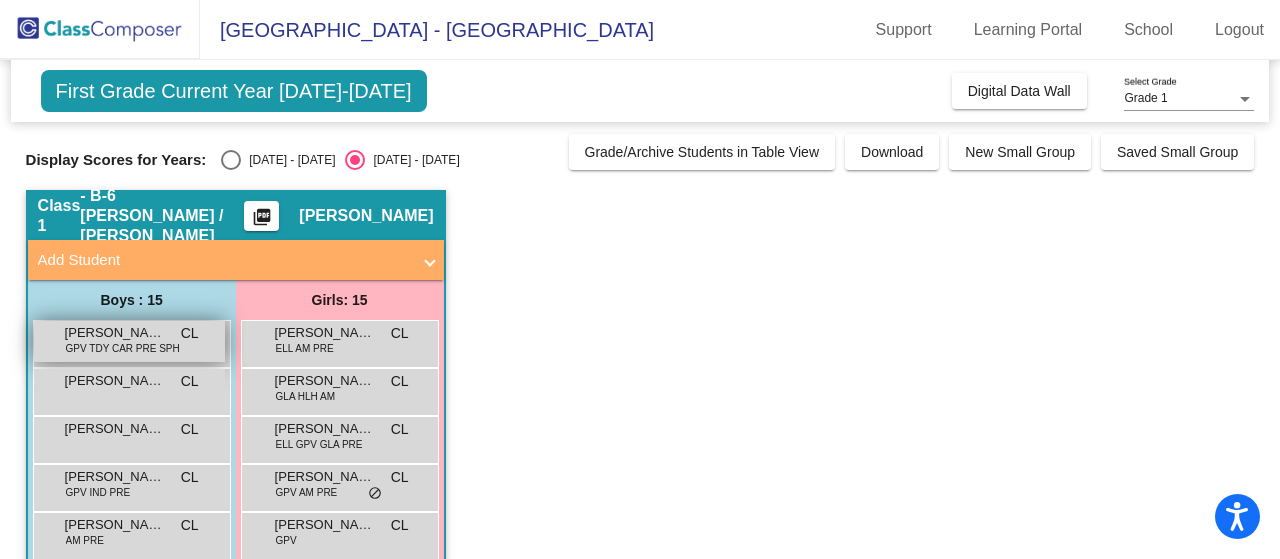 click on "Beckett Torres" at bounding box center (115, 333) 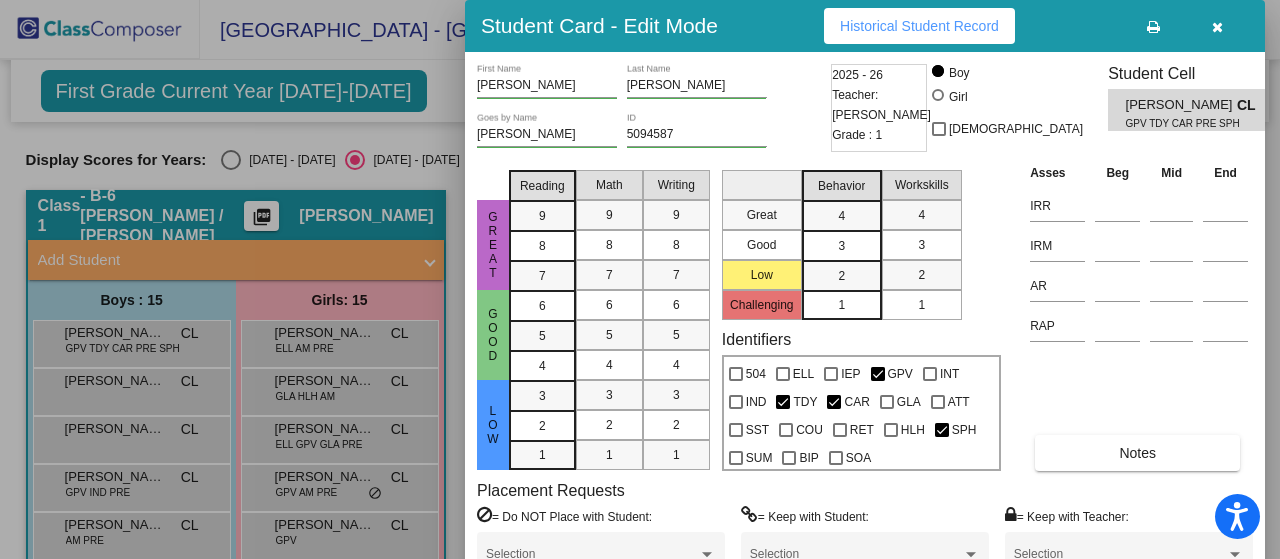click at bounding box center (640, 279) 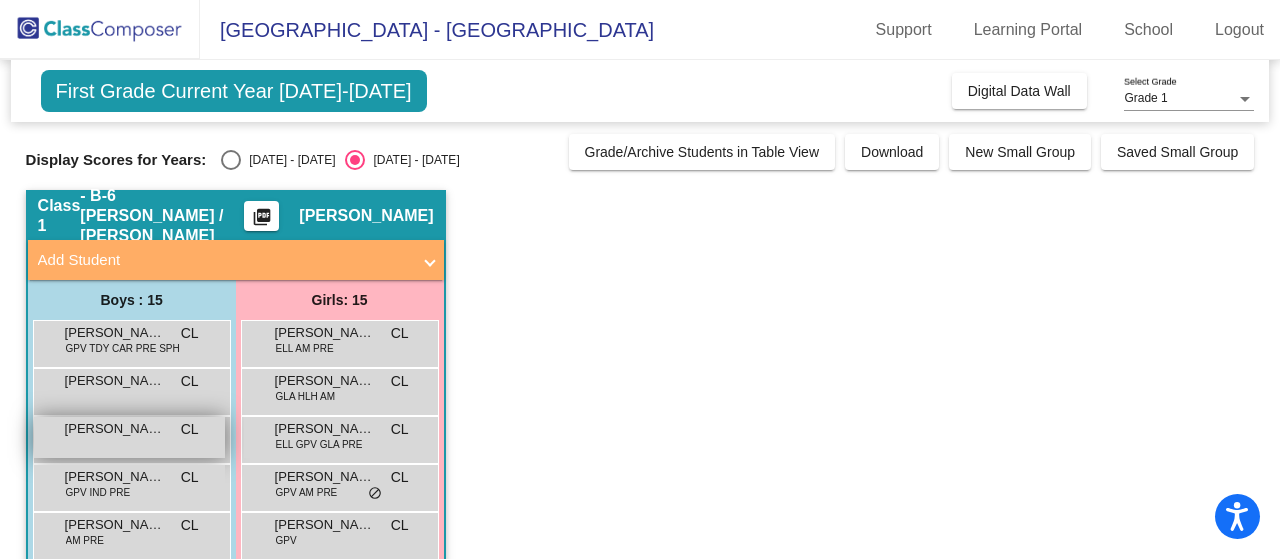 click on "Donovan Colon CL lock do_not_disturb_alt" at bounding box center [129, 437] 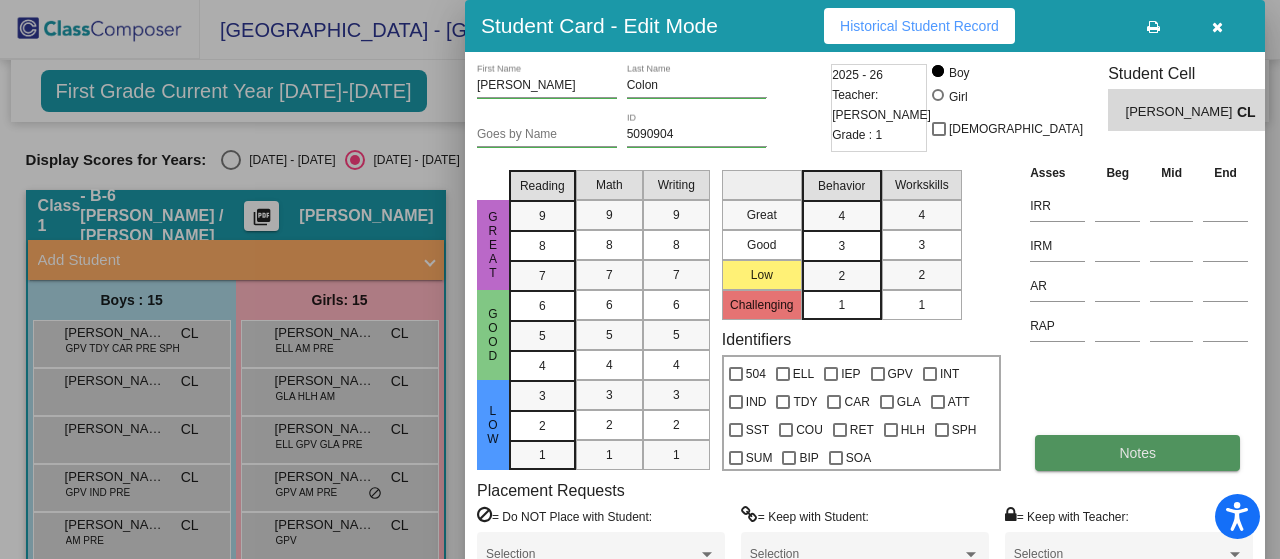 click on "Notes" at bounding box center [1137, 453] 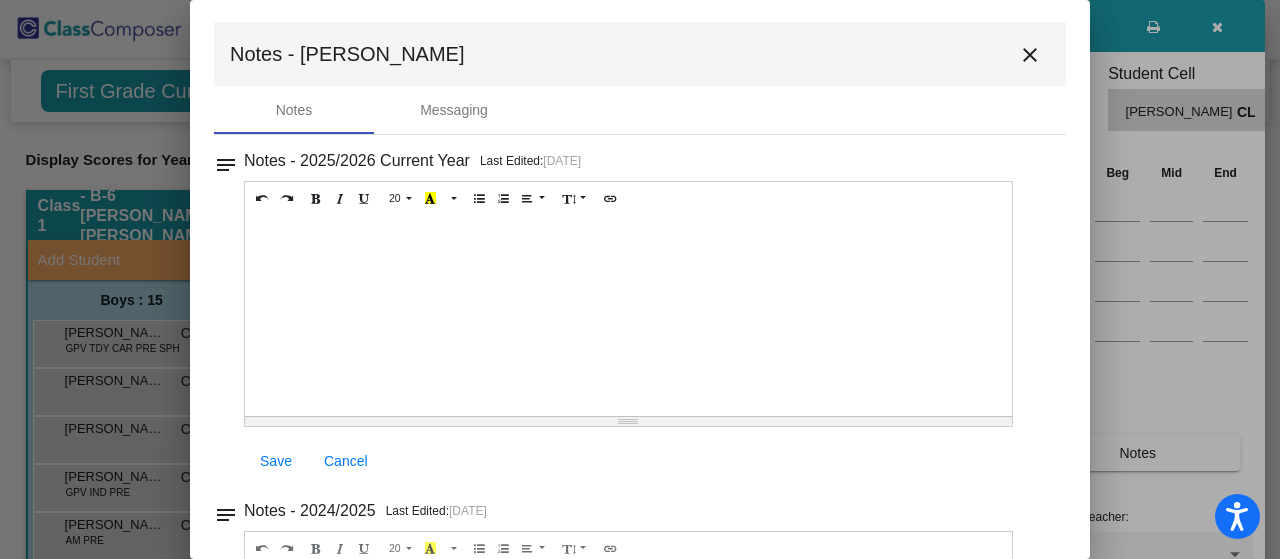 scroll, scrollTop: 0, scrollLeft: 0, axis: both 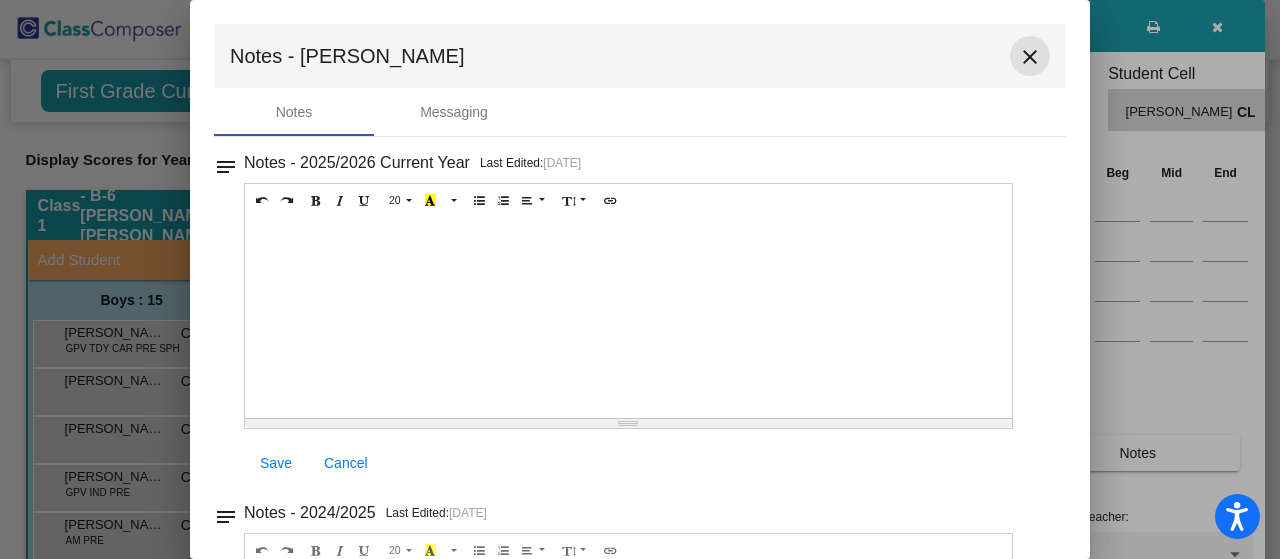 click on "close" at bounding box center [1030, 57] 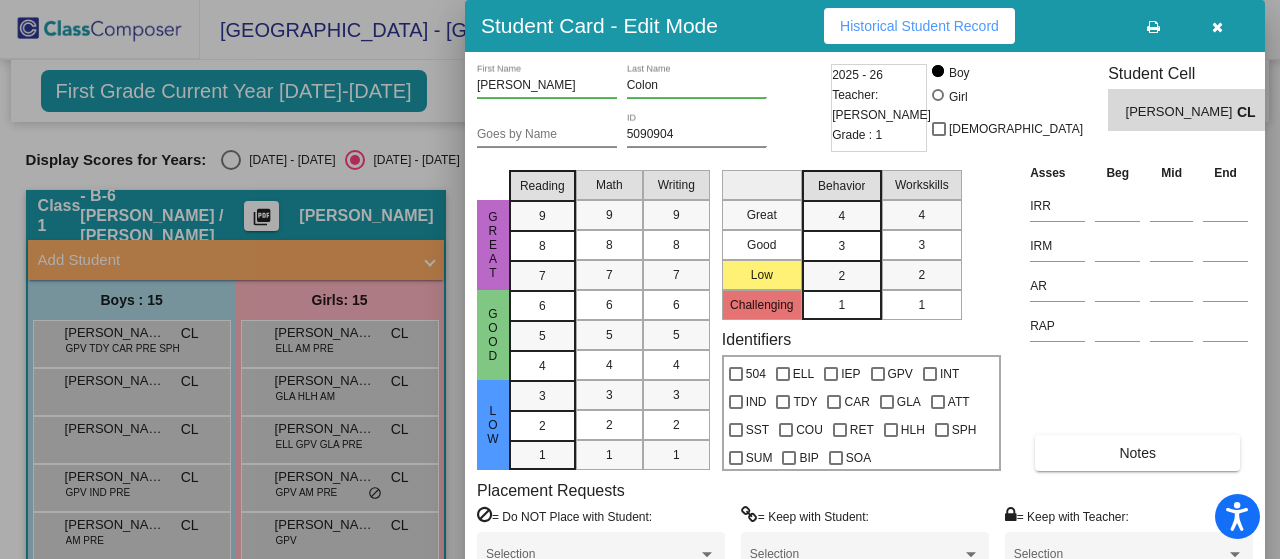 click at bounding box center [640, 279] 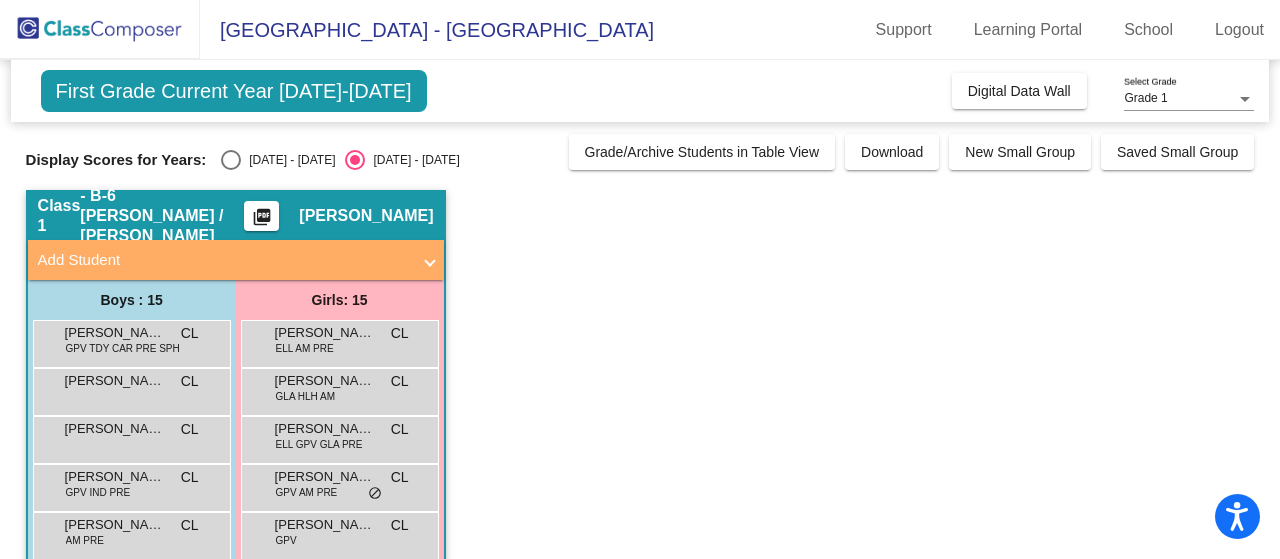 click on "Class 1   - B-6 Jacobson / Levy  picture_as_pdf Charyl Levy  Add Student  First Name Last Name Student Id  (Recommended)   Boy   Girl   Non Binary Add Close  Boys : 15  Beckett Torres GPV TDY CAR PRE SPH CL lock do_not_disturb_alt Carson Cain CL lock do_not_disturb_alt Donovan Colon CL lock do_not_disturb_alt Dylan Hudson GPV IND PRE CL lock do_not_disturb_alt Easton Preston AM PRE CL lock do_not_disturb_alt Enzo Jones IEP TDY ATT SST HLH SPH CL lock do_not_disturb_alt Jace Thompson GPV PRE CL lock do_not_disturb_alt James Traver-Gutierrez IEP GLA AM SPH CL lock do_not_disturb_alt Joaquin Cabanillas IND CL lock do_not_disturb_alt Jordan Middleton IND HLH PRE CL lock do_not_disturb_alt Lenn Daas AM PRE CL lock do_not_disturb_alt Liam Ehevich AM PRE CL lock do_not_disturb_alt Logan Cotton HLH AM CL lock do_not_disturb_alt Logan Mendoza Sanchez ELL IEP INT CAR ATT SST HLH PM SPH CL lock do_not_disturb_alt Wyatt Witman HLH PM PRE CL lock do_not_disturb_alt Girls: 15 Aitana Munoz Gonzalez ELL AM PRE CL lock CL" 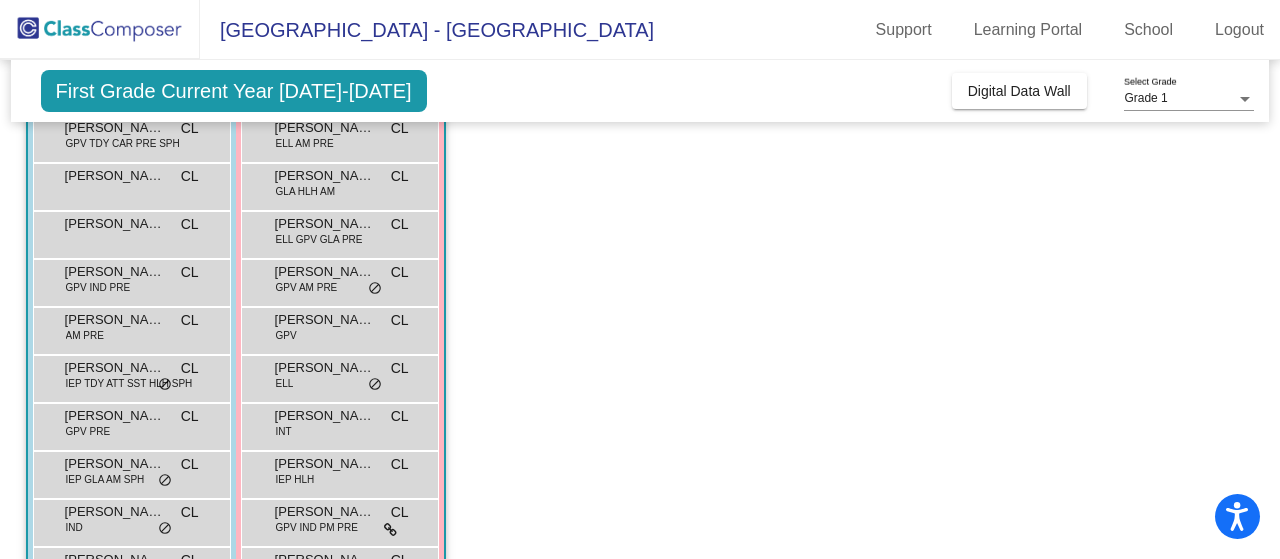 scroll, scrollTop: 0, scrollLeft: 0, axis: both 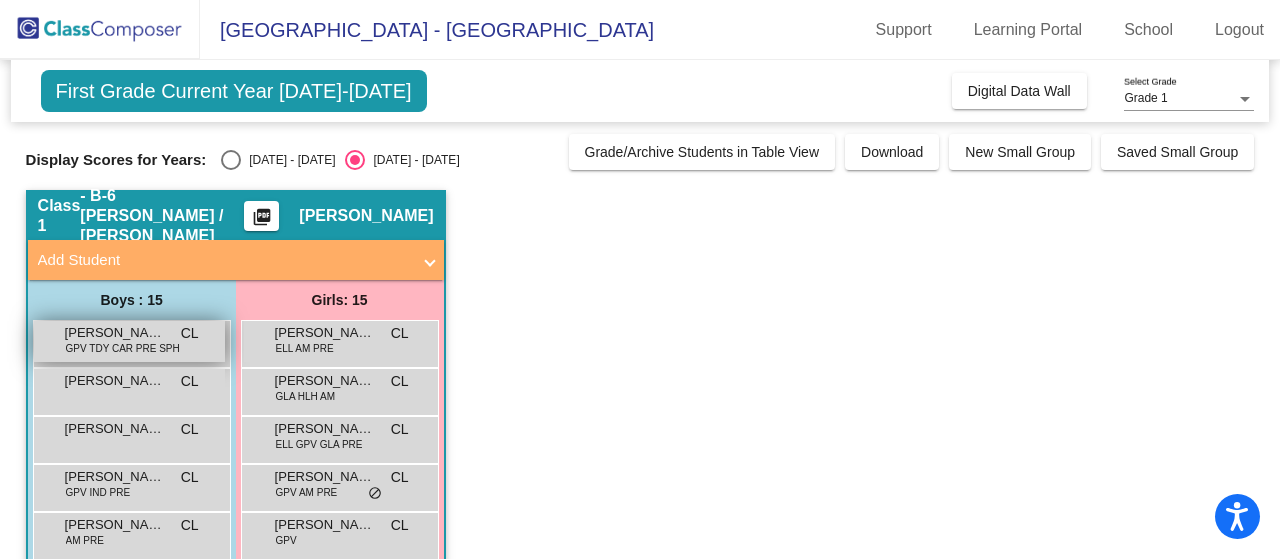 click on "GPV TDY CAR PRE SPH" at bounding box center [123, 348] 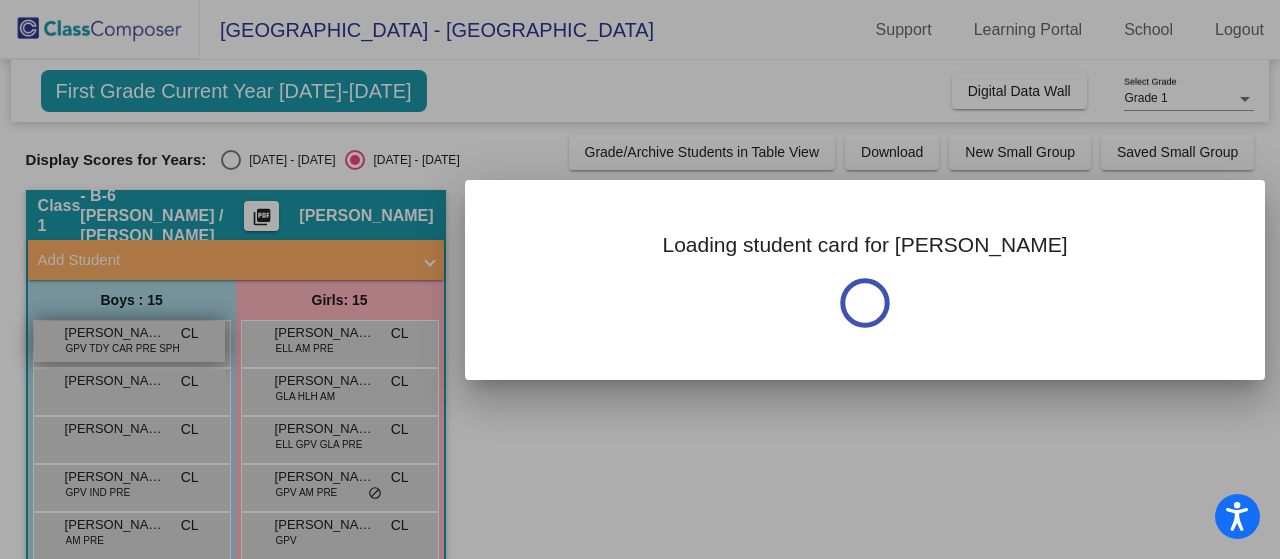 click at bounding box center (640, 279) 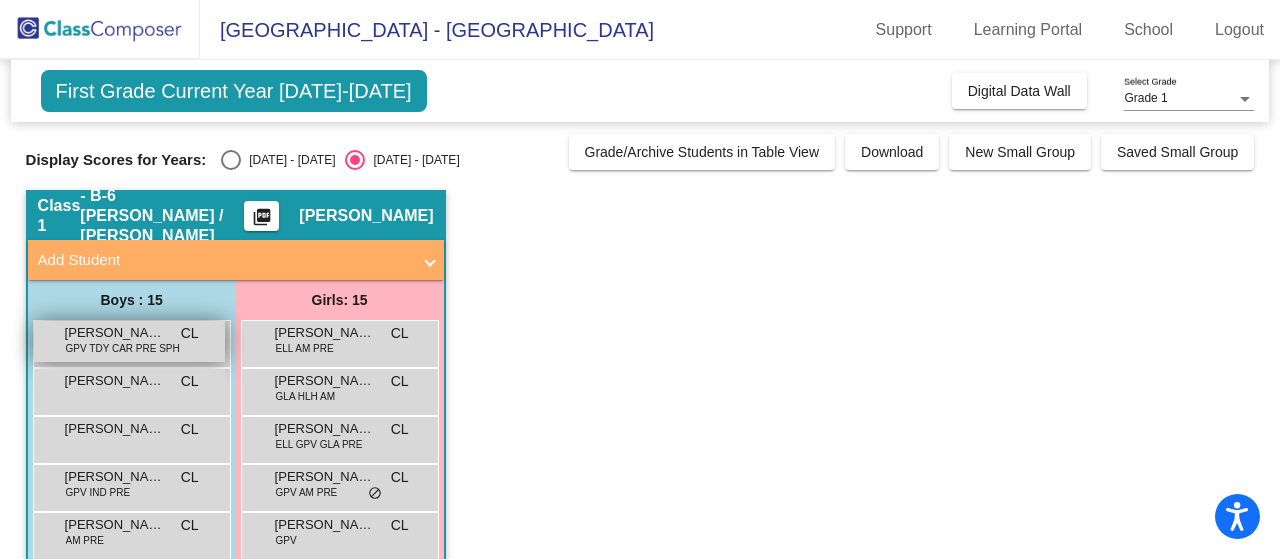 click on "GPV TDY CAR PRE SPH" at bounding box center [123, 348] 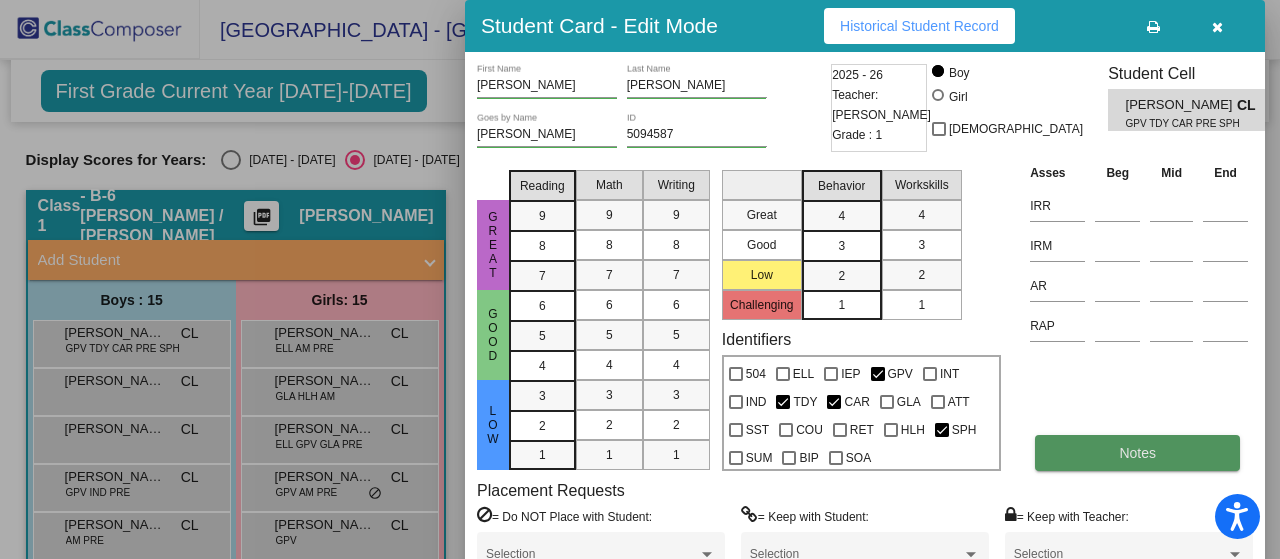 click on "Notes" at bounding box center [1137, 453] 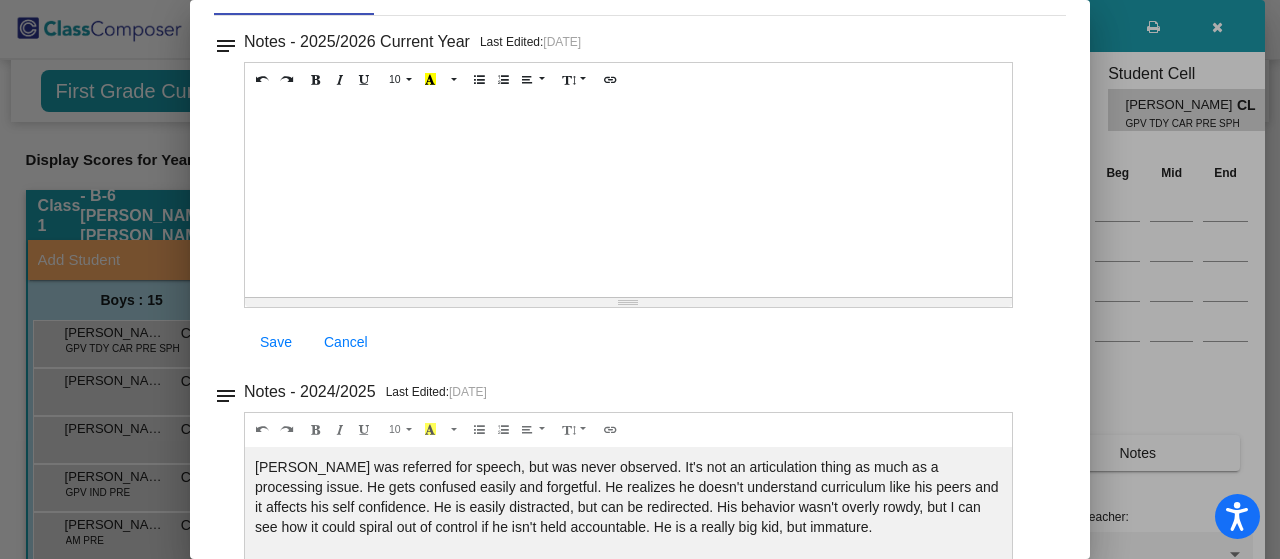 scroll, scrollTop: 118, scrollLeft: 0, axis: vertical 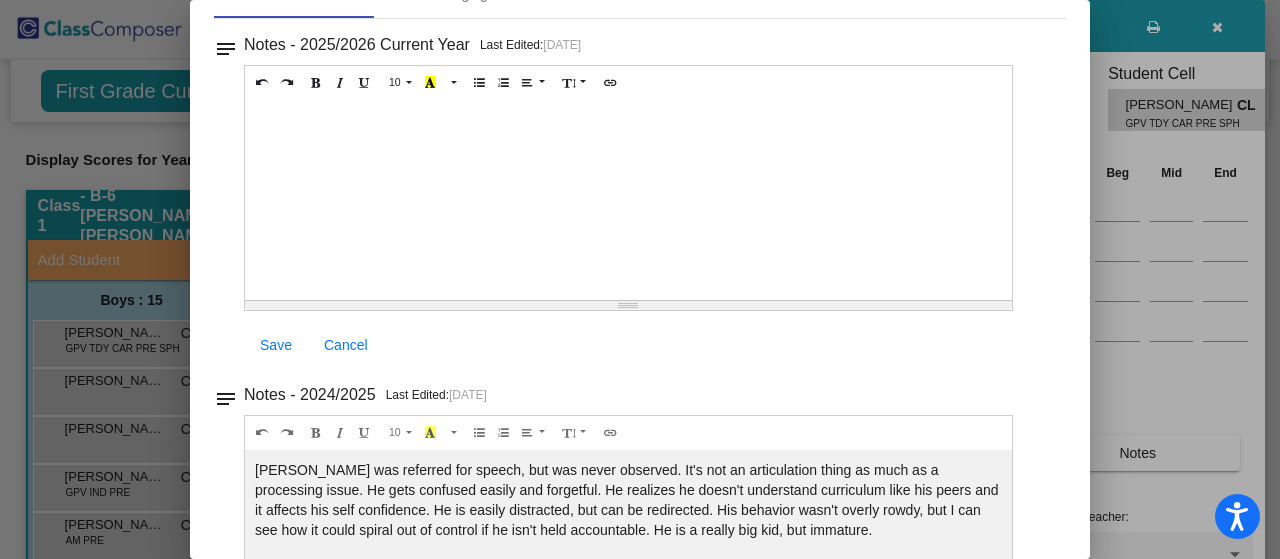 click on "Notes - 2024/2025 Last Edited:   5/18/25" at bounding box center [648, 45] 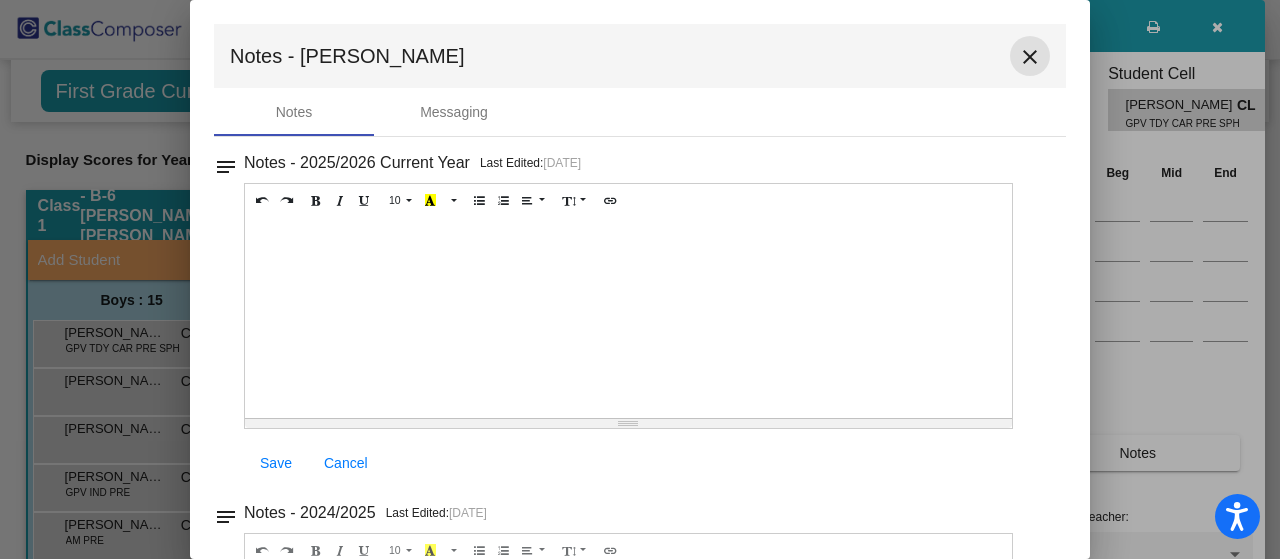 click on "close" at bounding box center (1030, 57) 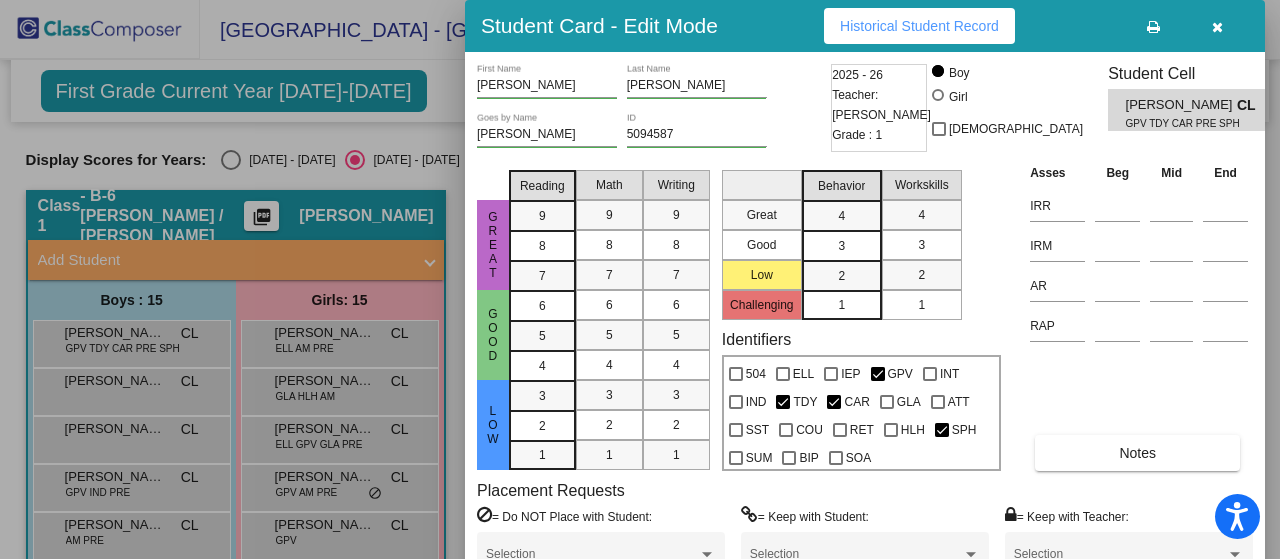 click at bounding box center [640, 279] 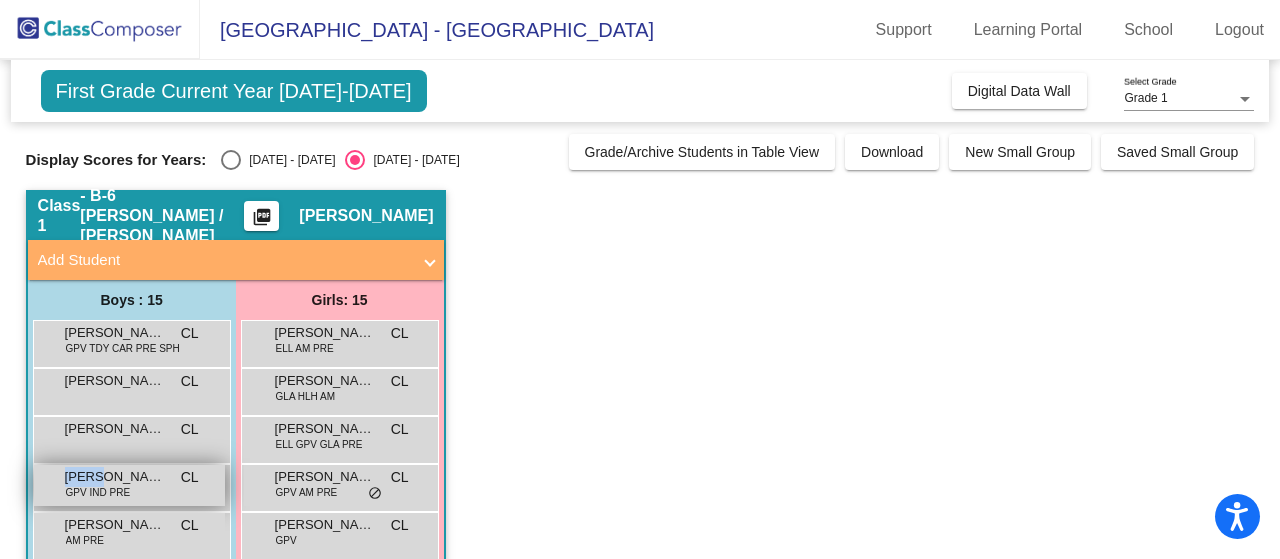 click on "Dylan Hudson GPV IND PRE CL lock do_not_disturb_alt" at bounding box center (129, 485) 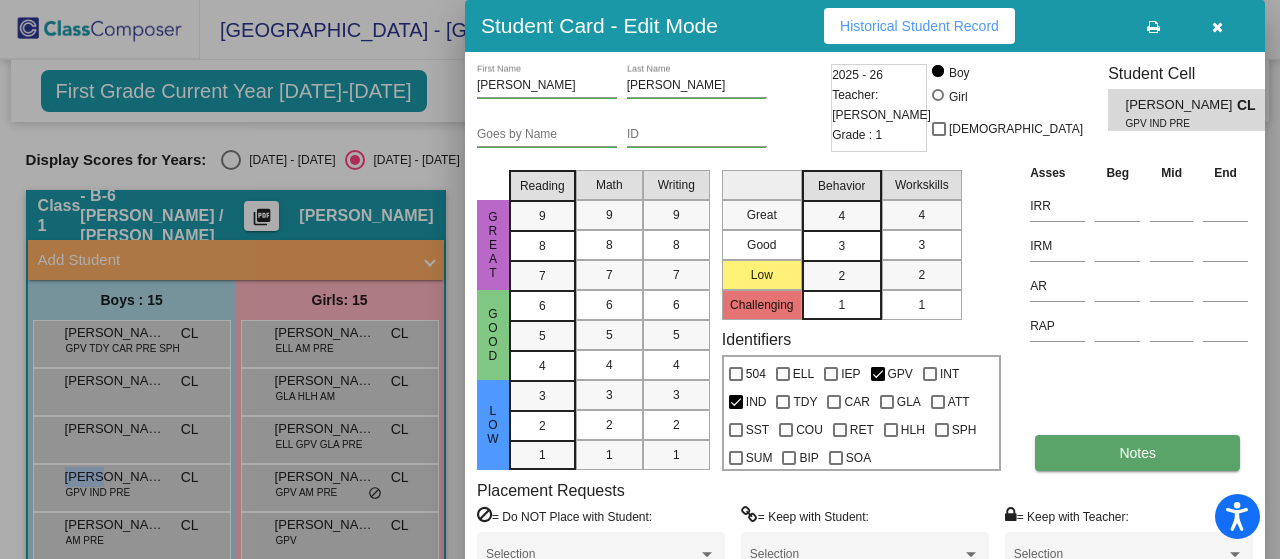 click on "Notes" at bounding box center (1137, 453) 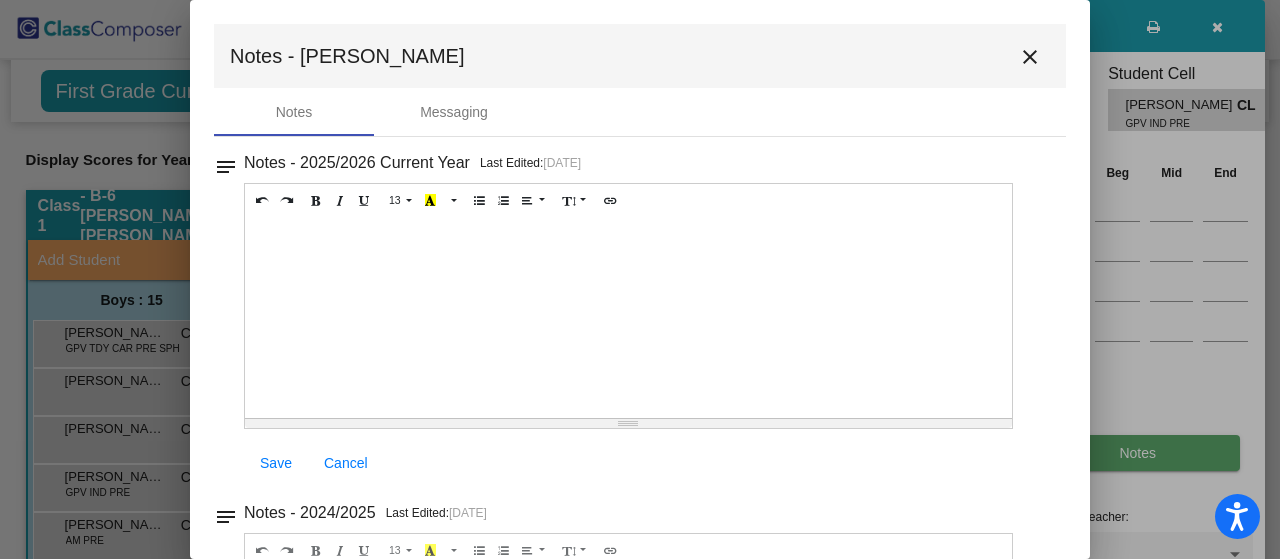 click at bounding box center [640, 279] 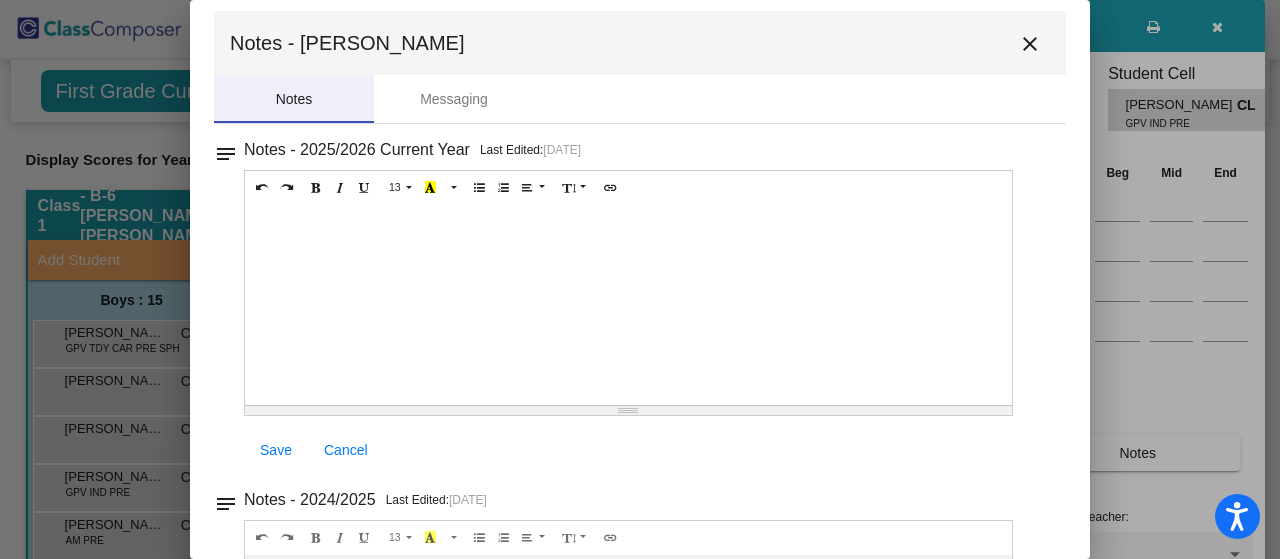 scroll, scrollTop: 0, scrollLeft: 0, axis: both 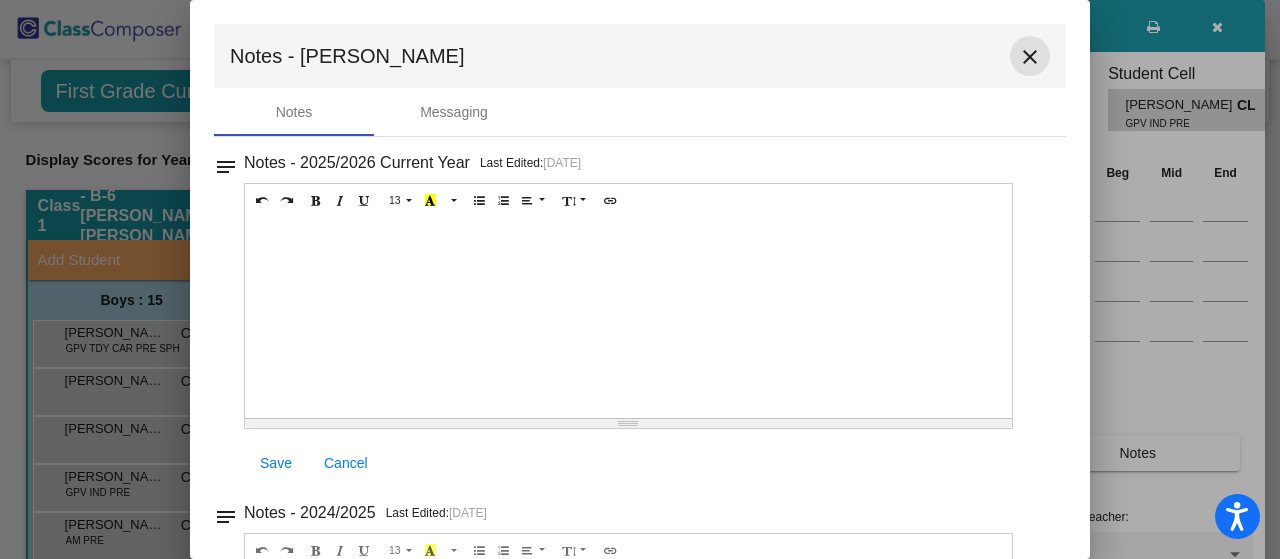 click on "close" at bounding box center (1030, 57) 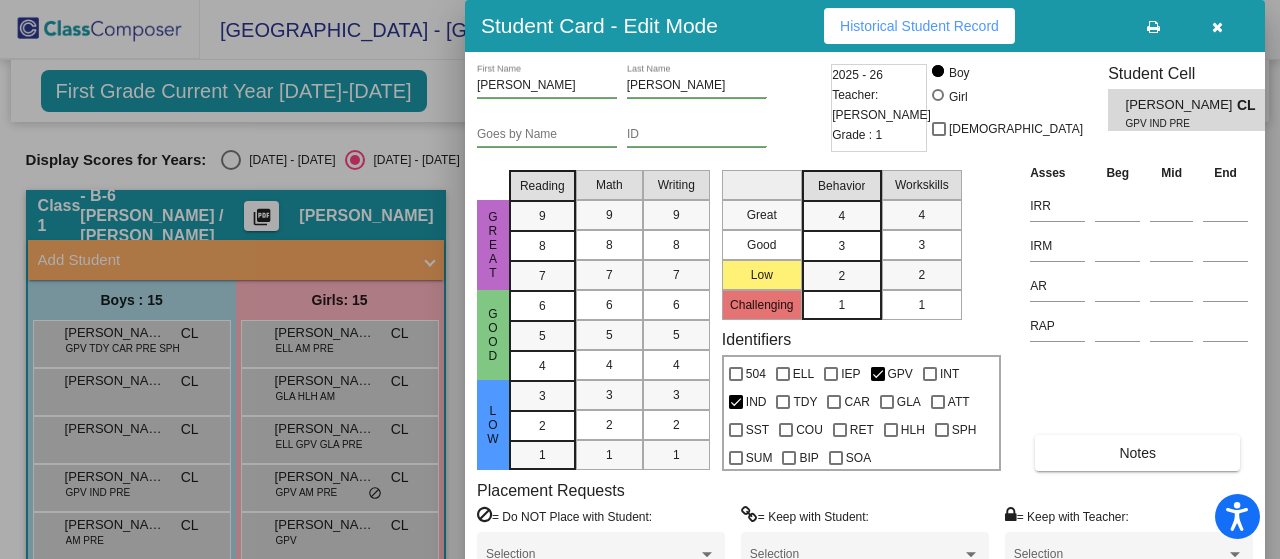 click at bounding box center (640, 279) 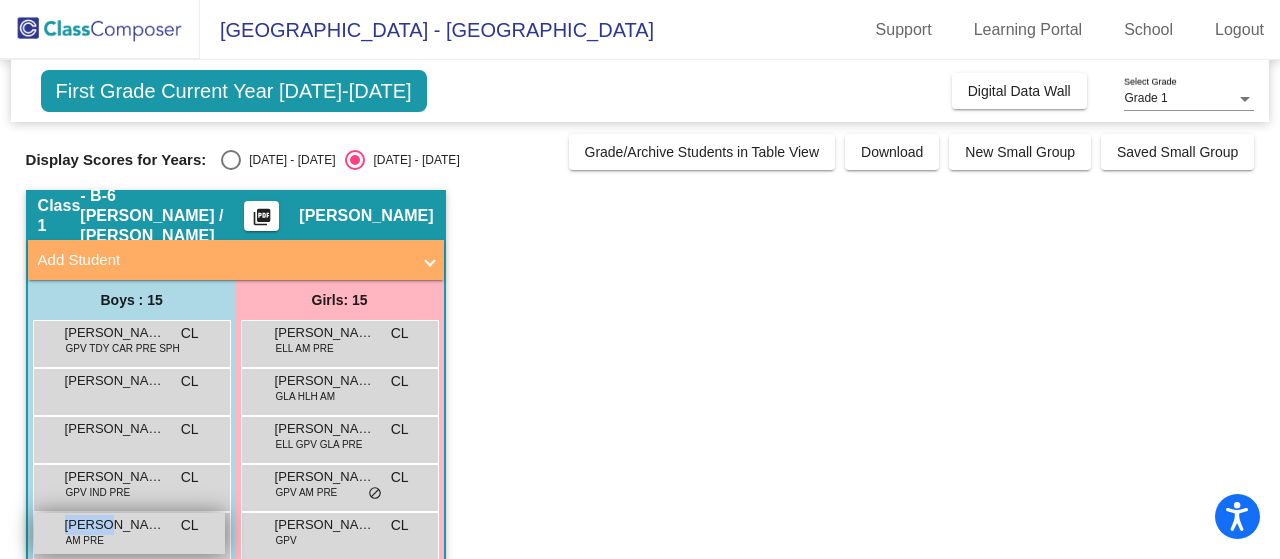 click on "Easton Preston AM PRE CL lock do_not_disturb_alt" at bounding box center [129, 533] 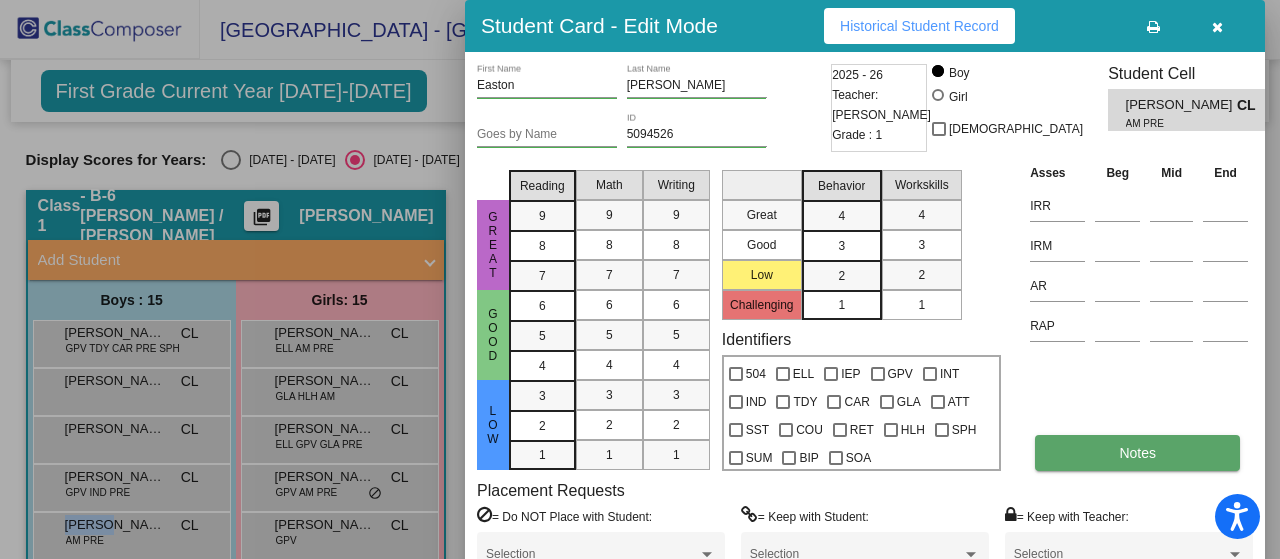 click on "Notes" at bounding box center (1137, 453) 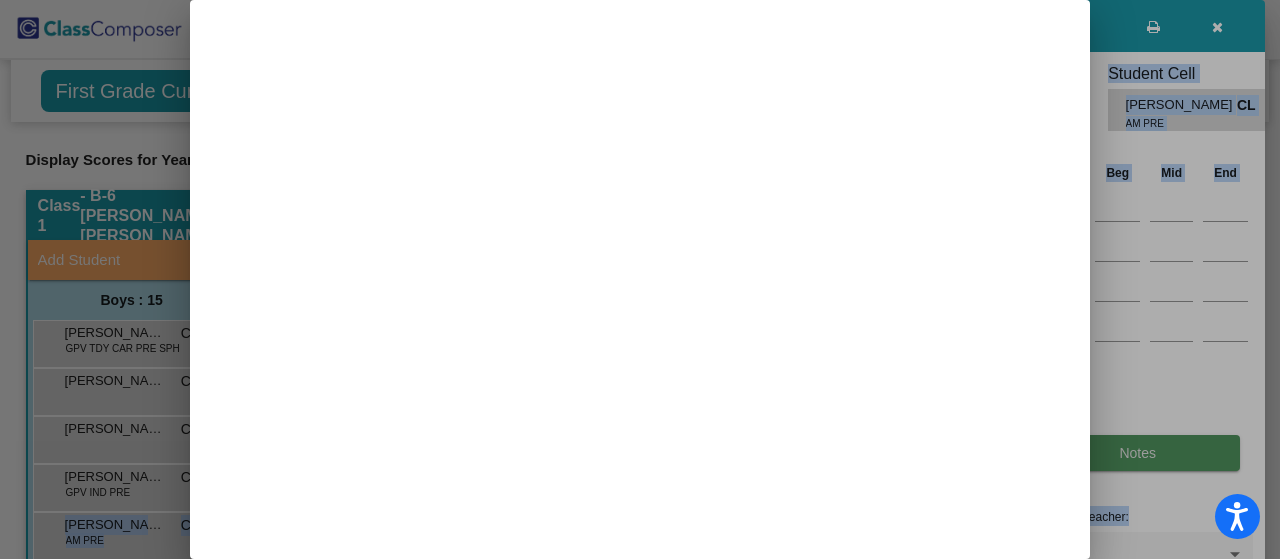 click at bounding box center [640, 279] 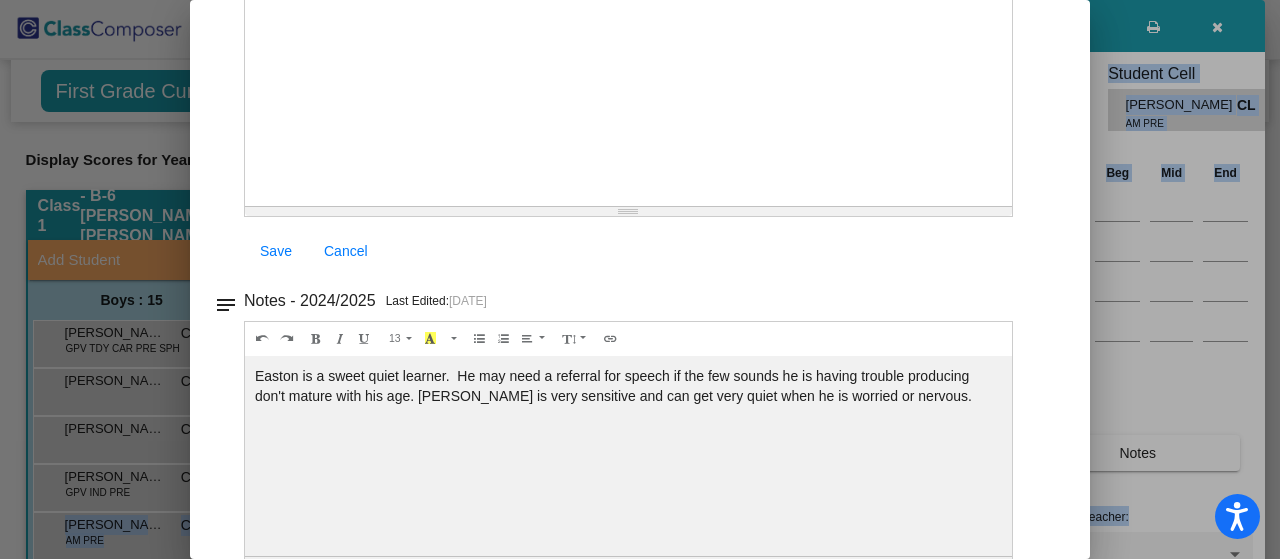 scroll, scrollTop: 0, scrollLeft: 0, axis: both 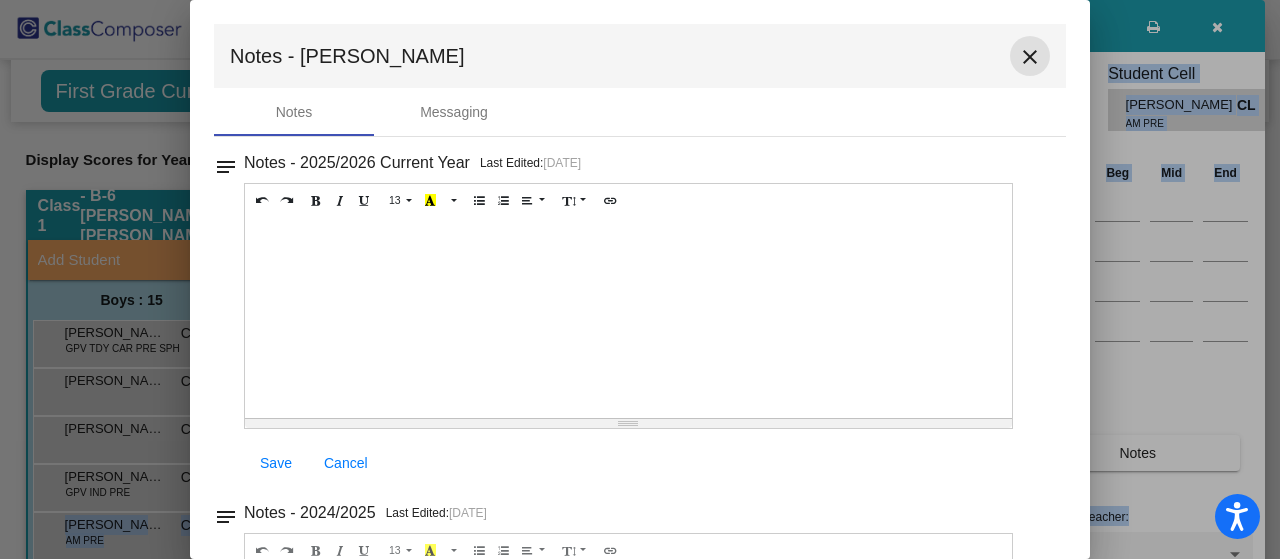 click on "close" at bounding box center [1030, 56] 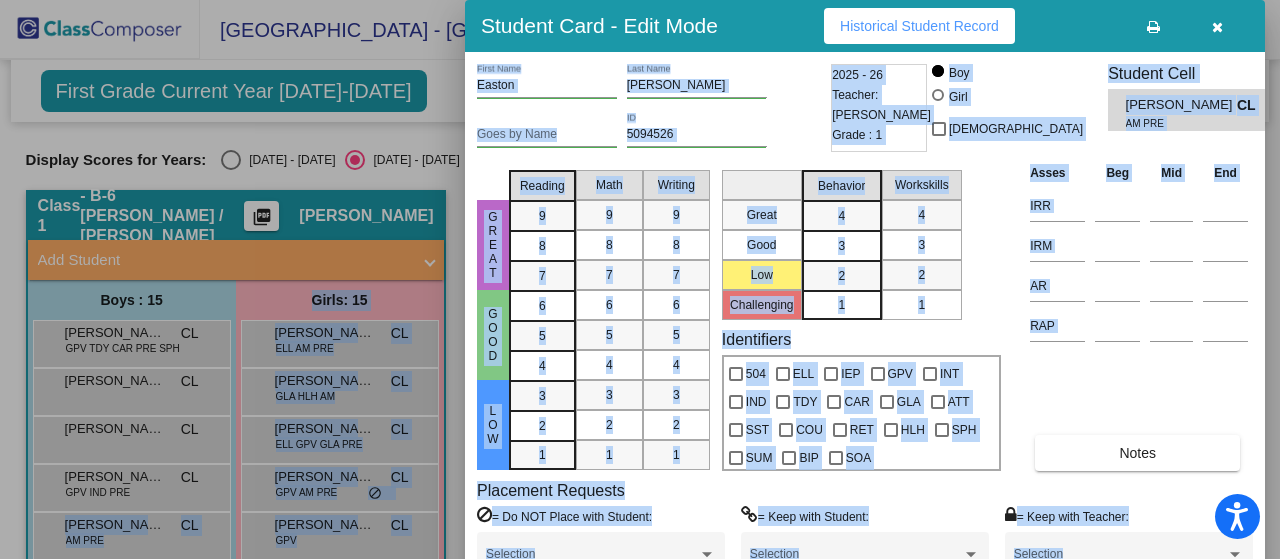 click at bounding box center (640, 279) 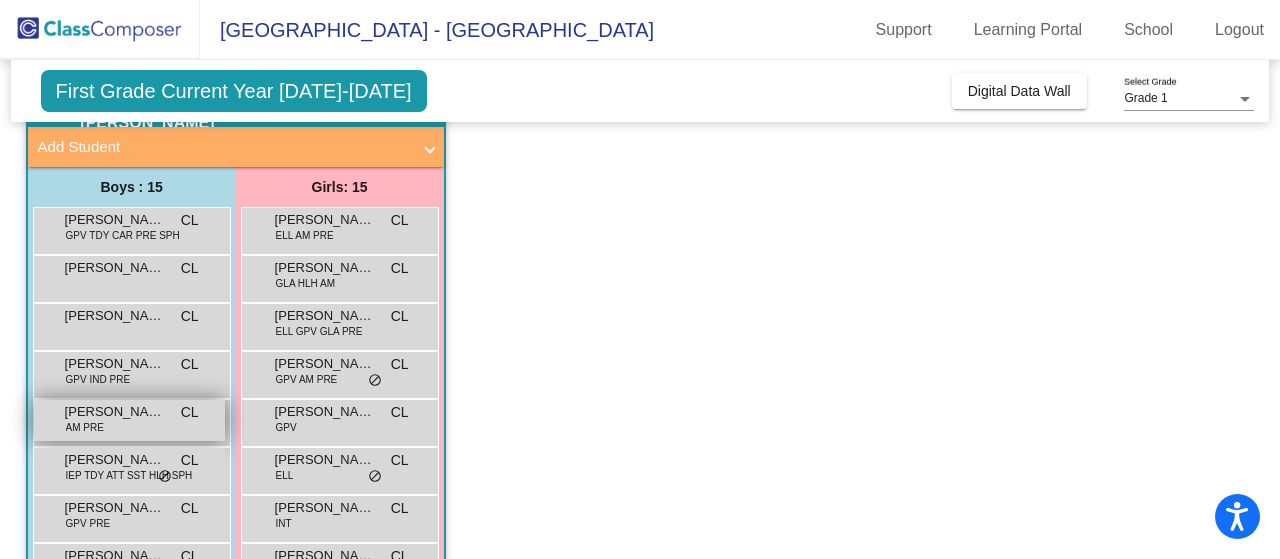 scroll, scrollTop: 132, scrollLeft: 0, axis: vertical 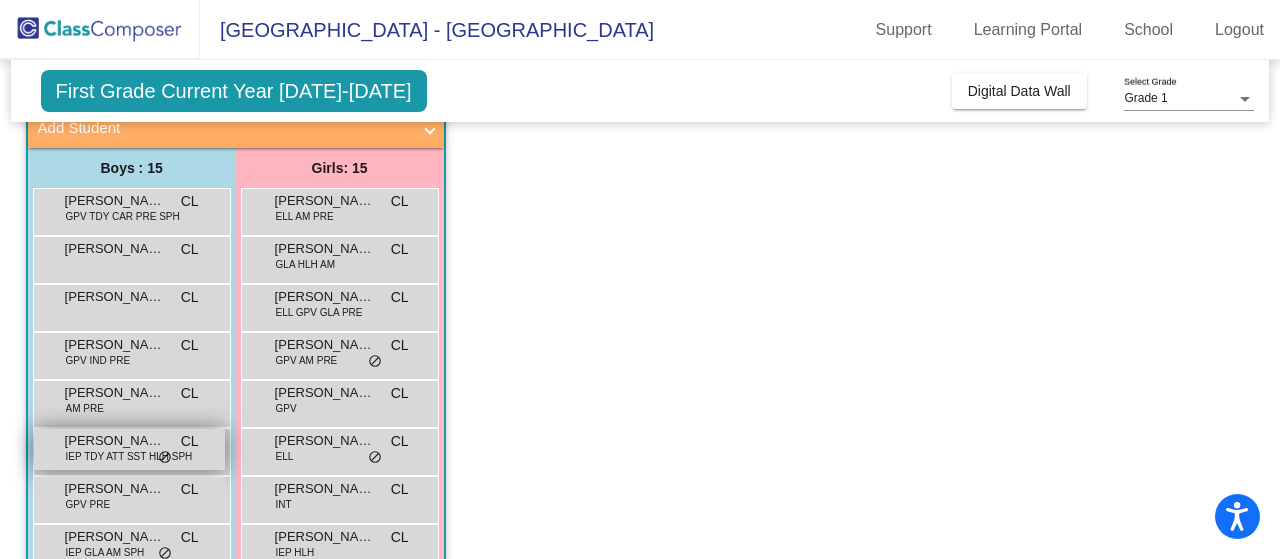 click on "Enzo Jones" at bounding box center (115, 441) 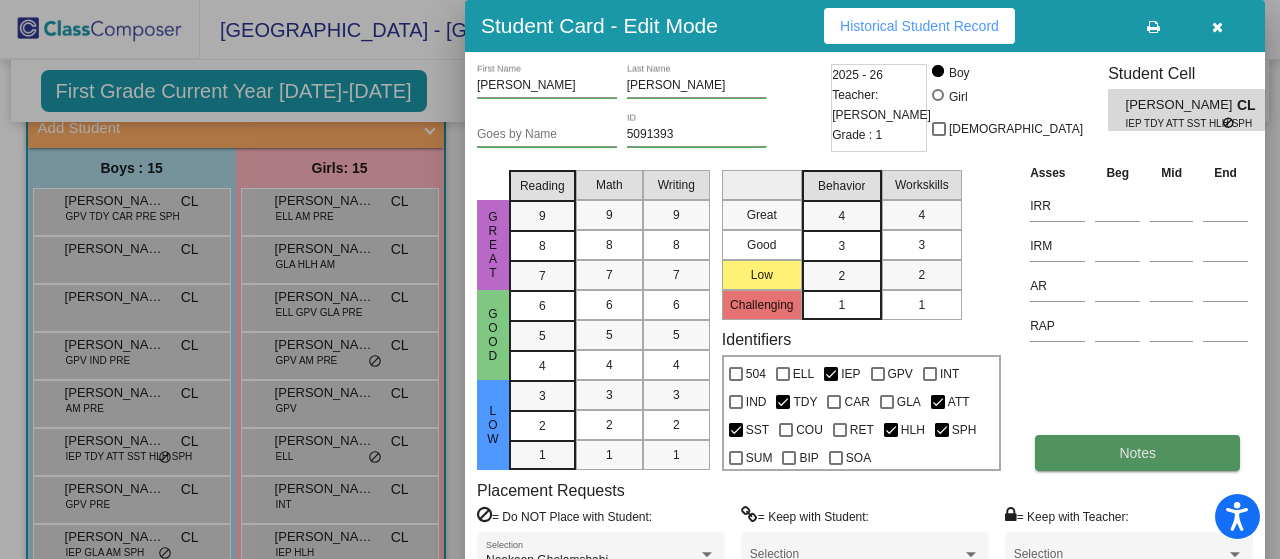 click on "Notes" at bounding box center [1137, 453] 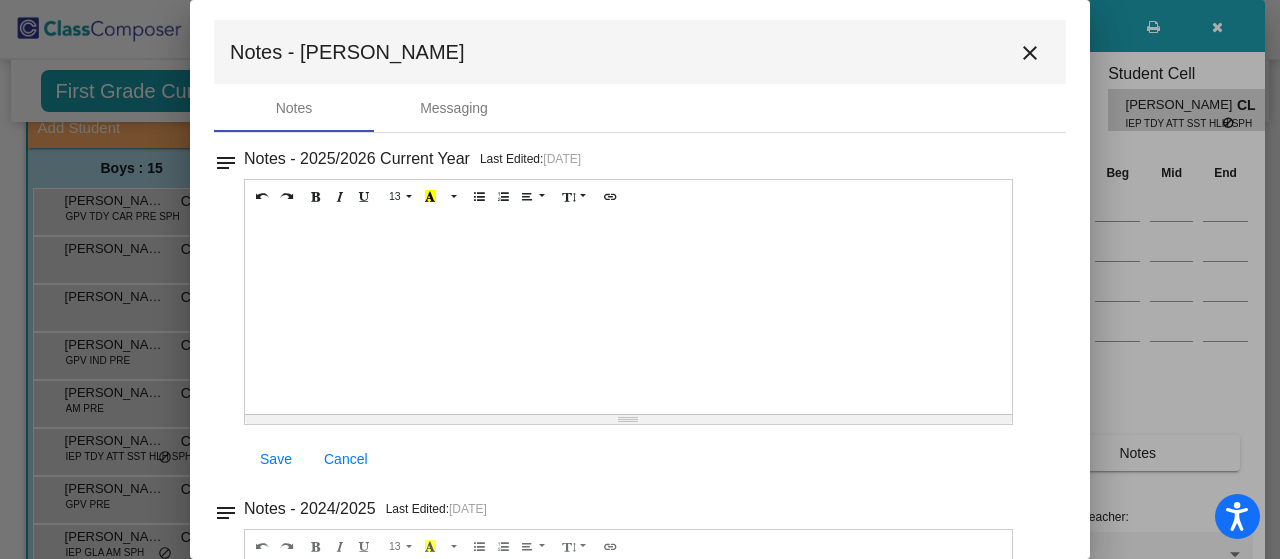 scroll, scrollTop: 0, scrollLeft: 0, axis: both 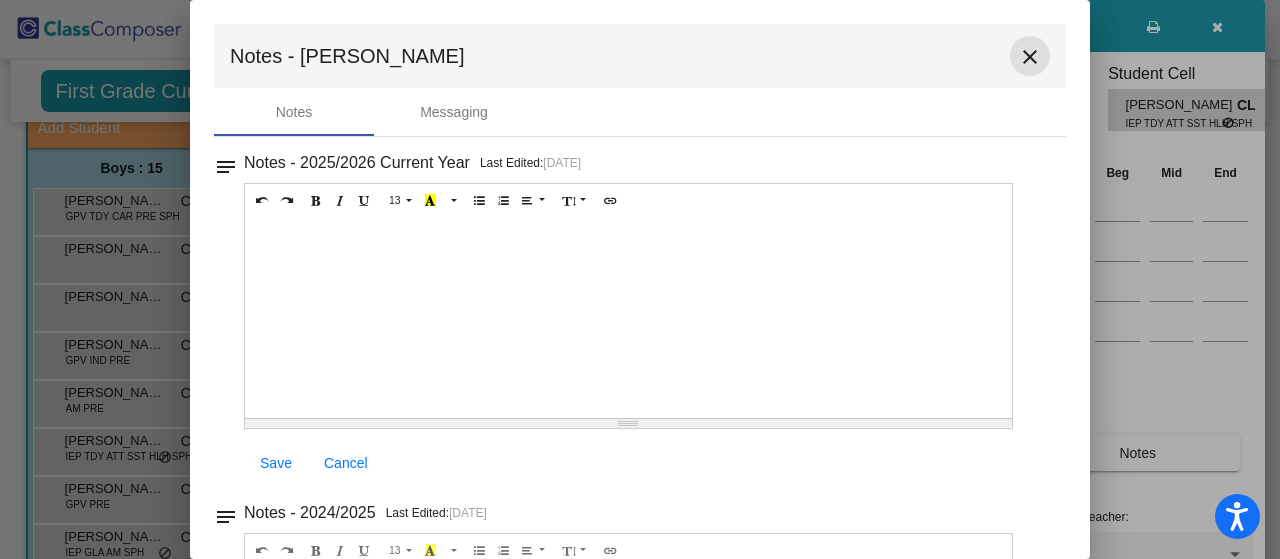 click on "close" at bounding box center [1030, 57] 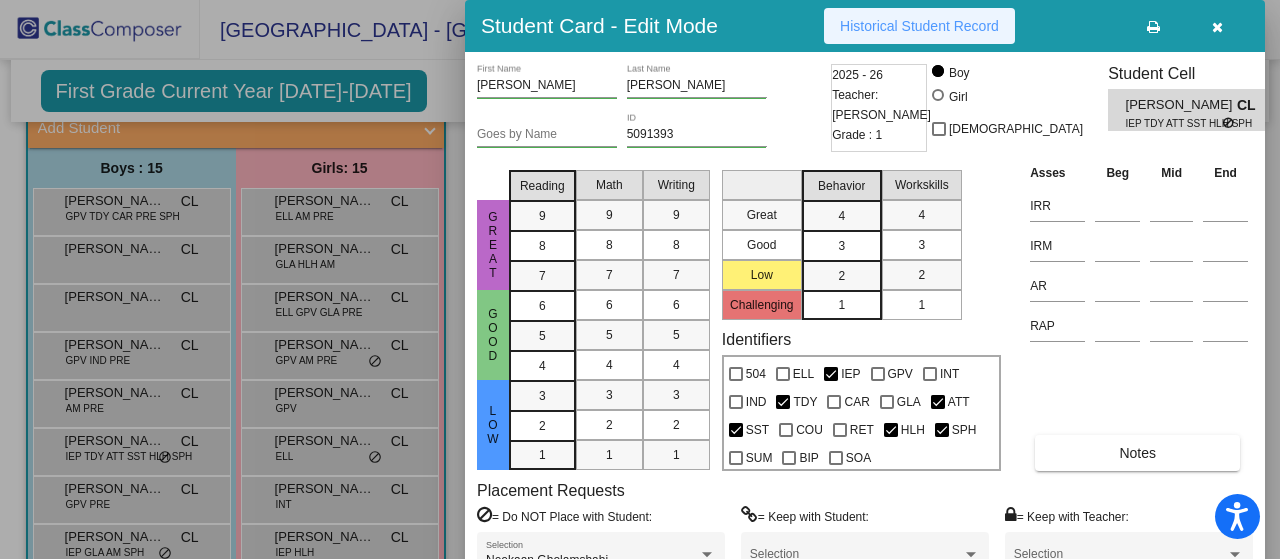 click on "Historical Student Record" at bounding box center [919, 26] 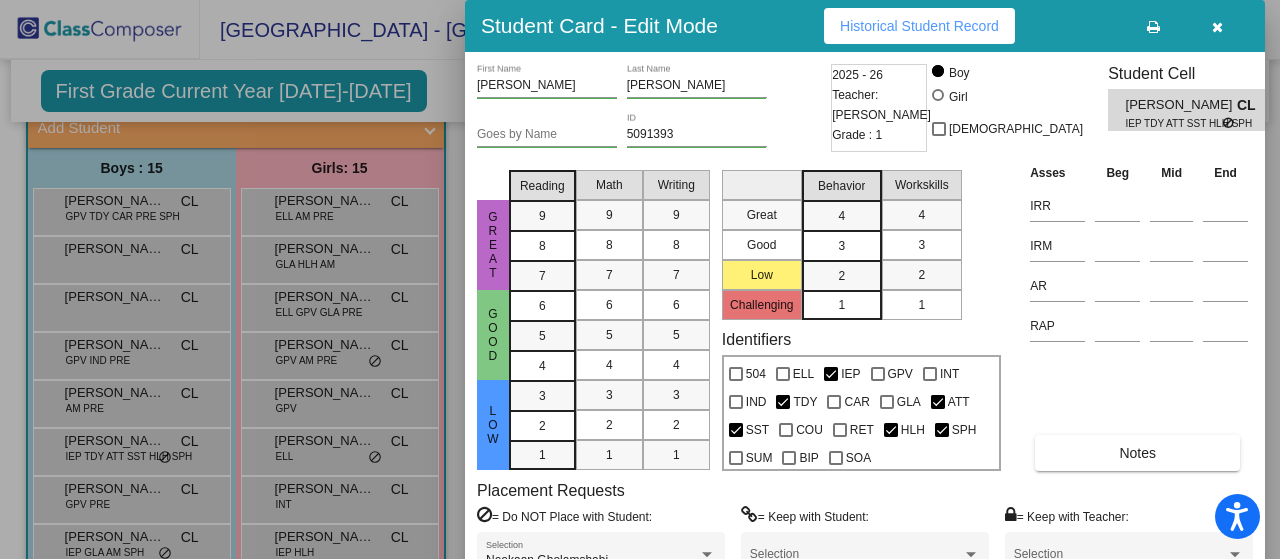 click at bounding box center [640, 279] 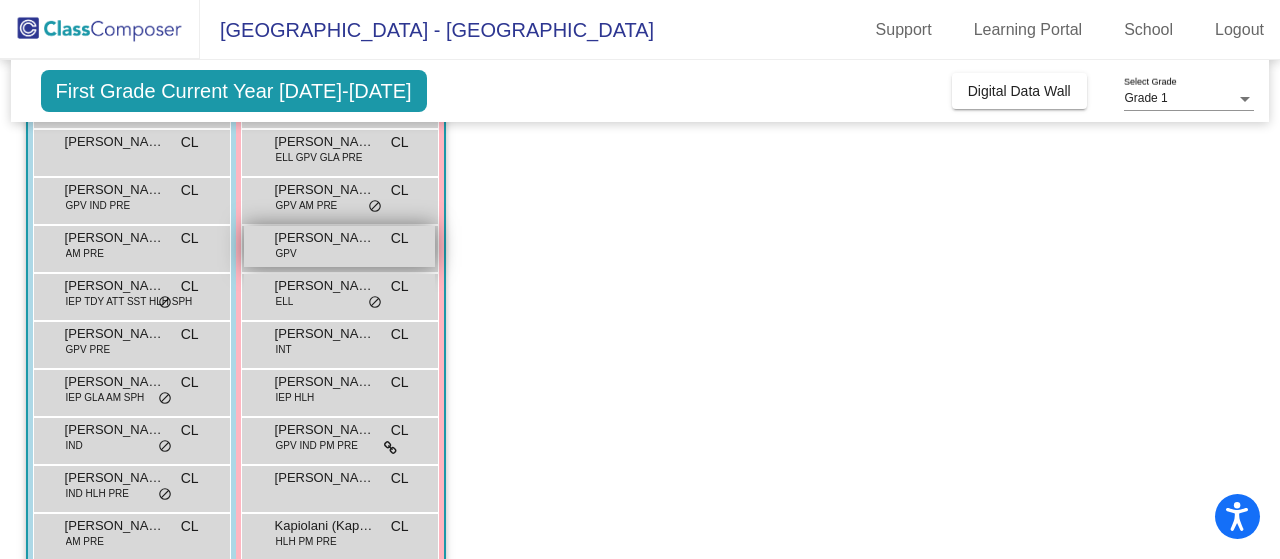 scroll, scrollTop: 290, scrollLeft: 0, axis: vertical 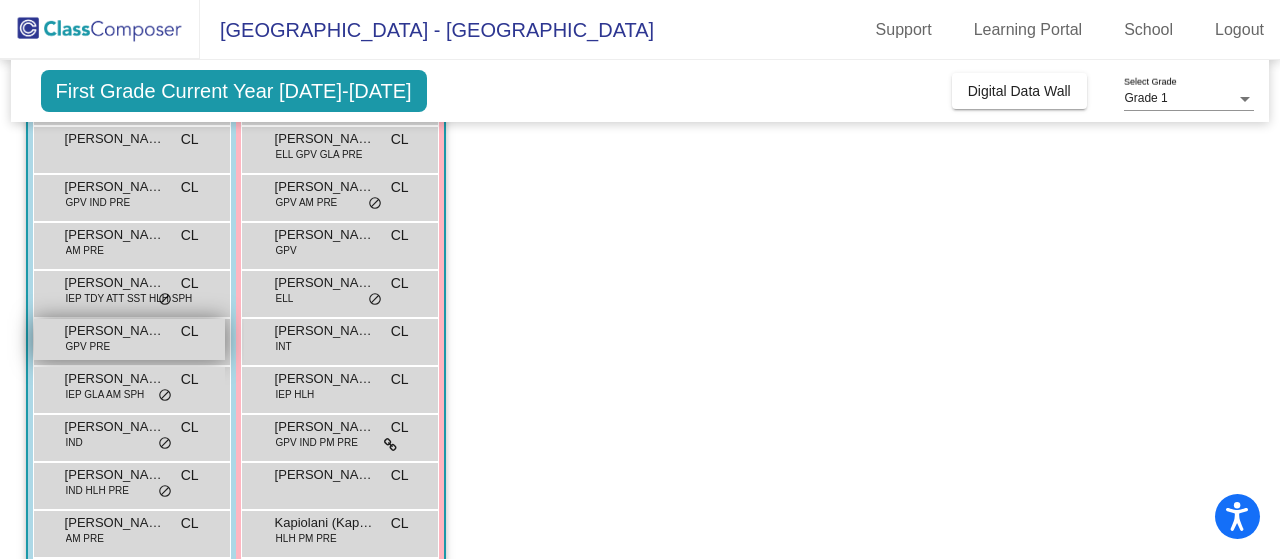 click on "Jace Thompson" at bounding box center [115, 331] 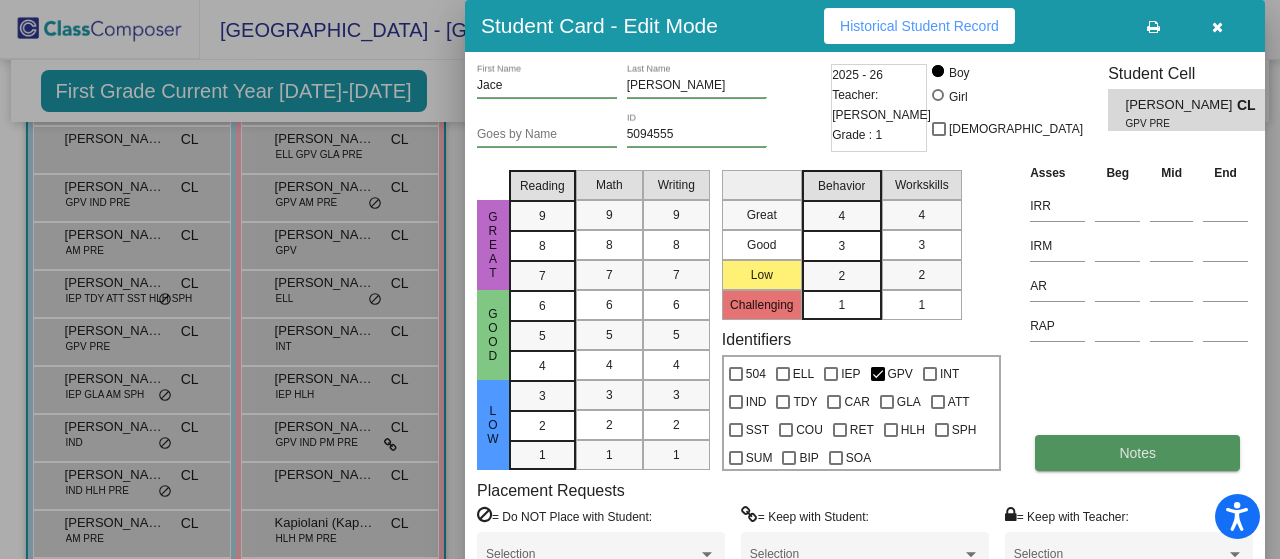 click on "Notes" at bounding box center (1137, 453) 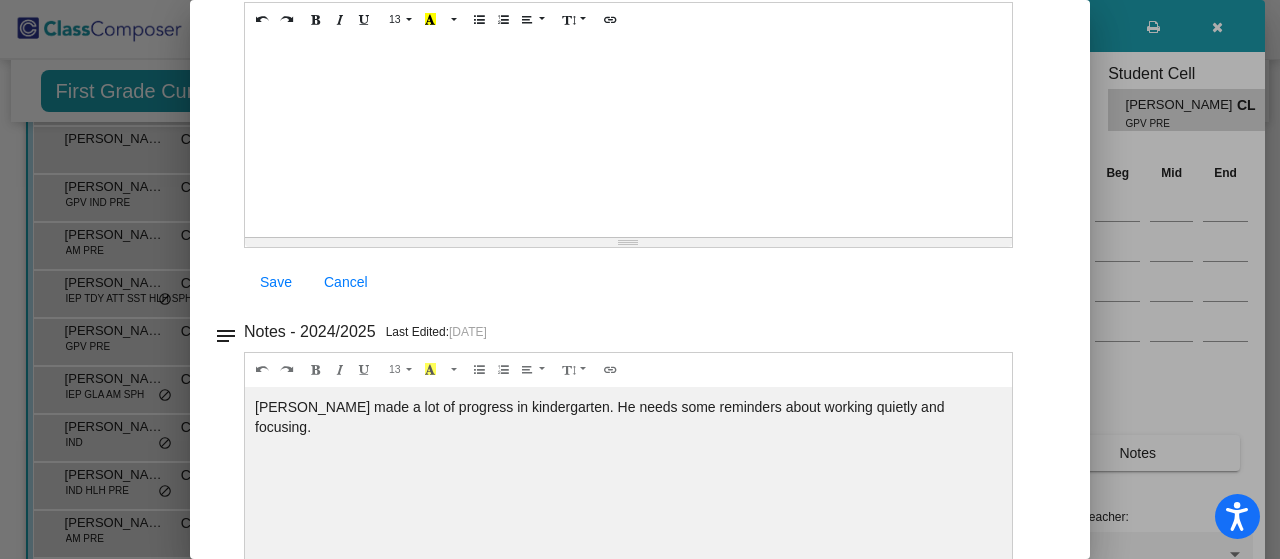 scroll, scrollTop: 0, scrollLeft: 0, axis: both 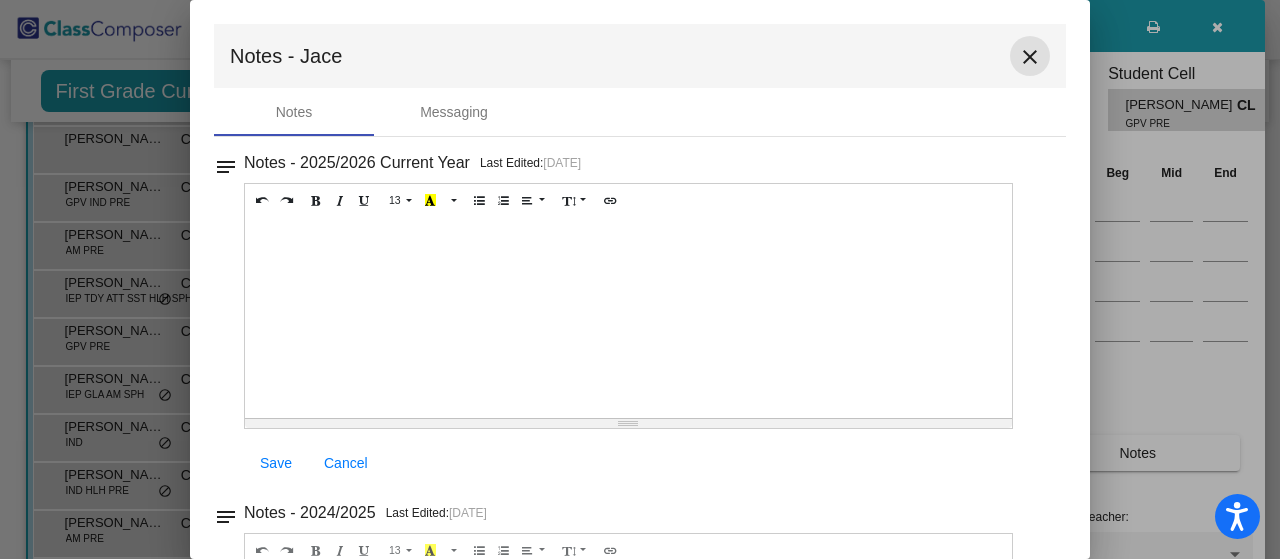 click on "close" at bounding box center [1030, 57] 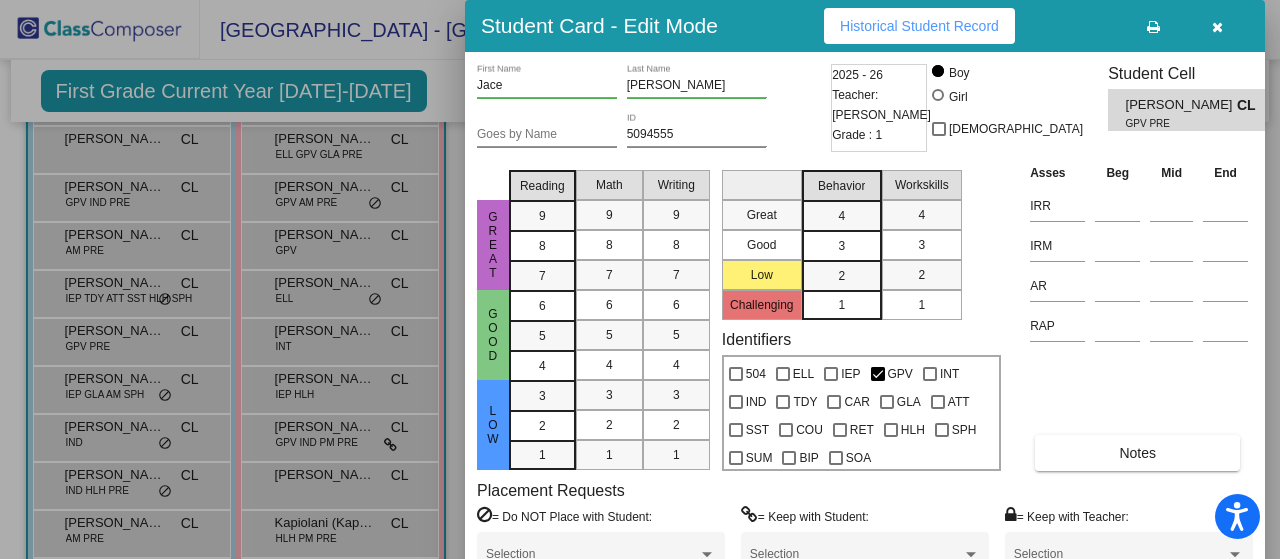 click at bounding box center [1217, 27] 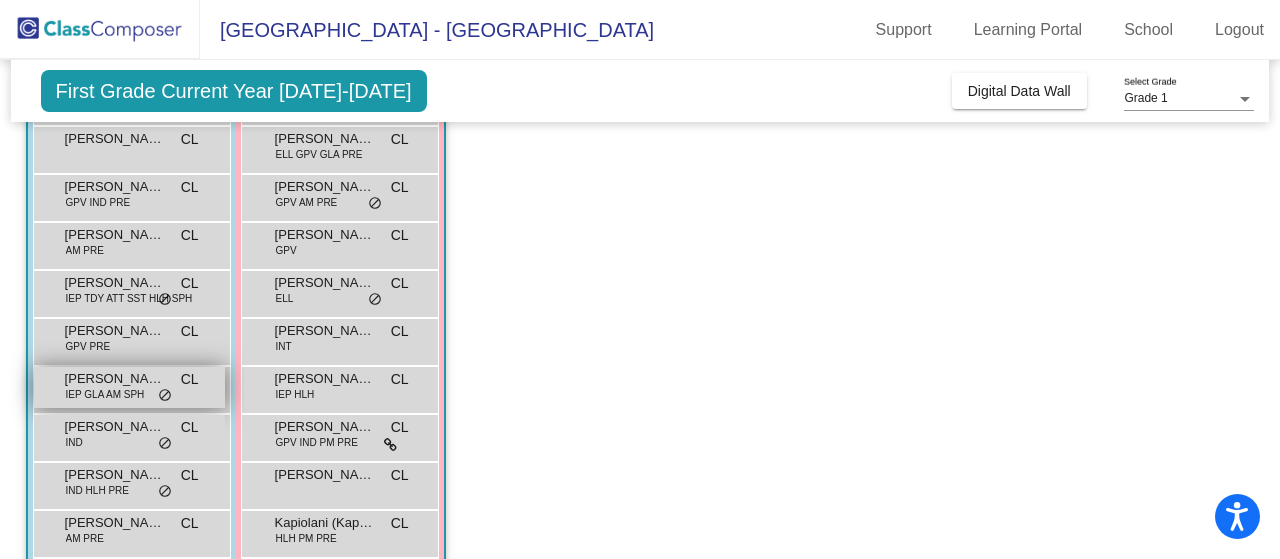 click on "IEP GLA AM SPH" at bounding box center (105, 394) 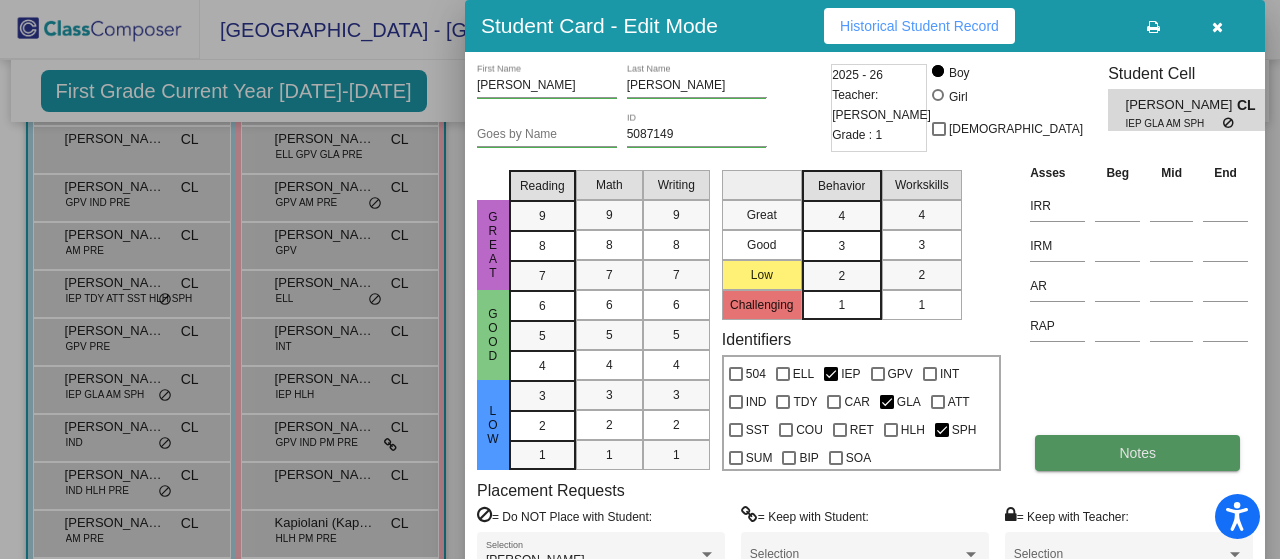 click on "Notes" at bounding box center [1137, 453] 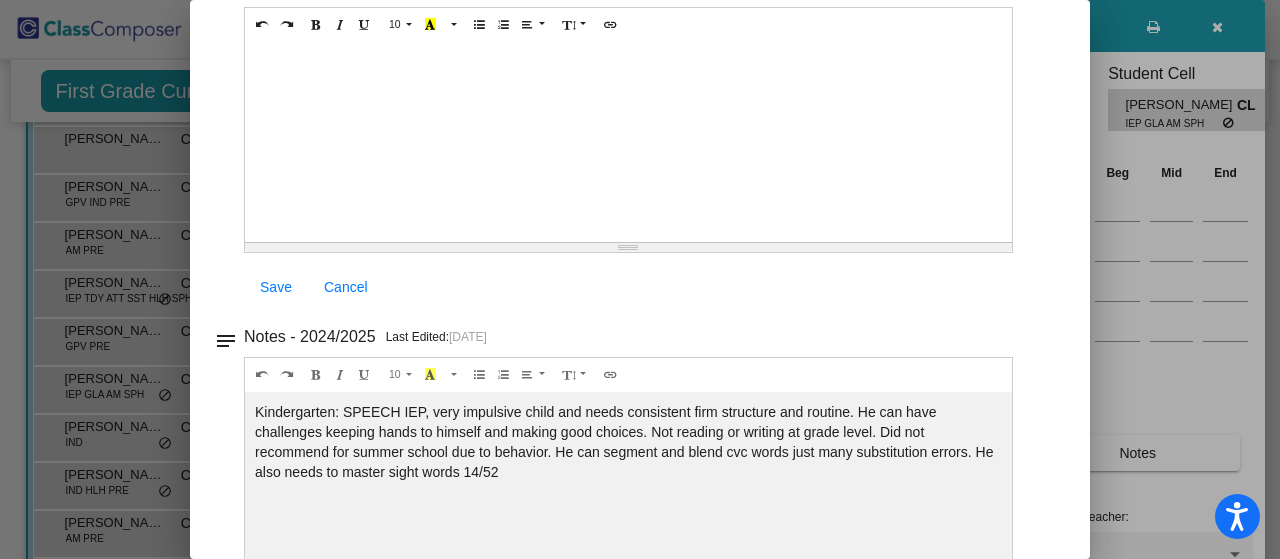 scroll, scrollTop: 0, scrollLeft: 0, axis: both 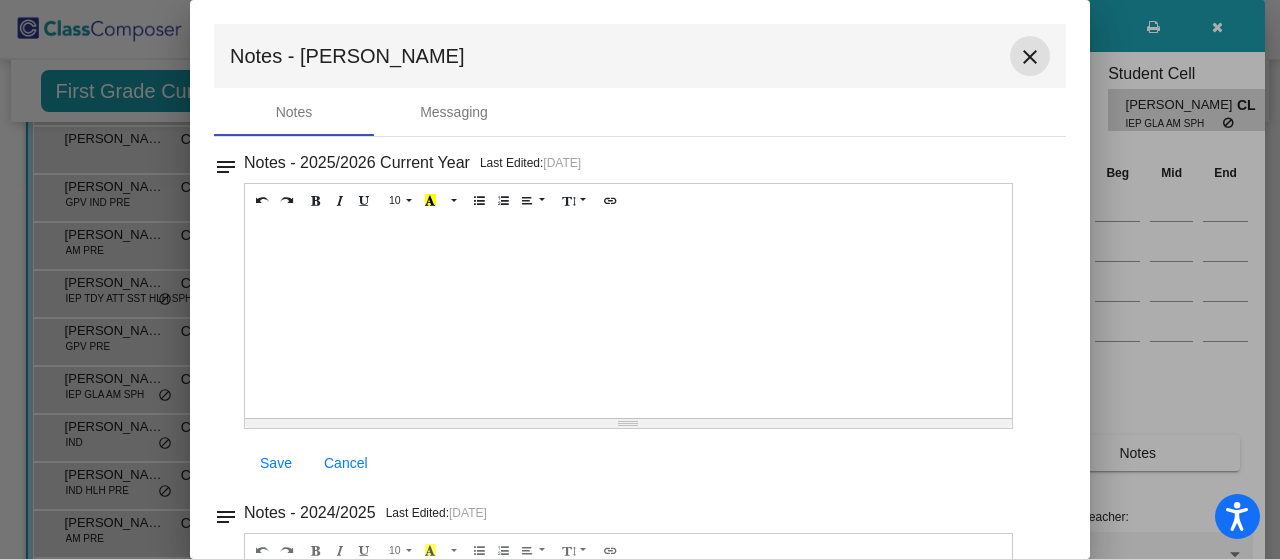 click on "close" at bounding box center (1030, 57) 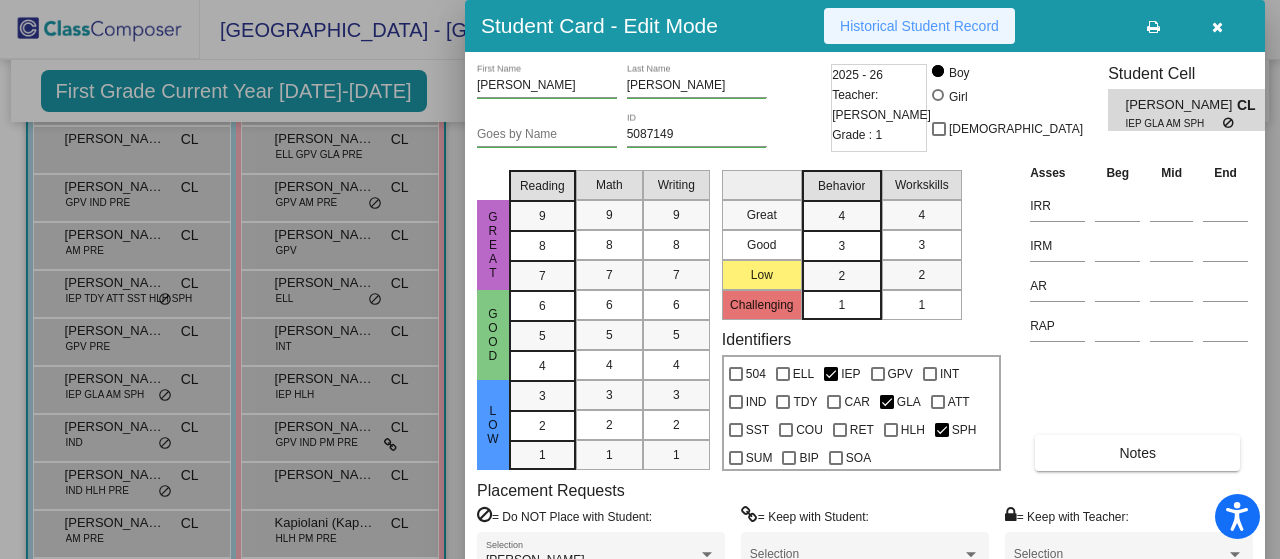 click on "Historical Student Record" at bounding box center (919, 26) 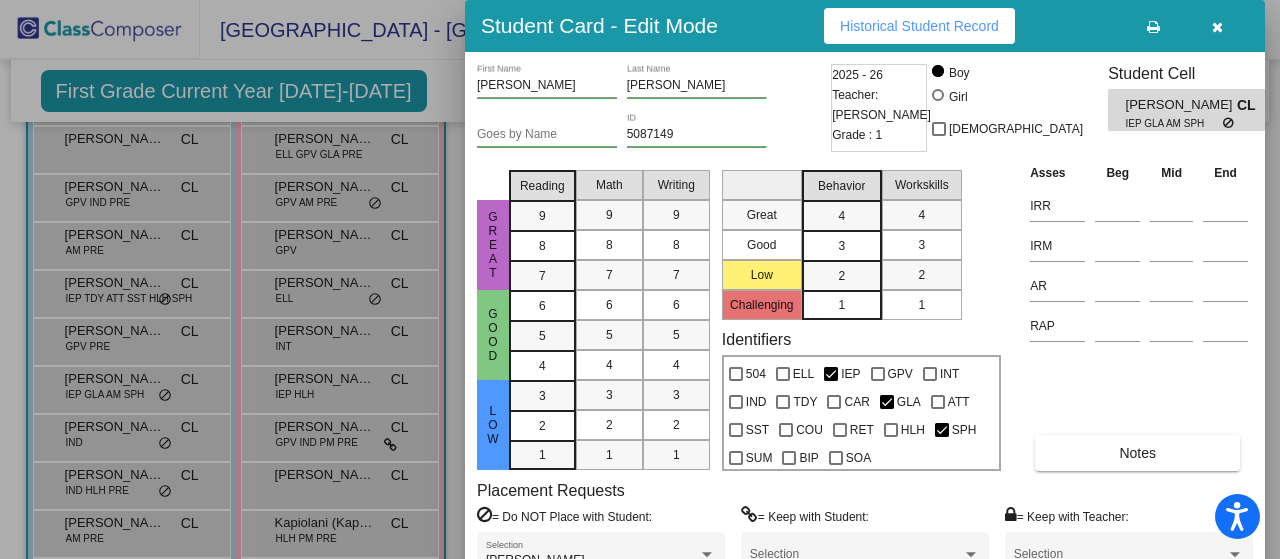 click at bounding box center [640, 279] 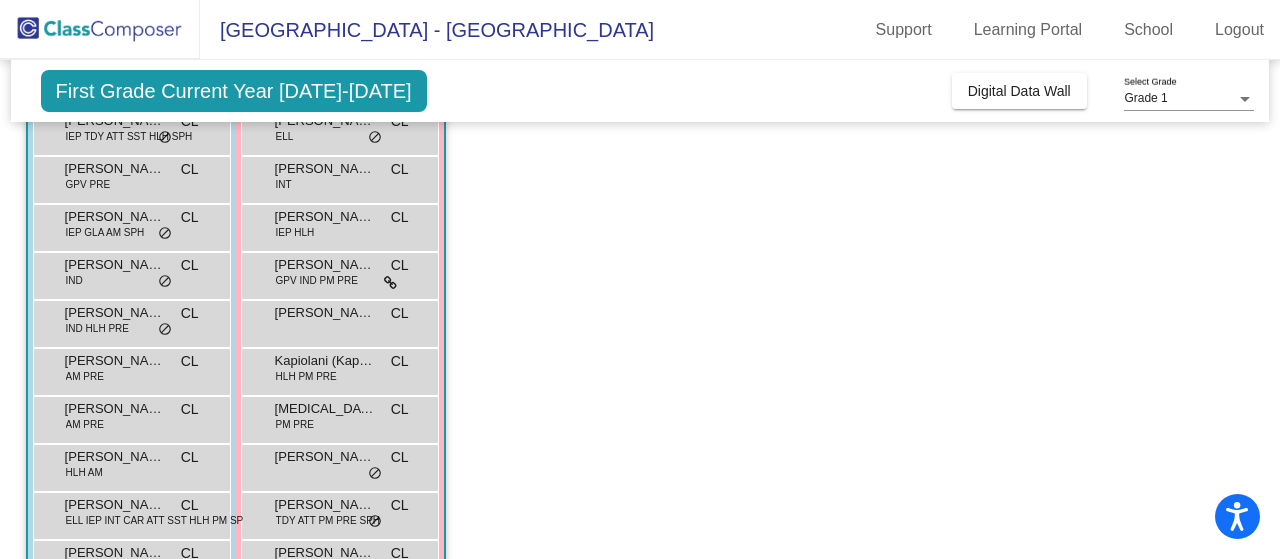 scroll, scrollTop: 452, scrollLeft: 0, axis: vertical 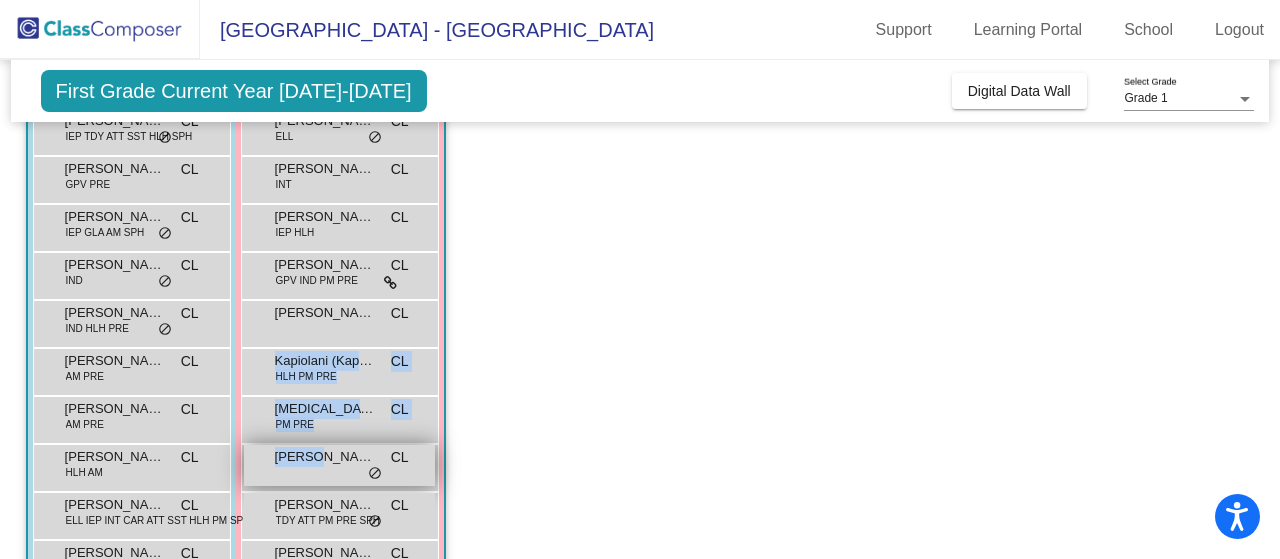 drag, startPoint x: 1229, startPoint y: 371, endPoint x: 305, endPoint y: 457, distance: 927.9935 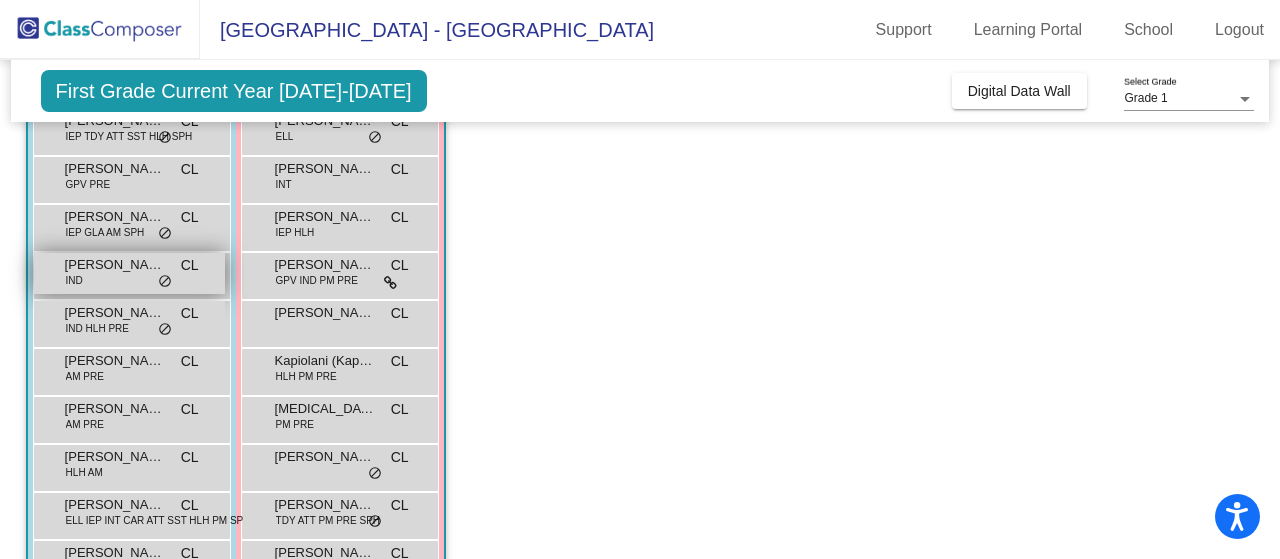 click on "Joaquin Cabanillas IND CL lock do_not_disturb_alt" at bounding box center [129, 273] 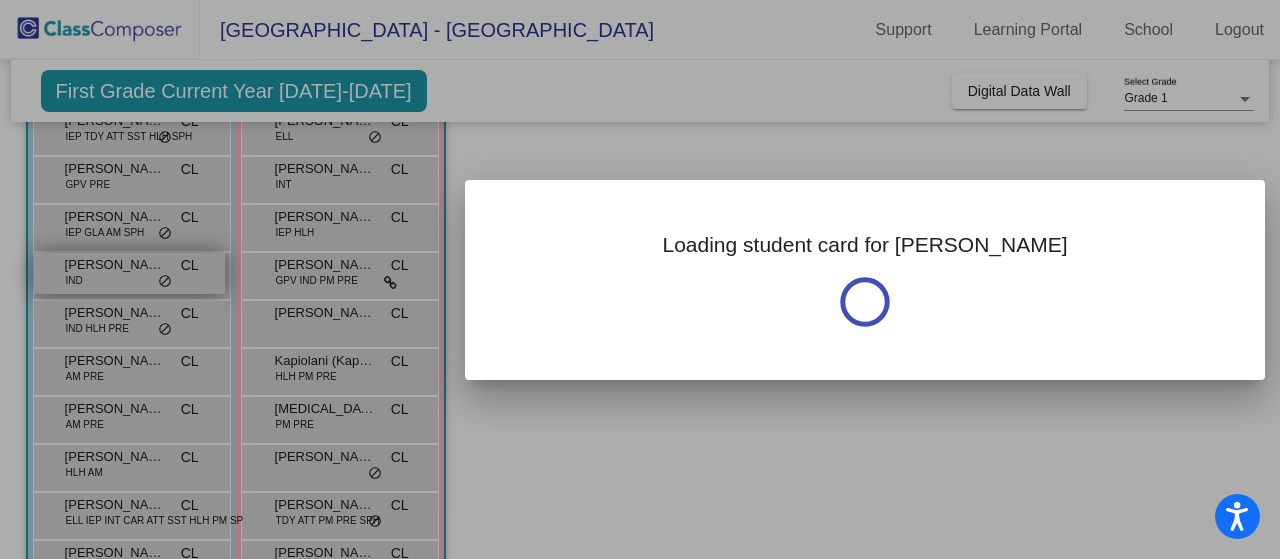 click at bounding box center [640, 279] 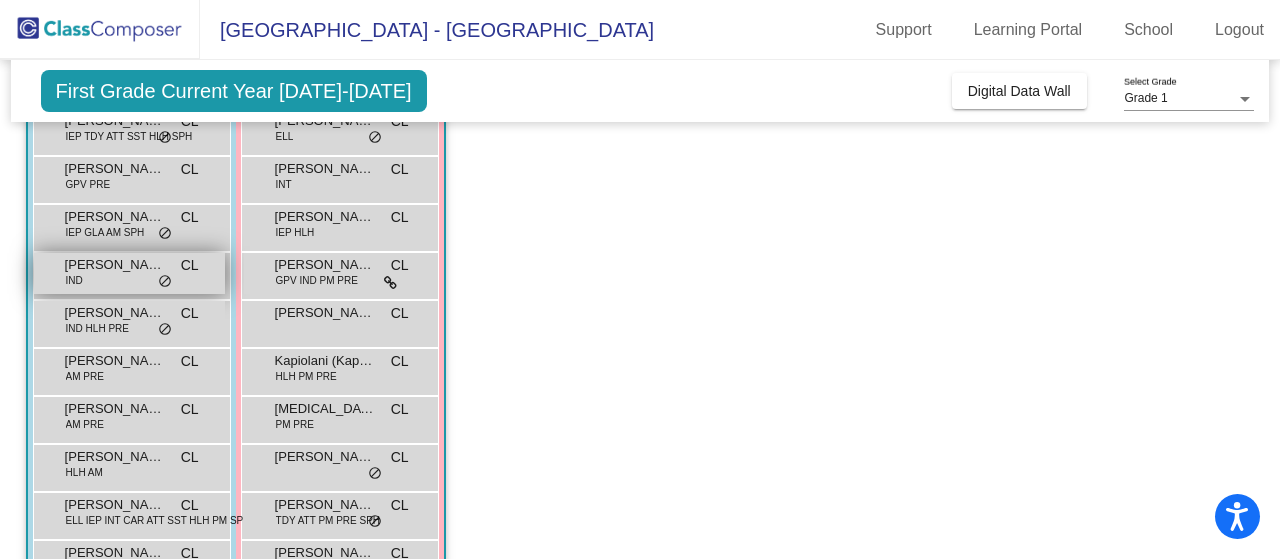 click on "Joaquin Cabanillas IND CL lock do_not_disturb_alt" at bounding box center [129, 273] 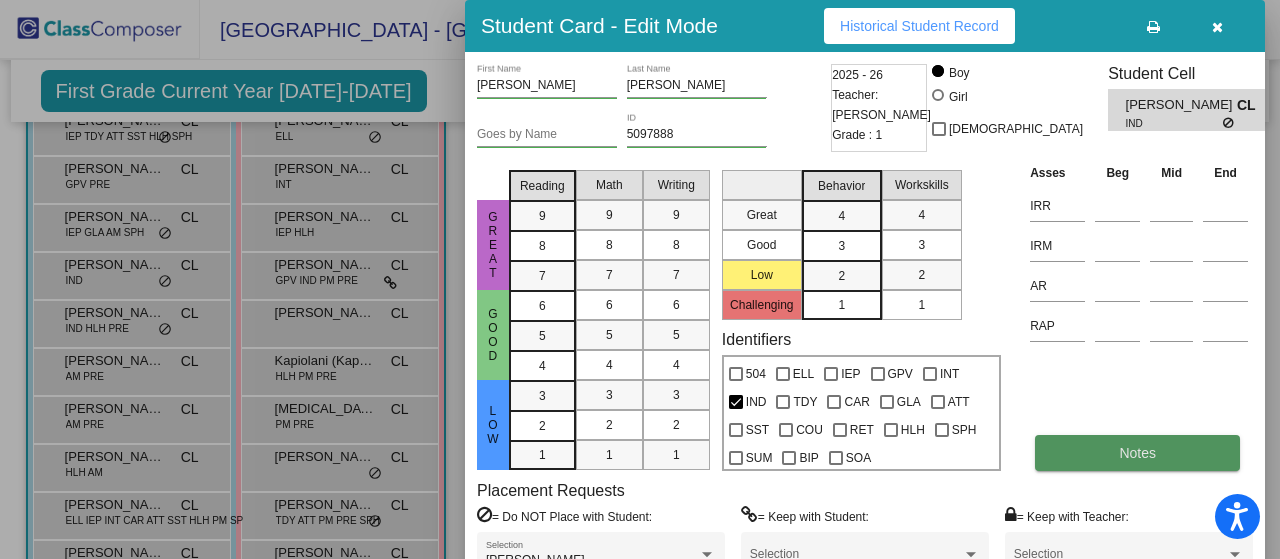 click on "Notes" at bounding box center (1137, 453) 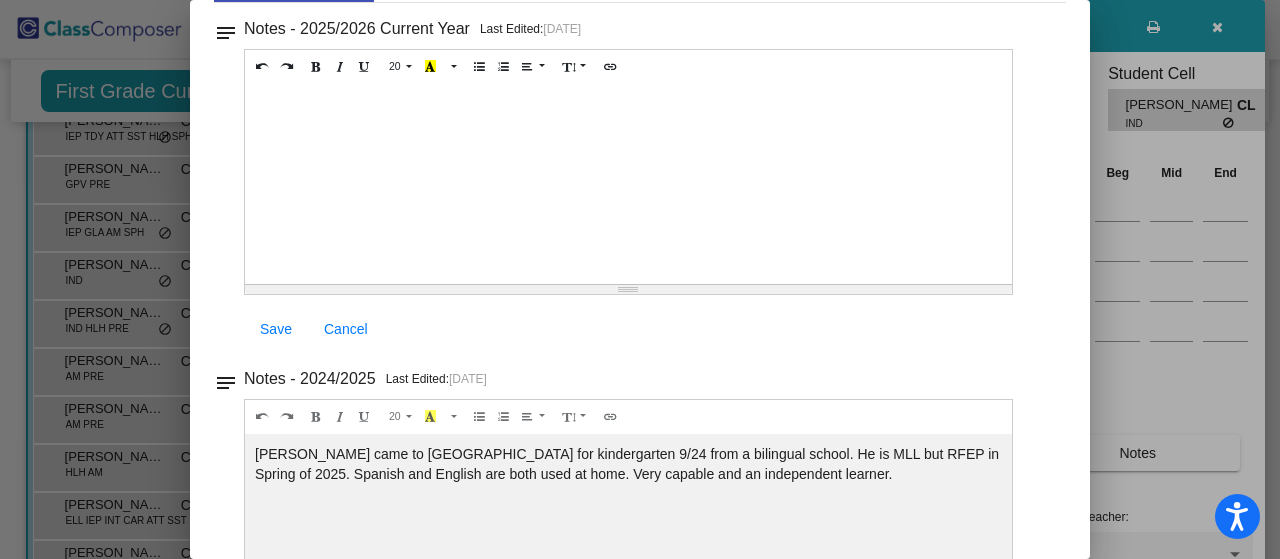 scroll, scrollTop: 0, scrollLeft: 0, axis: both 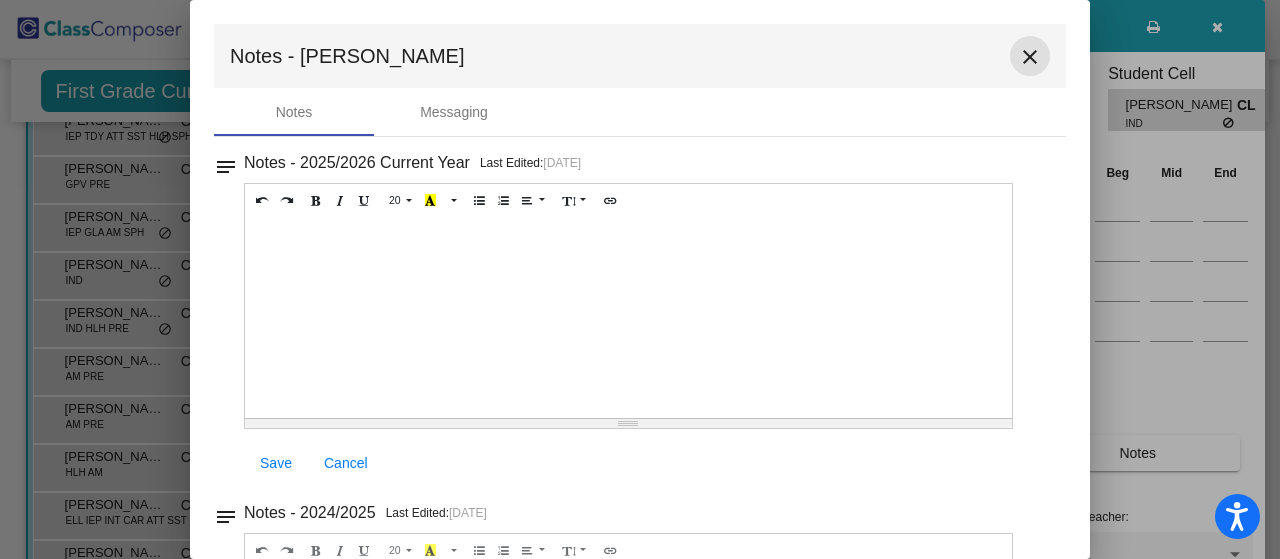click on "close" at bounding box center [1030, 57] 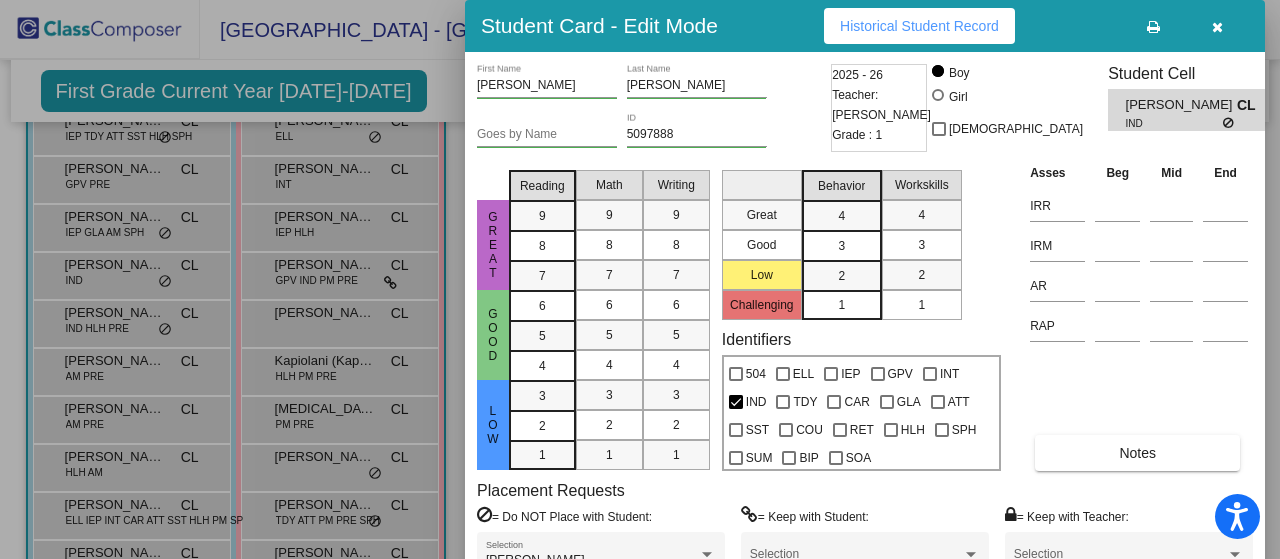 click at bounding box center (640, 279) 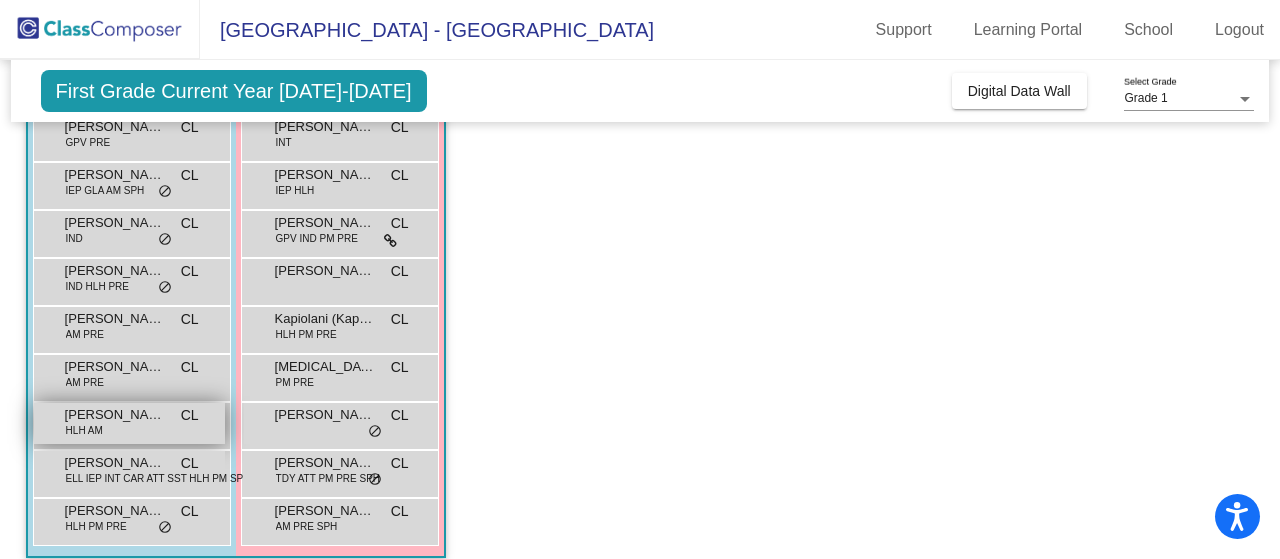 scroll, scrollTop: 512, scrollLeft: 0, axis: vertical 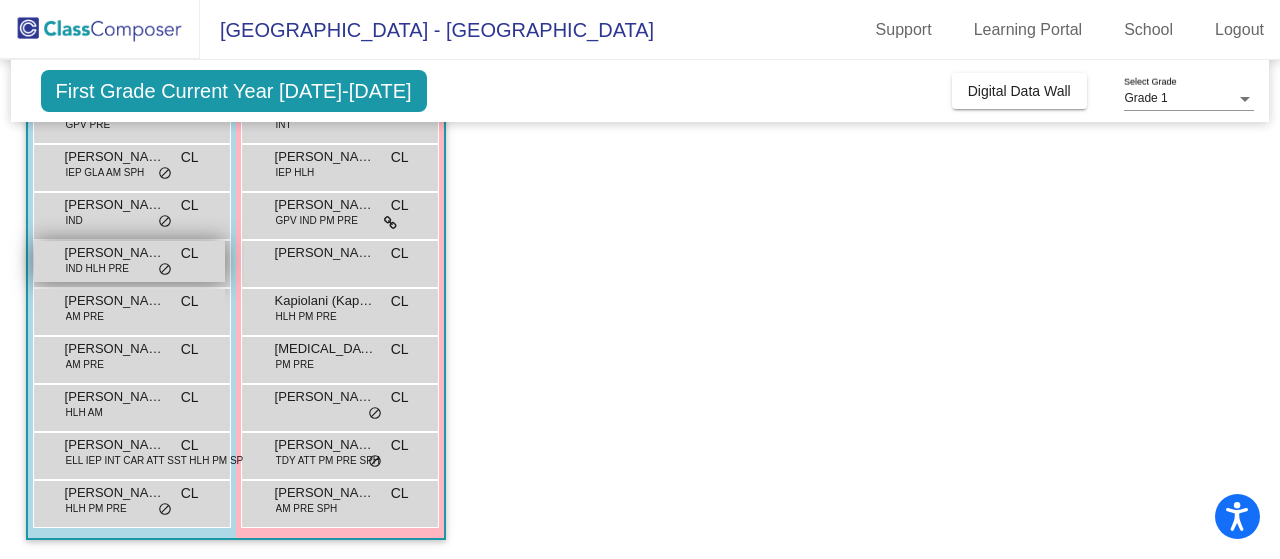 click on "CL" at bounding box center [190, 253] 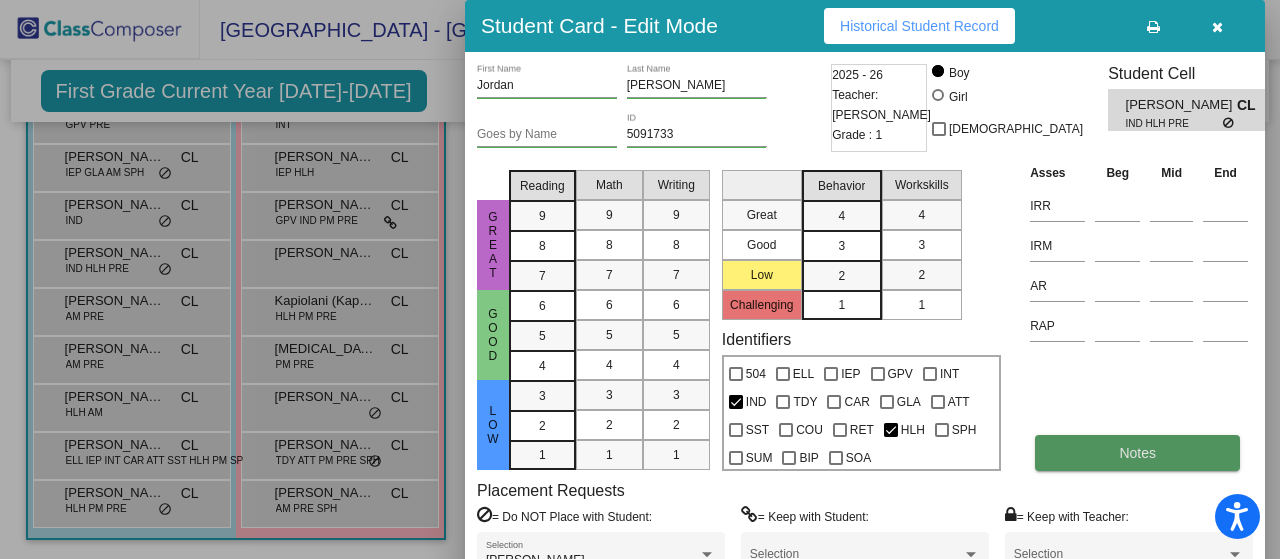 click on "Notes" at bounding box center (1137, 453) 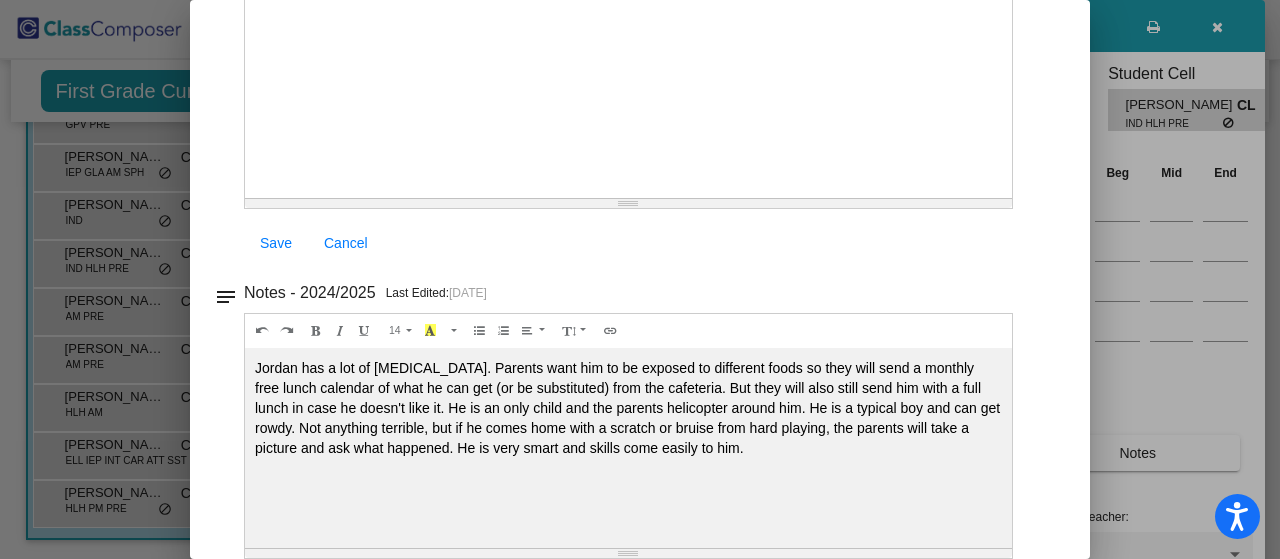 scroll, scrollTop: 240, scrollLeft: 0, axis: vertical 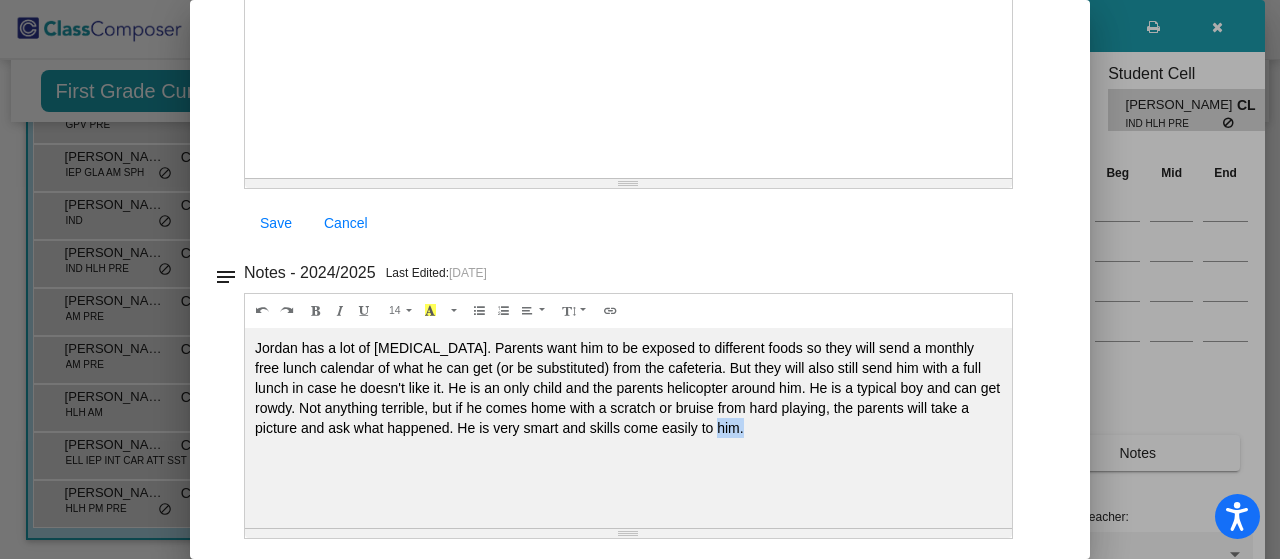 drag, startPoint x: 784, startPoint y: 449, endPoint x: 710, endPoint y: 431, distance: 76.15773 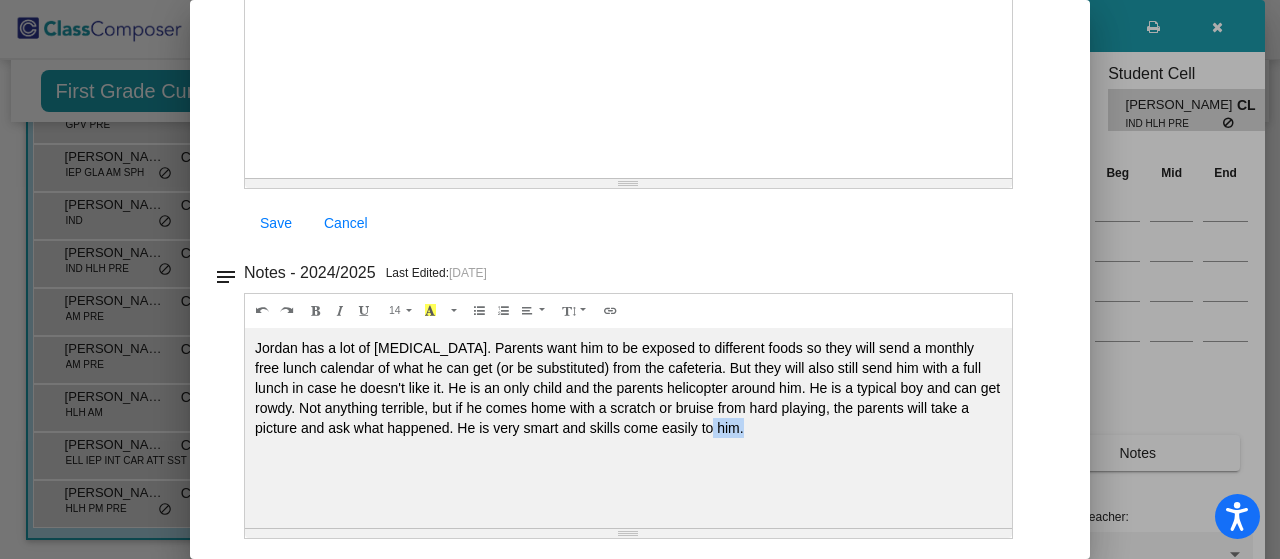 scroll, scrollTop: 0, scrollLeft: 0, axis: both 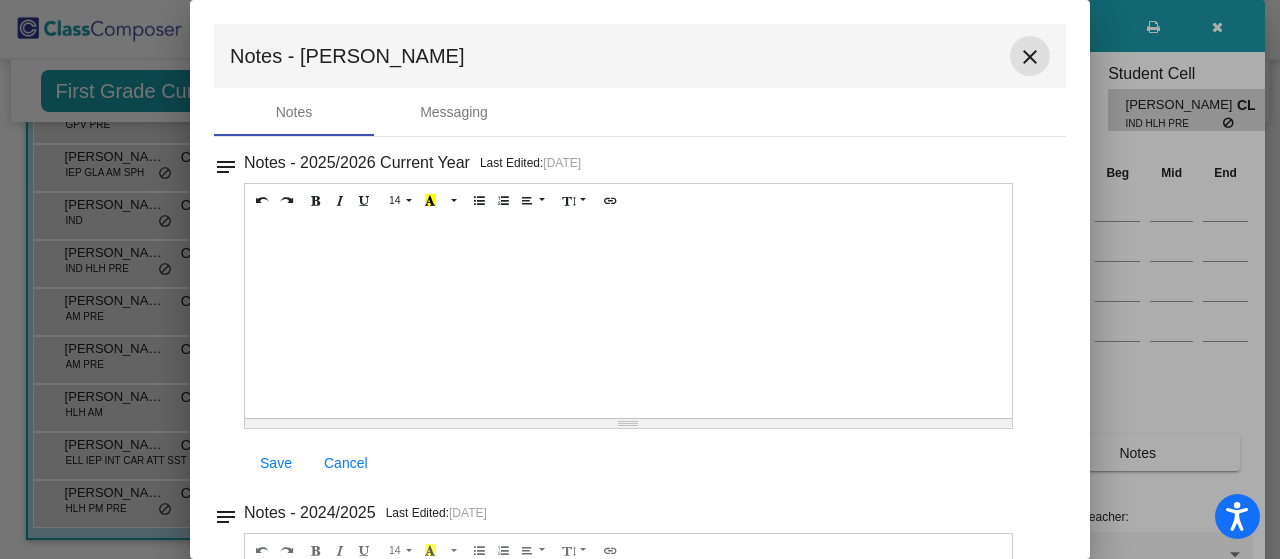 click on "close" at bounding box center (1030, 57) 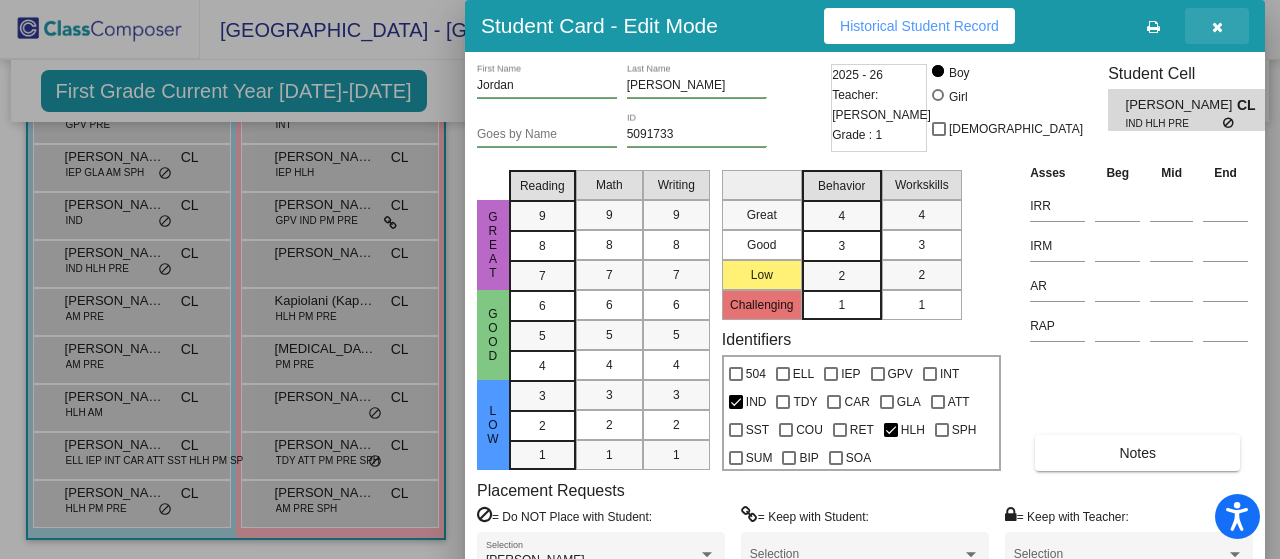 click at bounding box center [1217, 27] 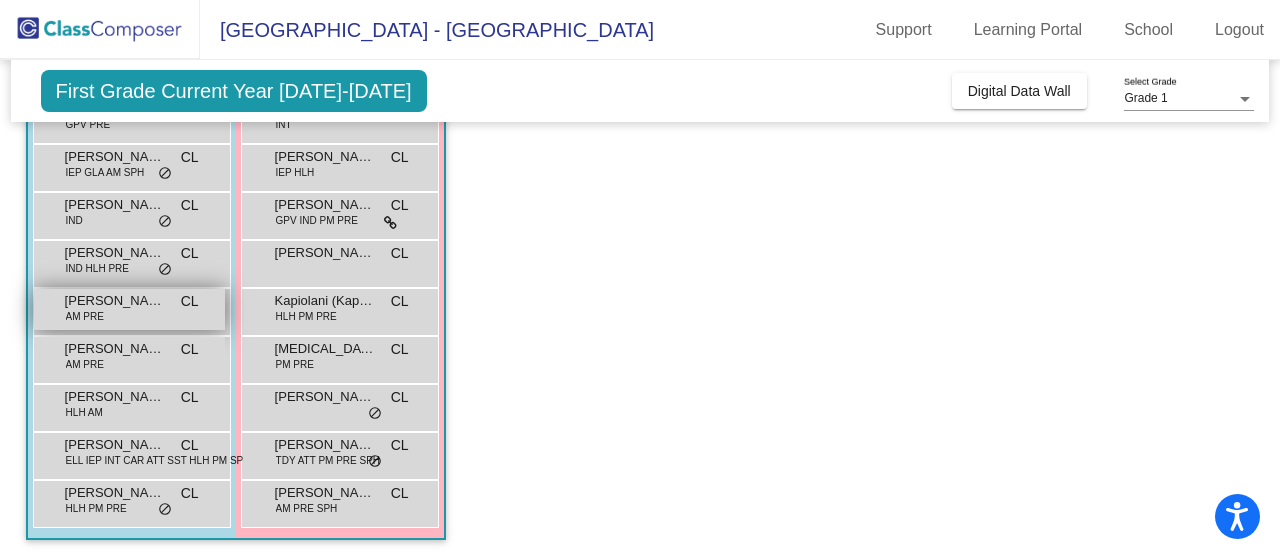 click on "Lenn Daas AM PRE CL lock do_not_disturb_alt" at bounding box center [129, 309] 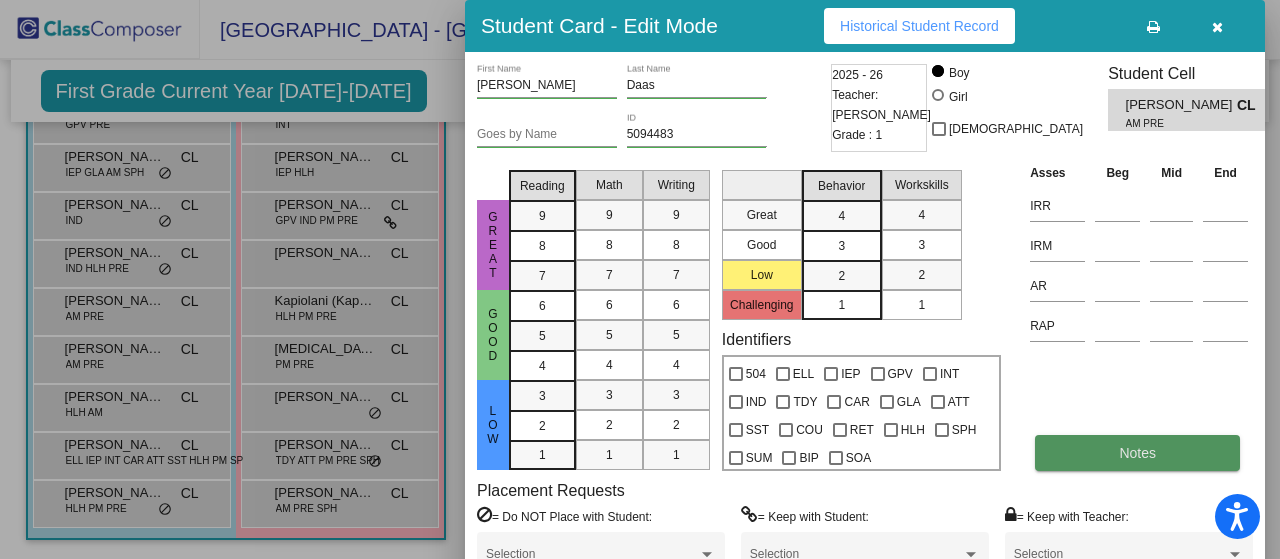 click on "Notes" at bounding box center (1137, 453) 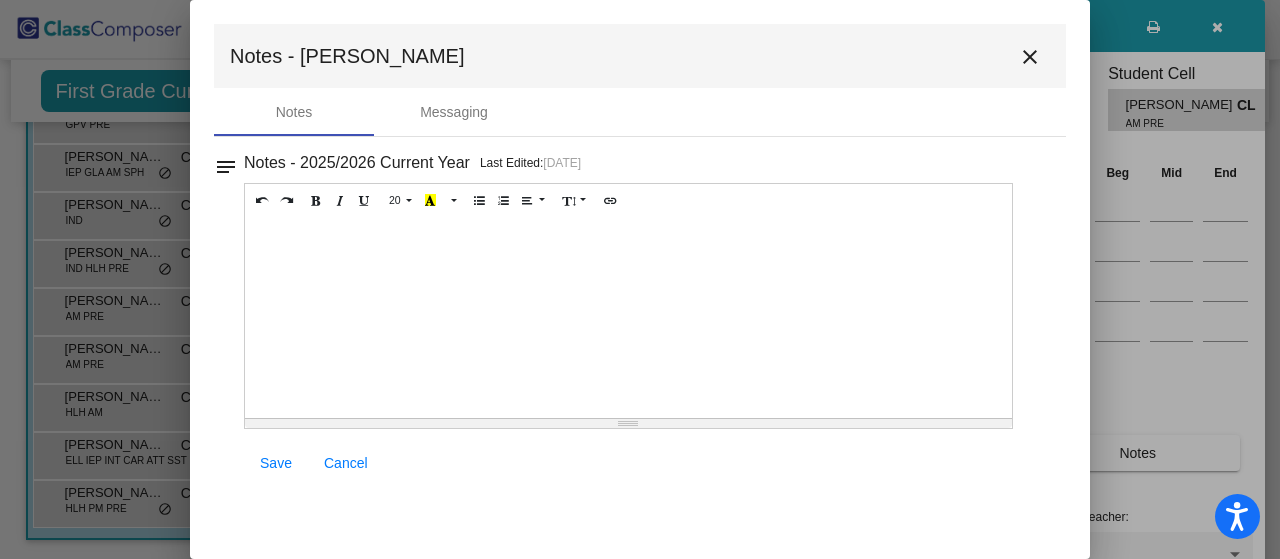 click on "close" at bounding box center [1030, 57] 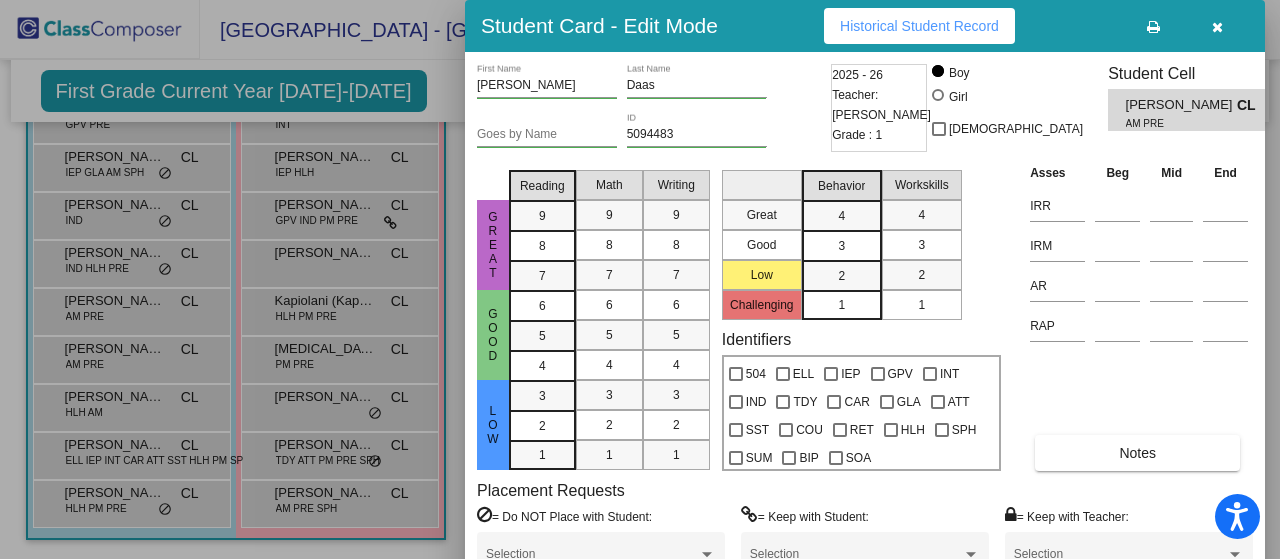 click at bounding box center (640, 279) 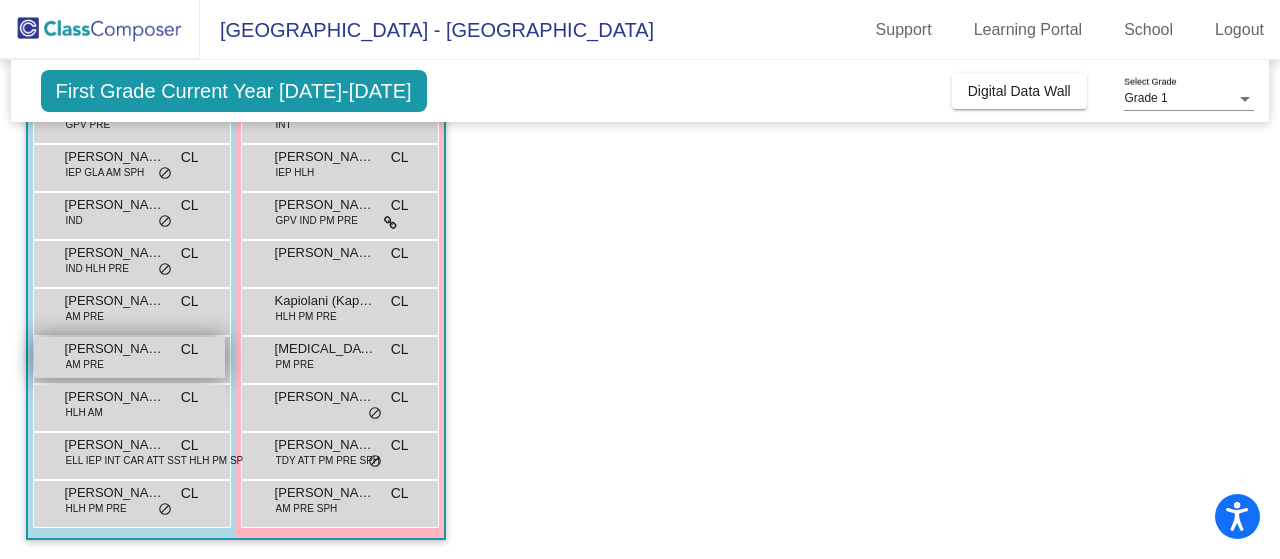click on "Liam Ehevich AM PRE CL lock do_not_disturb_alt" at bounding box center [129, 357] 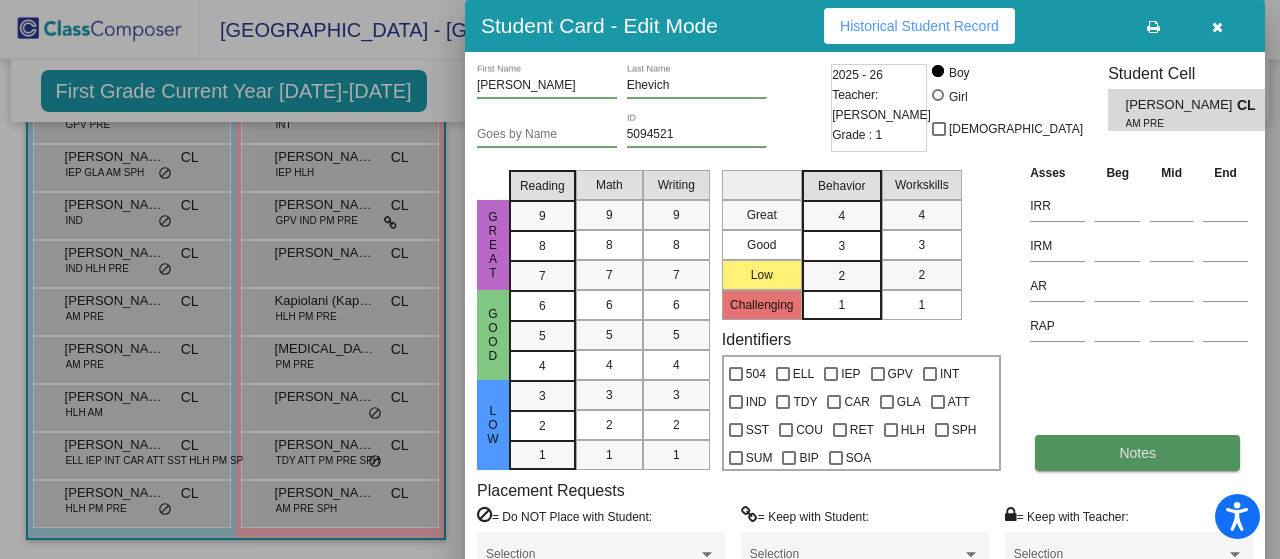 click on "Notes" at bounding box center (1137, 453) 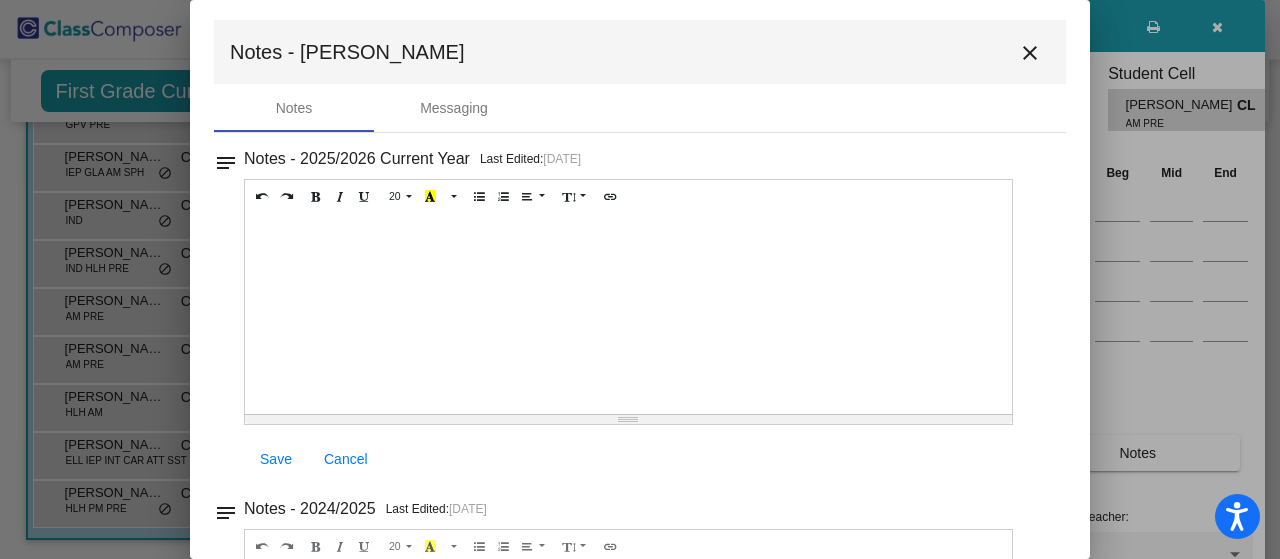 scroll, scrollTop: 0, scrollLeft: 0, axis: both 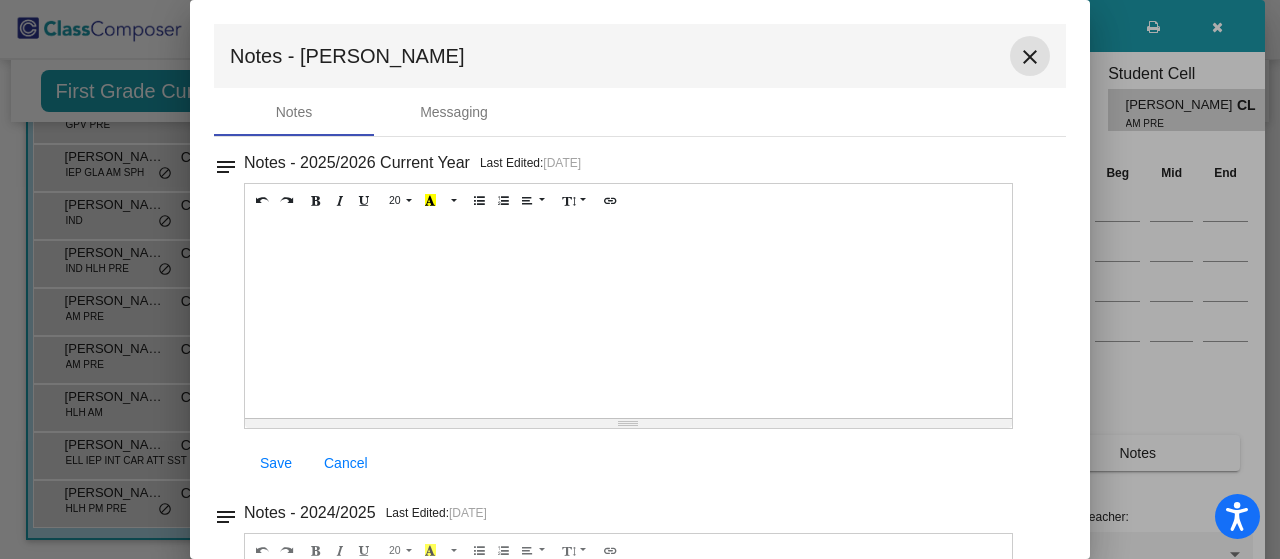 click on "close" at bounding box center (1030, 57) 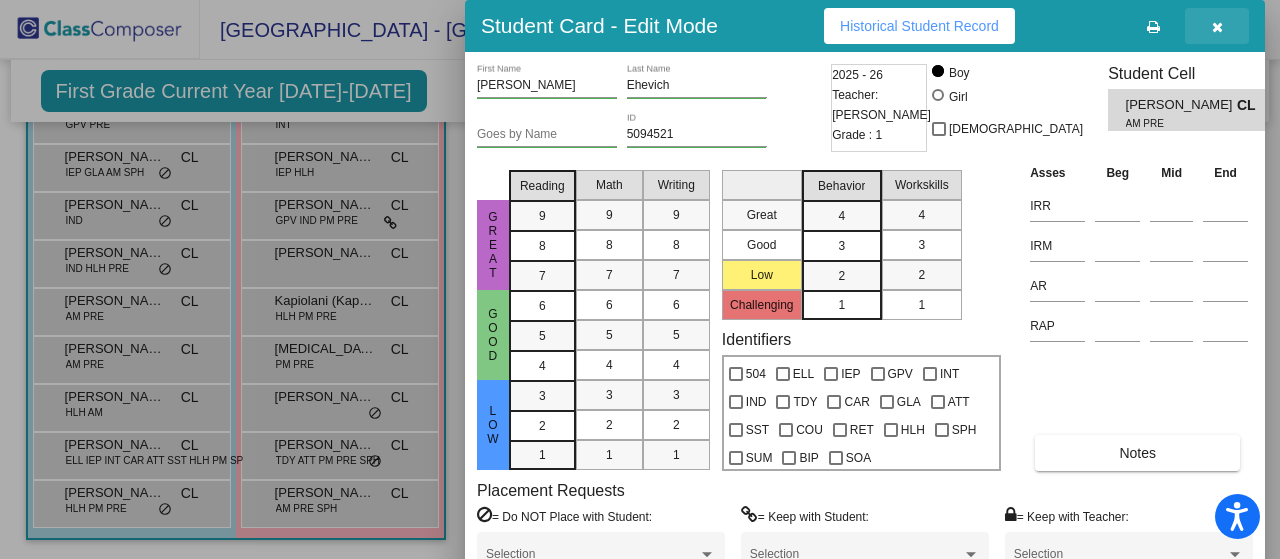 click at bounding box center [1217, 26] 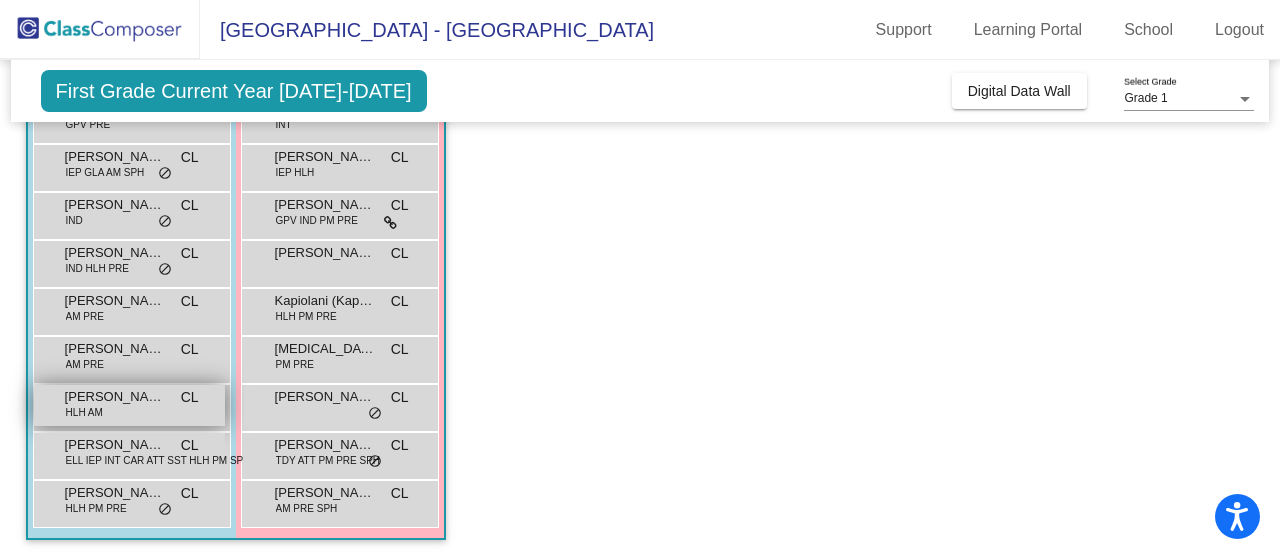 click on "Logan Cotton HLH AM CL lock do_not_disturb_alt" at bounding box center [129, 405] 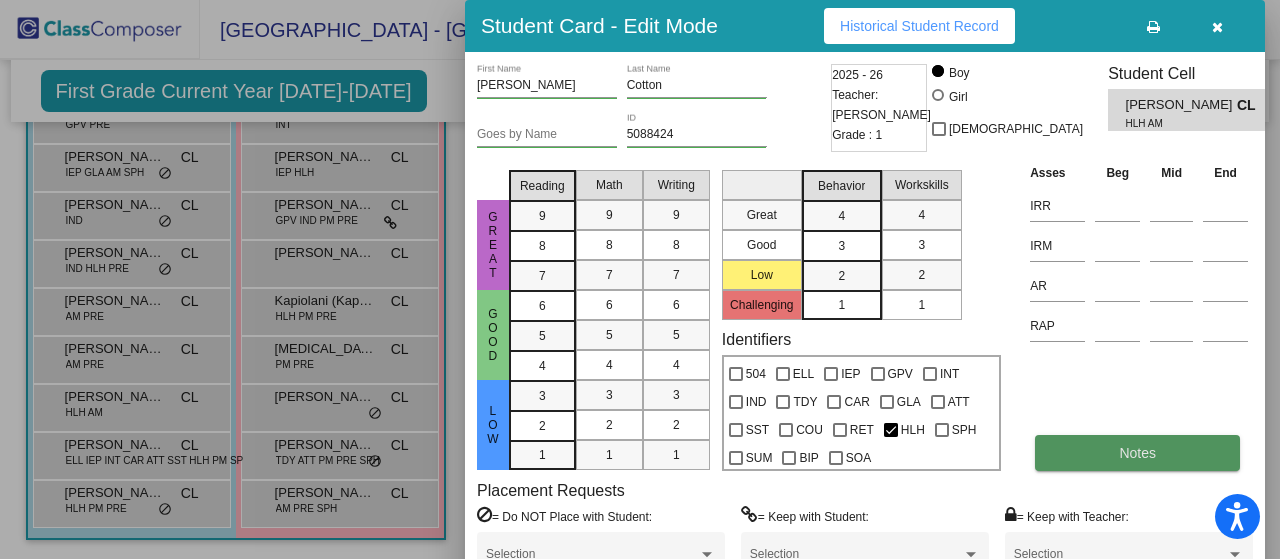 click on "Notes" at bounding box center [1137, 453] 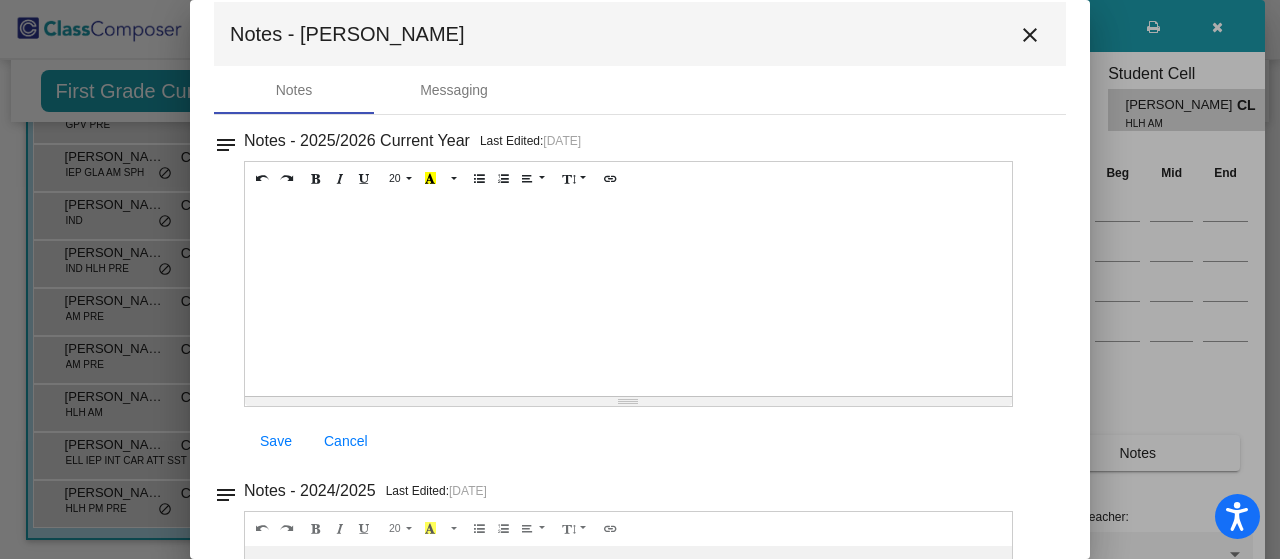 scroll, scrollTop: 21, scrollLeft: 0, axis: vertical 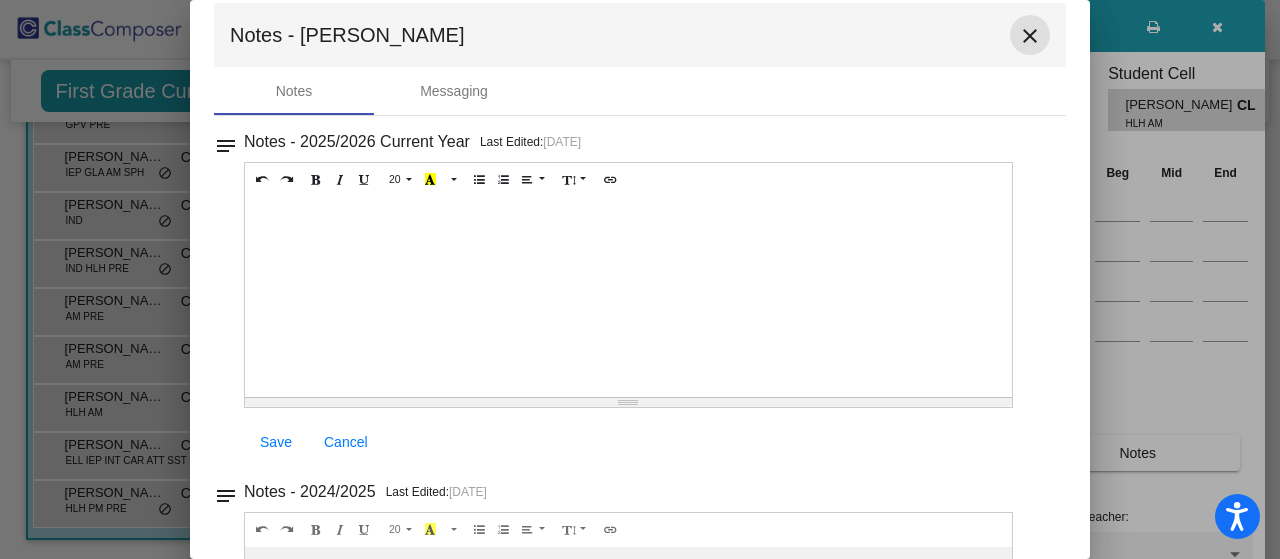 click on "close" at bounding box center (1030, 36) 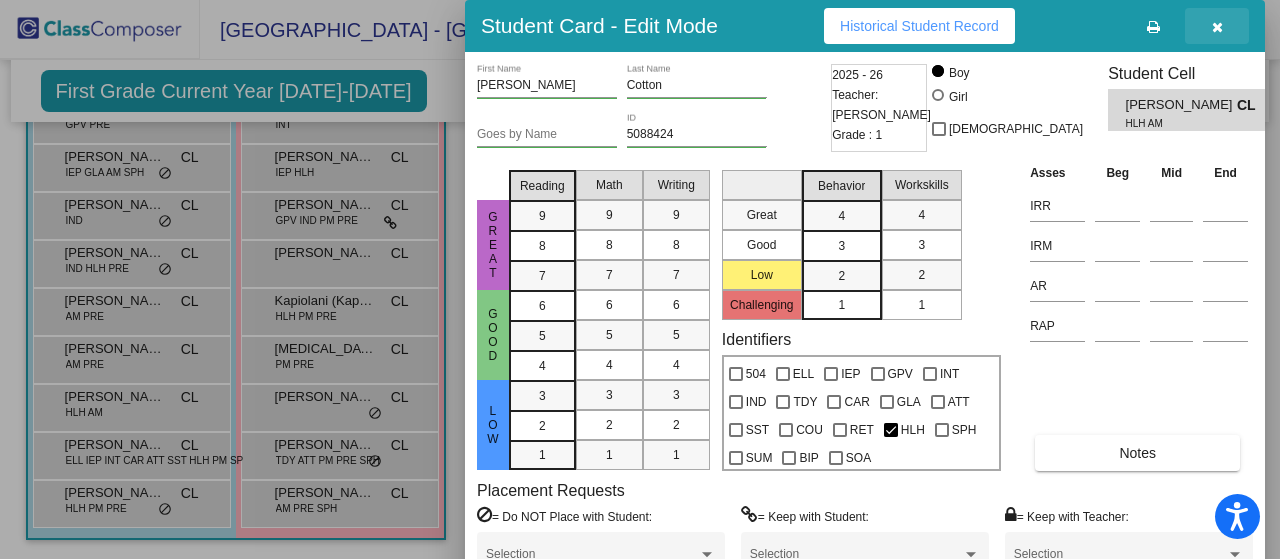 click at bounding box center [1217, 27] 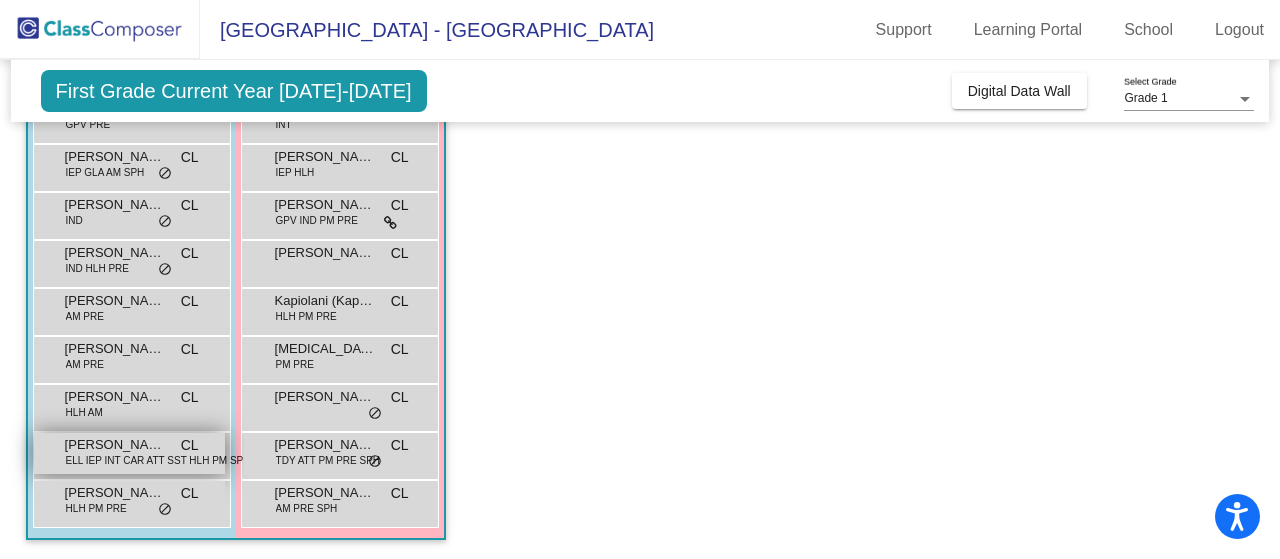 click on "ELL IEP INT CAR ATT SST HLH PM SPH" at bounding box center [158, 460] 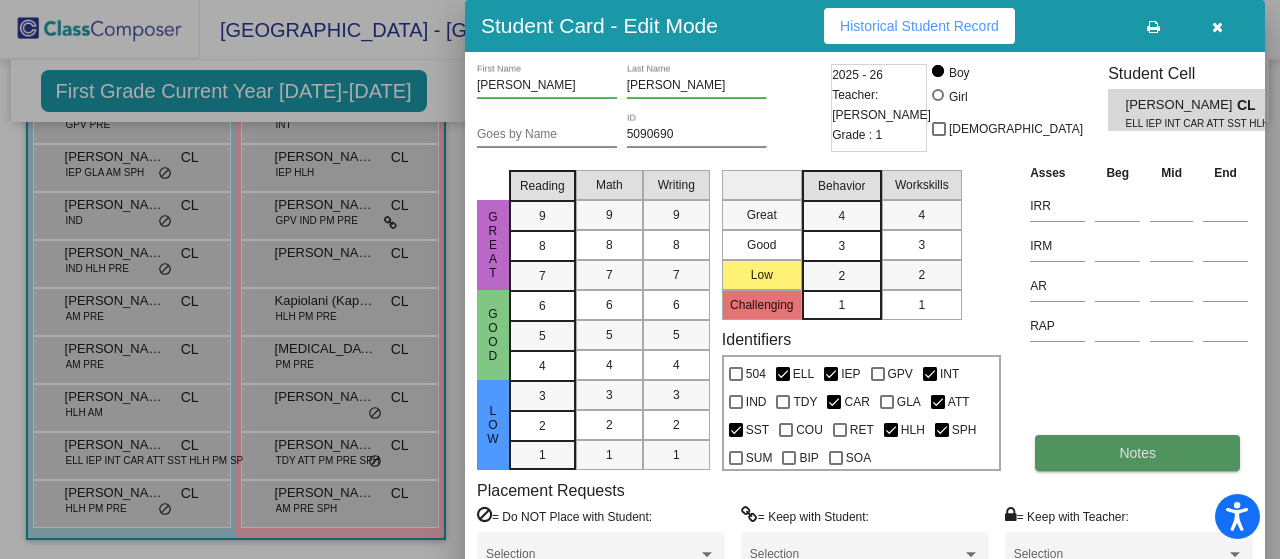 click on "Notes" at bounding box center [1137, 453] 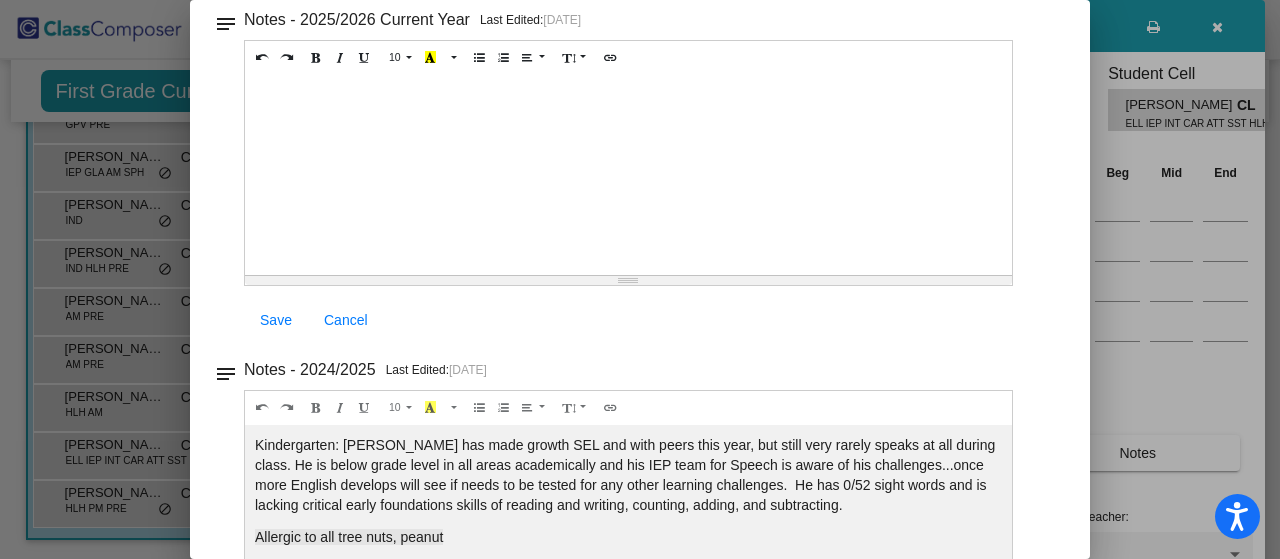 scroll, scrollTop: 0, scrollLeft: 0, axis: both 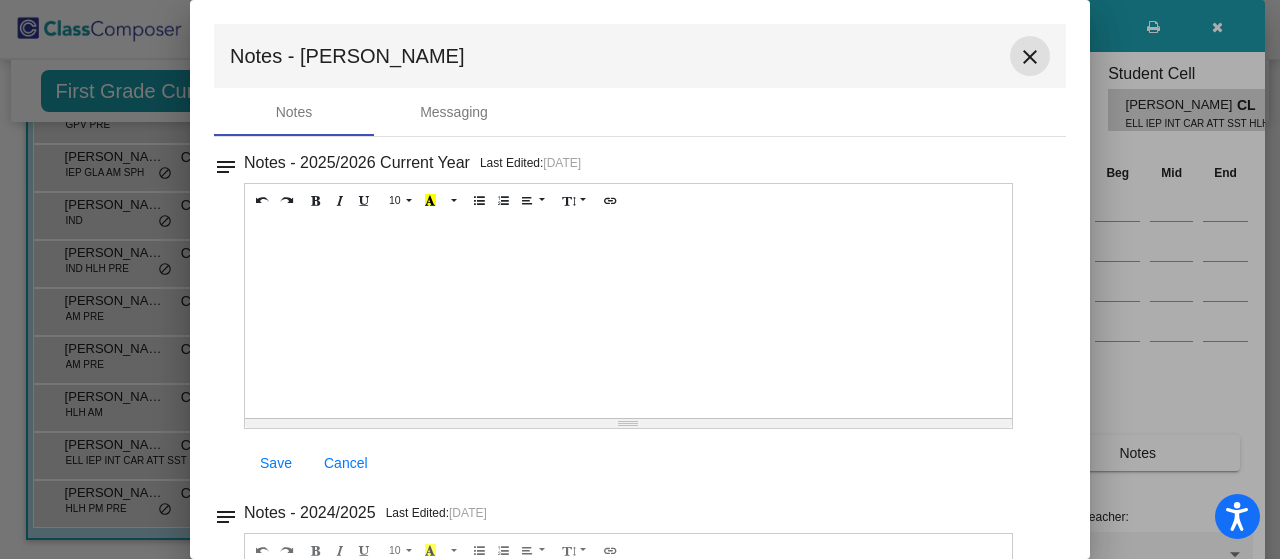 click on "close" at bounding box center [1030, 56] 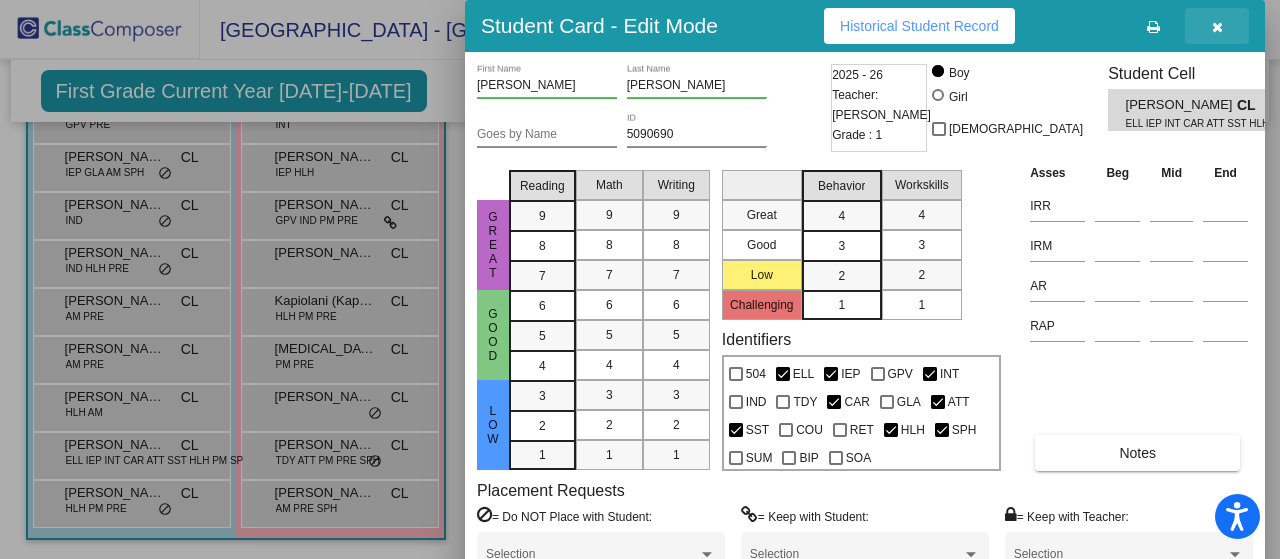 click at bounding box center [1217, 26] 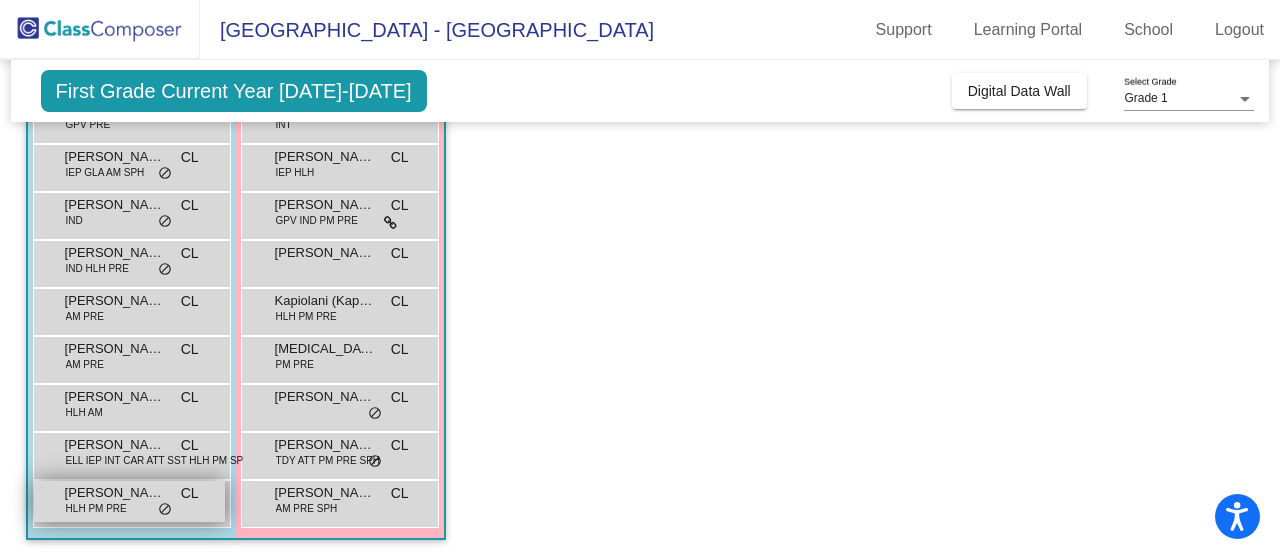 click on "Wyatt Witman HLH PM PRE CL lock do_not_disturb_alt" at bounding box center [129, 501] 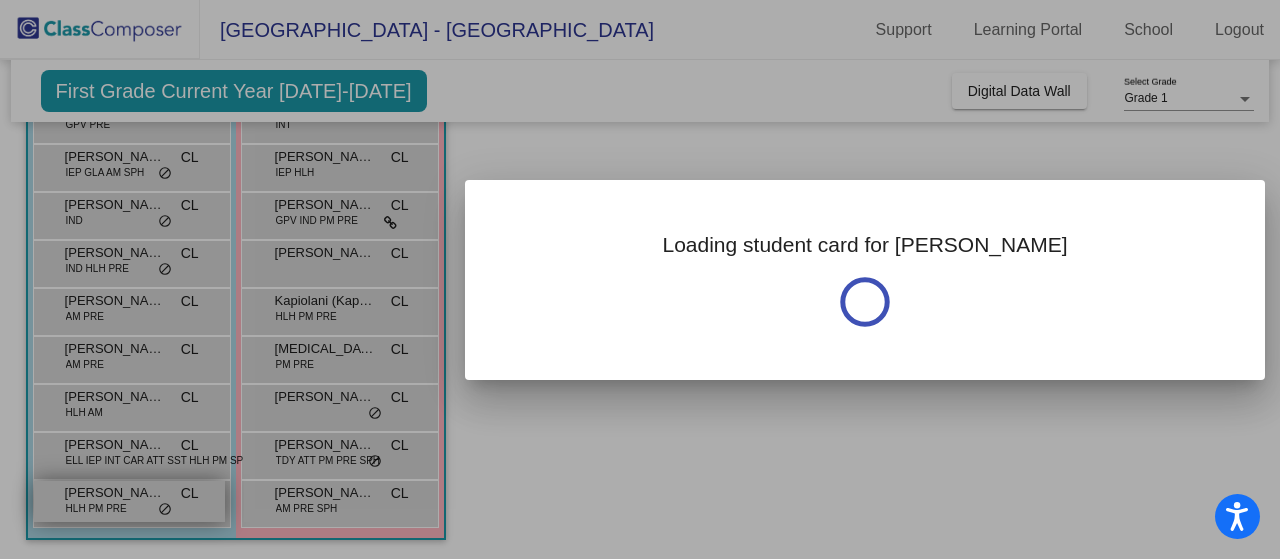 click at bounding box center (640, 279) 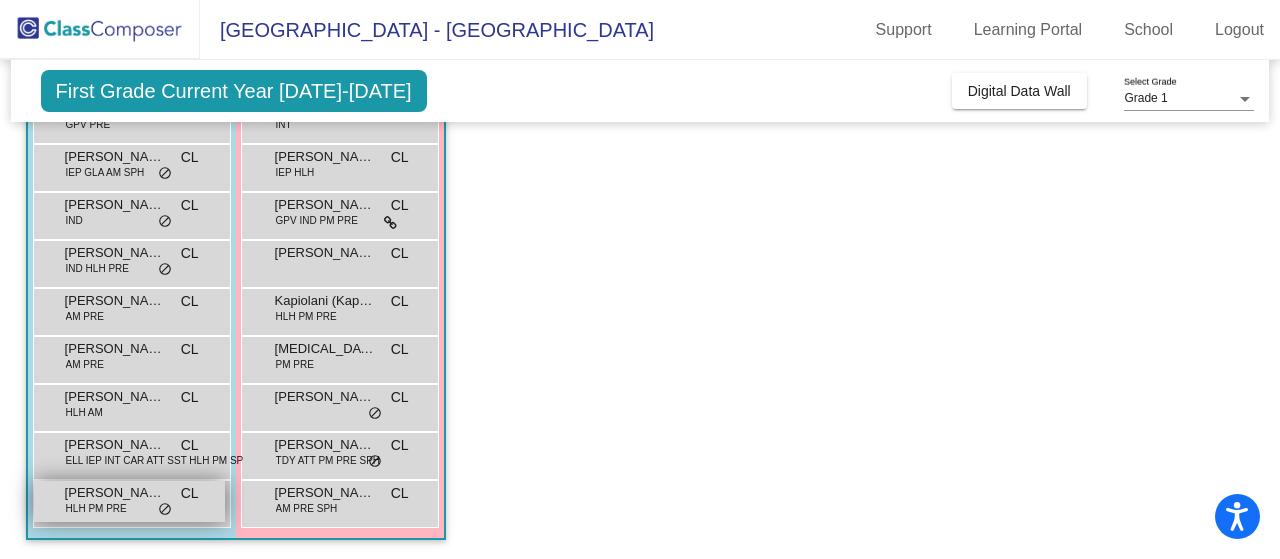 click on "Wyatt Witman HLH PM PRE CL lock do_not_disturb_alt" at bounding box center (129, 501) 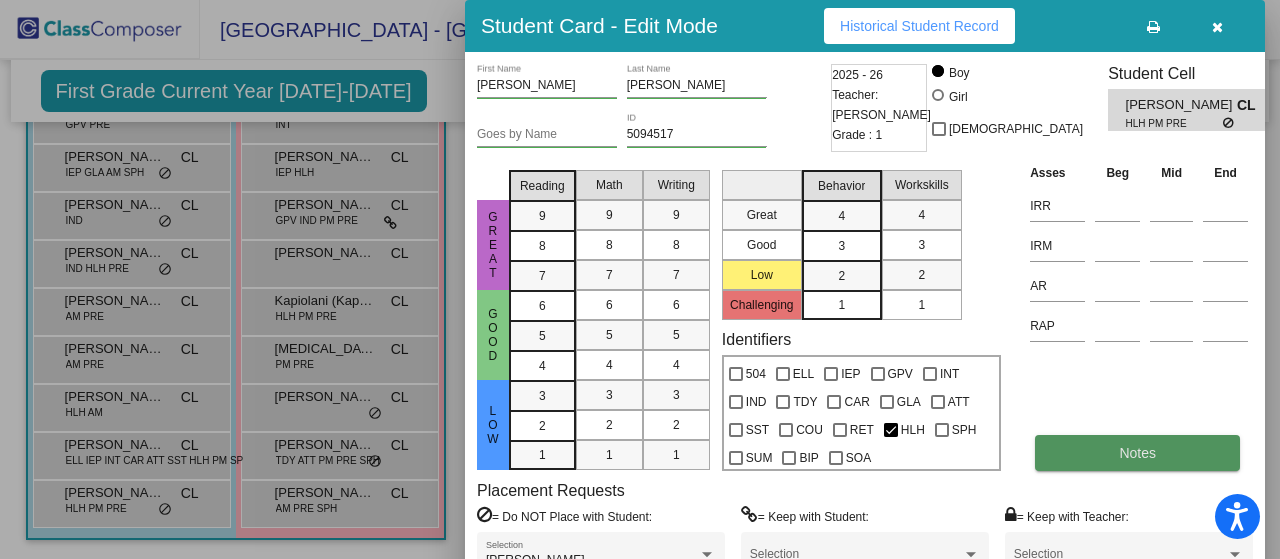 click on "Notes" at bounding box center [1137, 453] 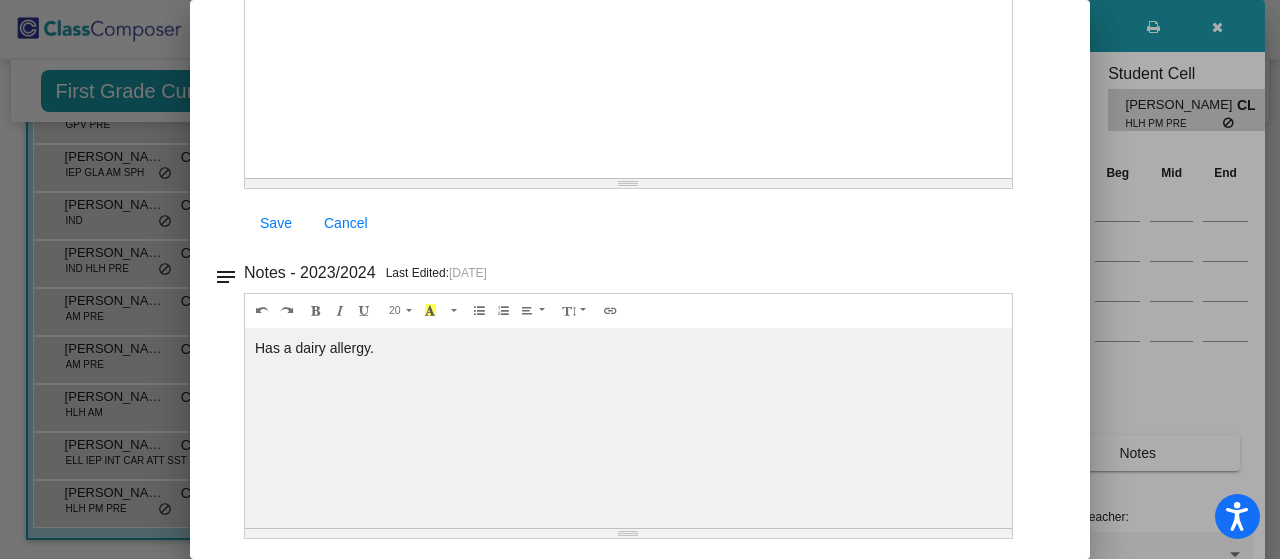 scroll, scrollTop: 0, scrollLeft: 0, axis: both 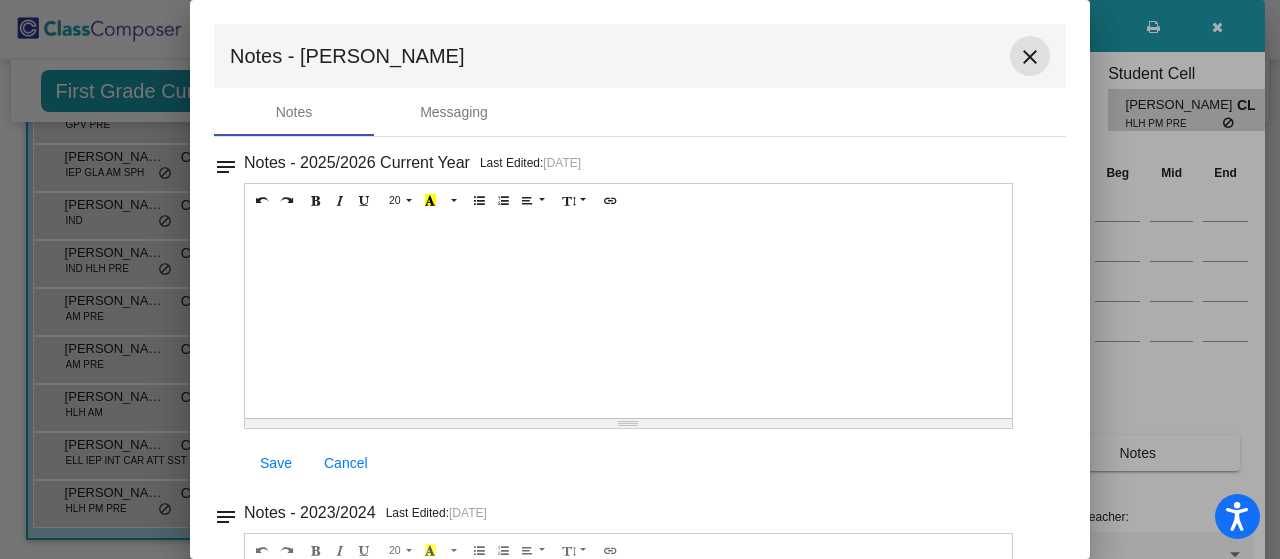 click on "close" at bounding box center (1030, 57) 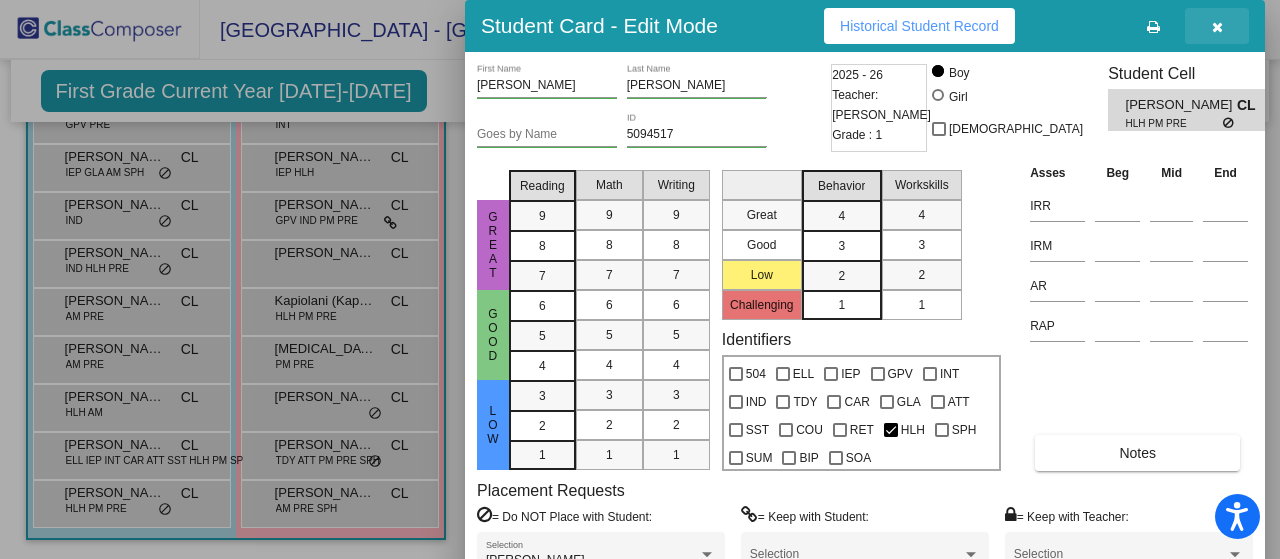 click at bounding box center (1217, 27) 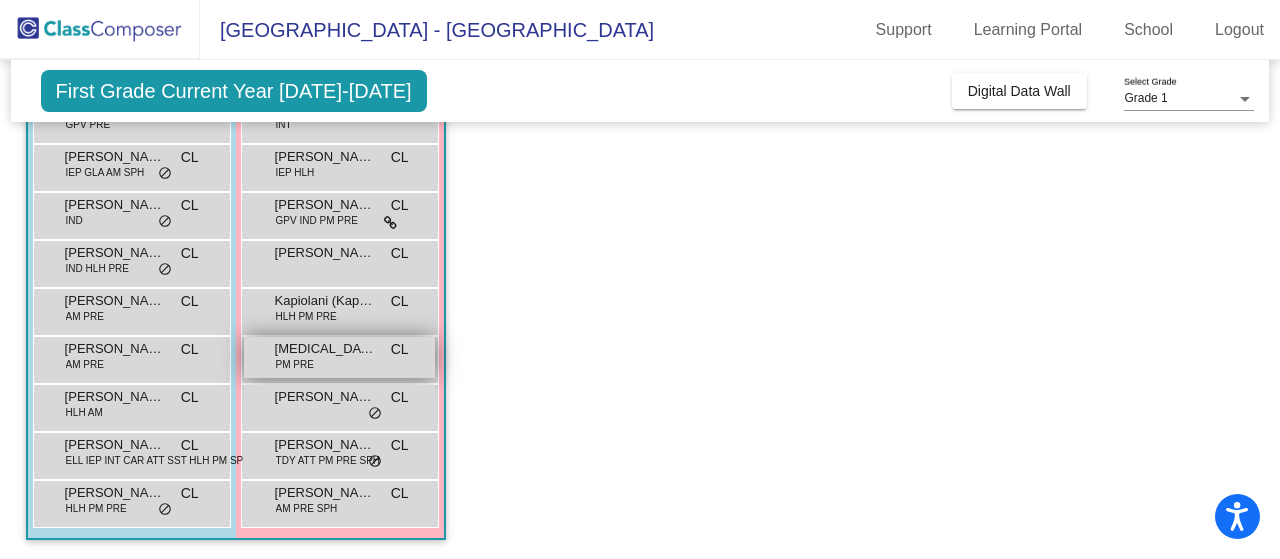 scroll, scrollTop: 0, scrollLeft: 0, axis: both 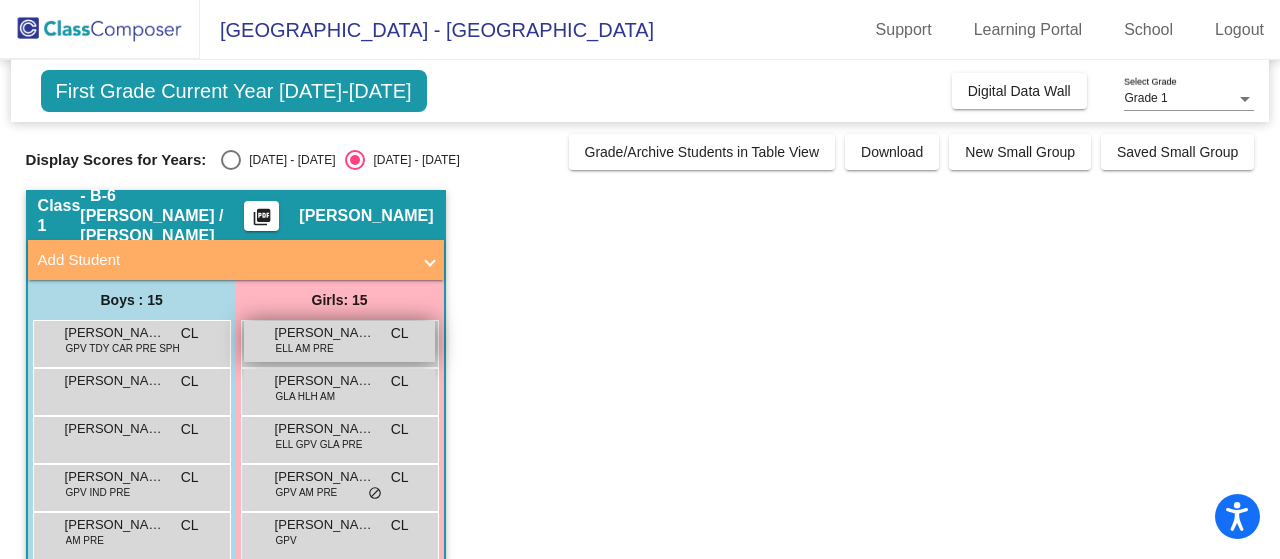 click on "Aitana Munoz Gonzalez ELL AM PRE CL lock do_not_disturb_alt" at bounding box center (339, 341) 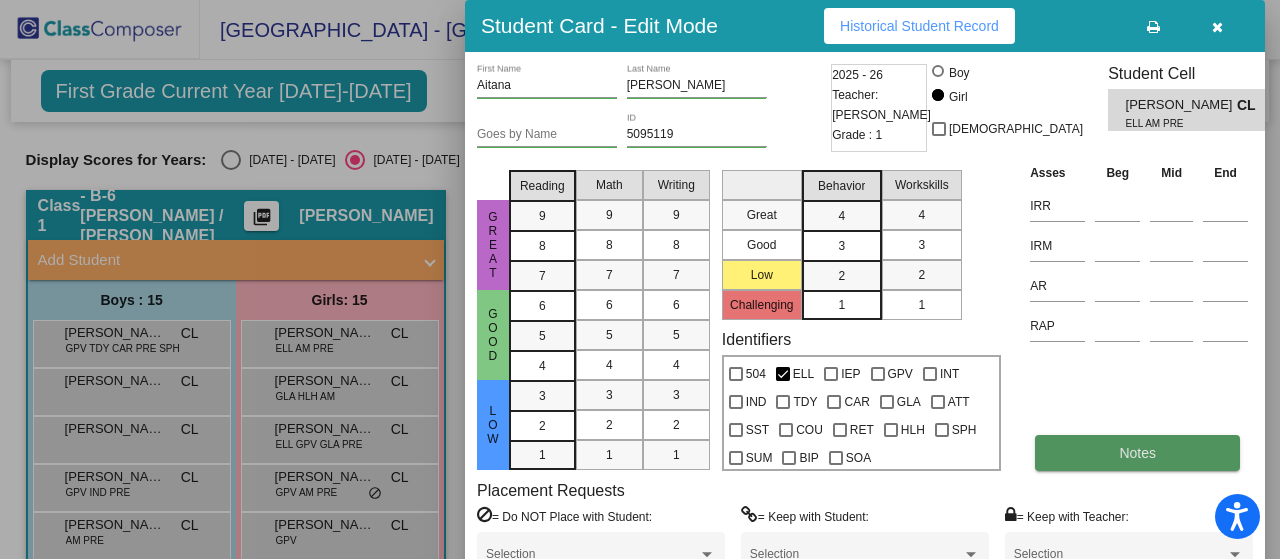 click on "Notes" at bounding box center (1137, 453) 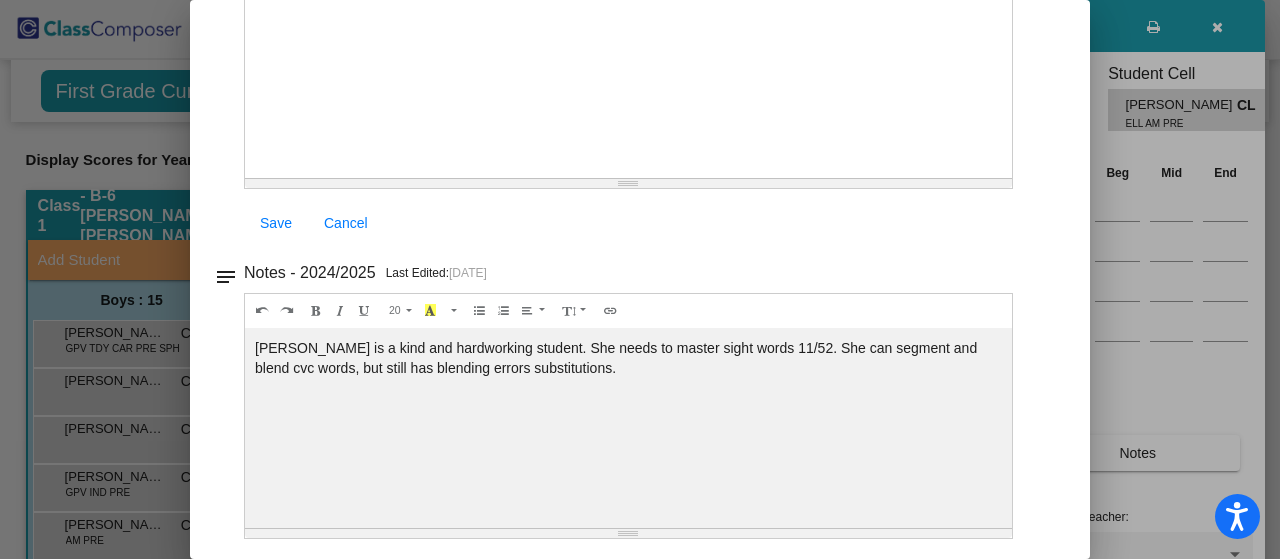 scroll, scrollTop: 0, scrollLeft: 0, axis: both 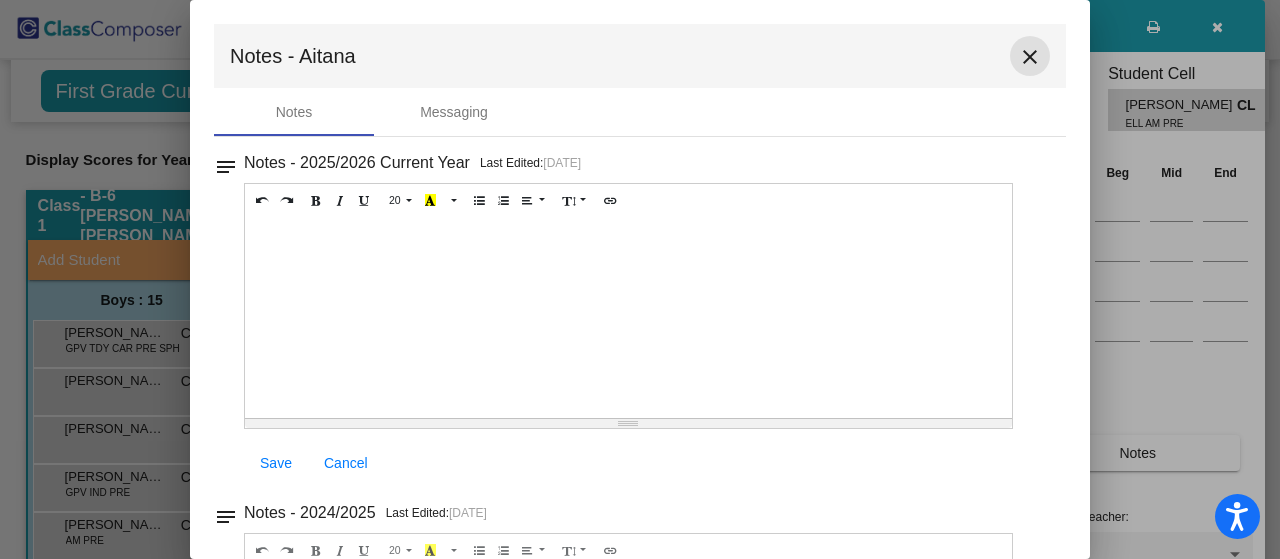 click on "close" at bounding box center [1030, 57] 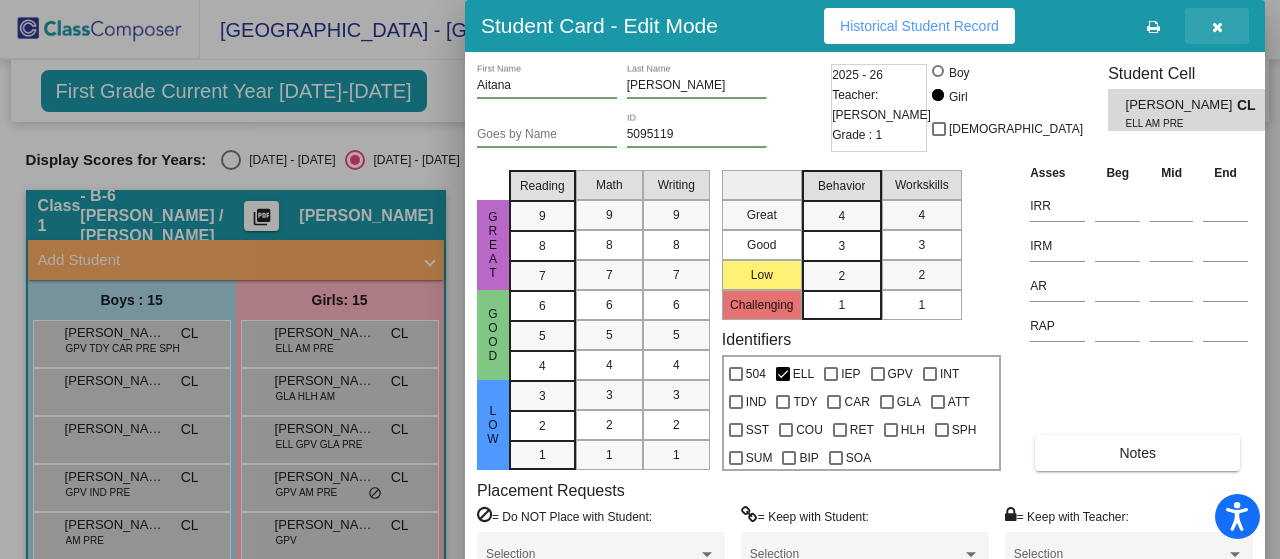 click at bounding box center (1217, 26) 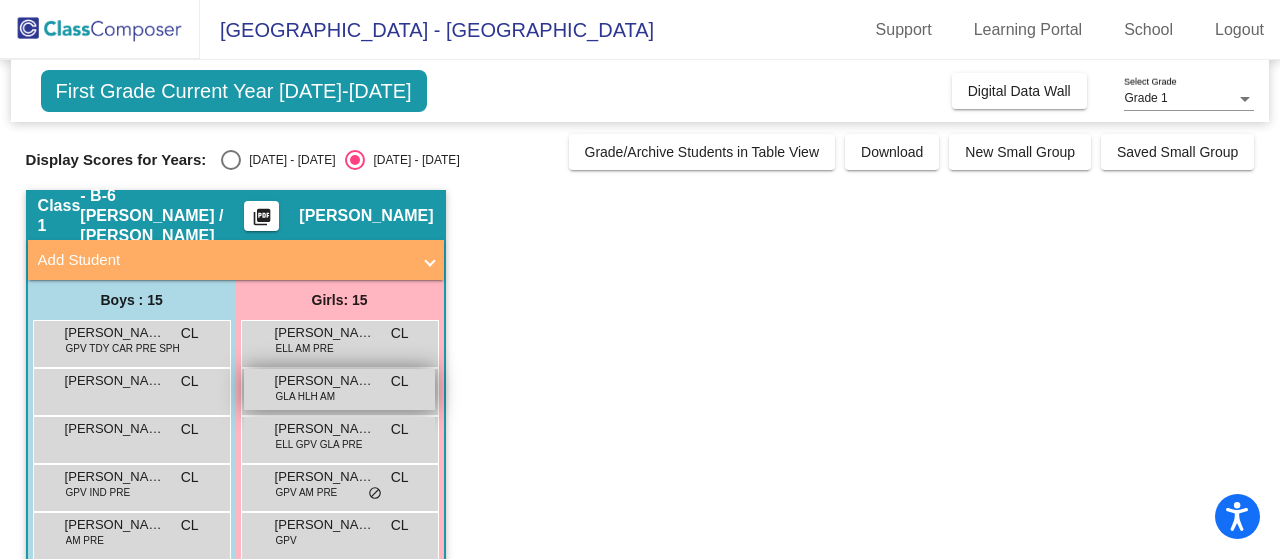 click on "Aliana Casanova GLA HLH AM CL lock do_not_disturb_alt" at bounding box center [339, 389] 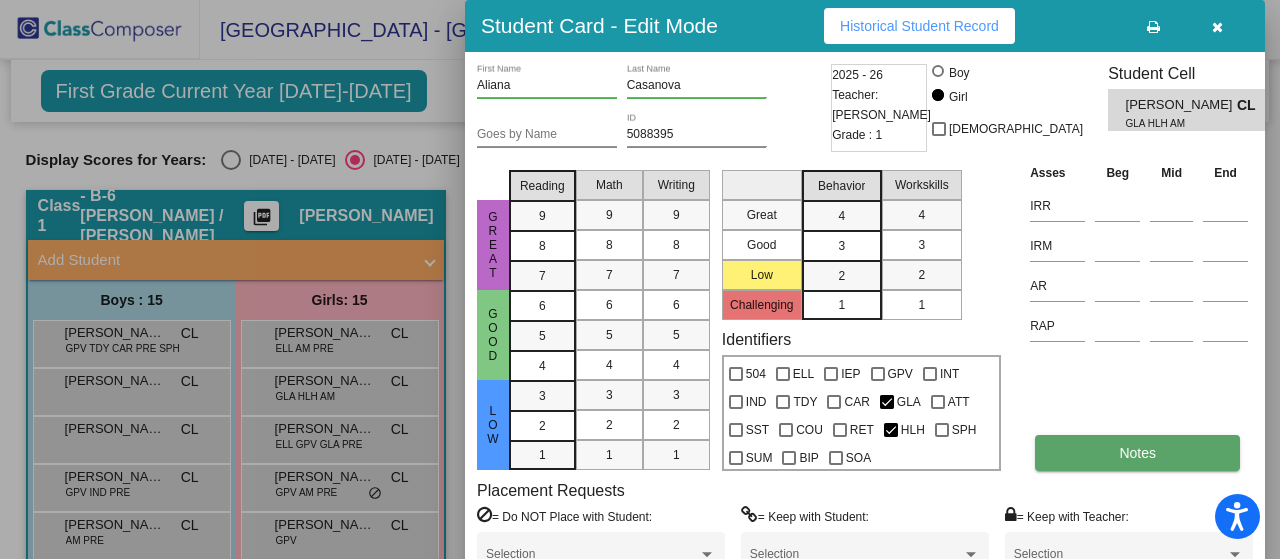 click on "Notes" at bounding box center (1137, 453) 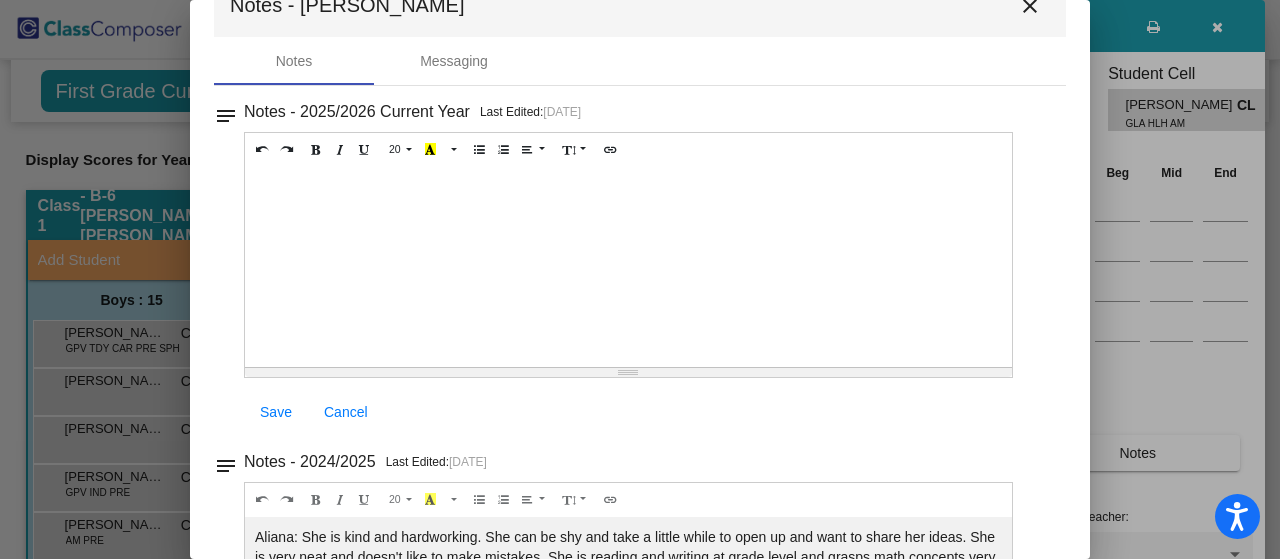 scroll, scrollTop: 0, scrollLeft: 0, axis: both 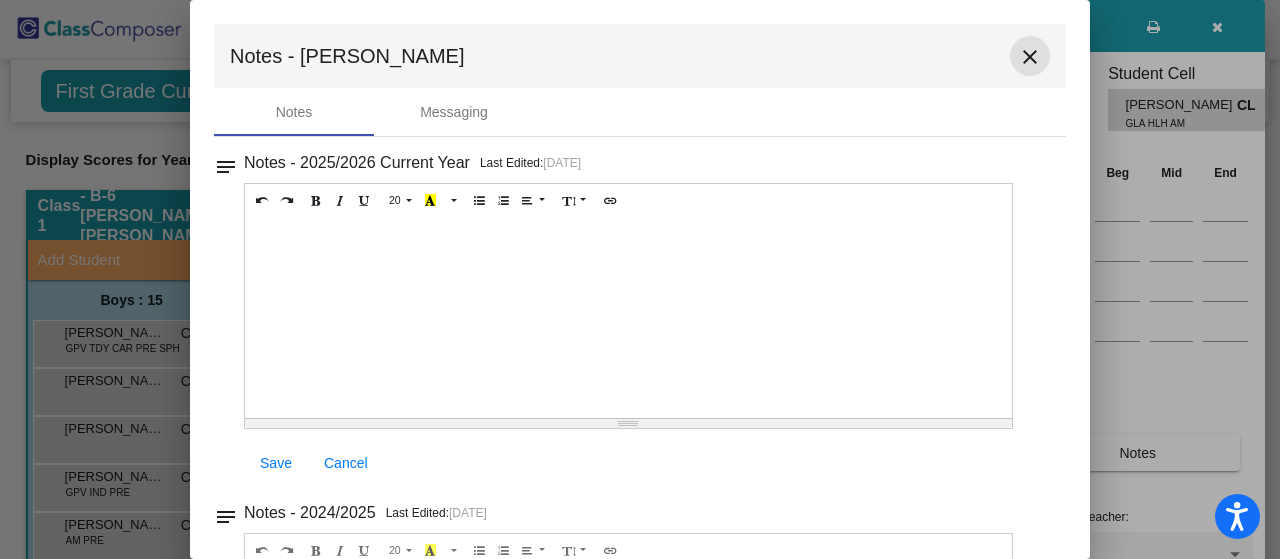 click on "close" at bounding box center [1030, 56] 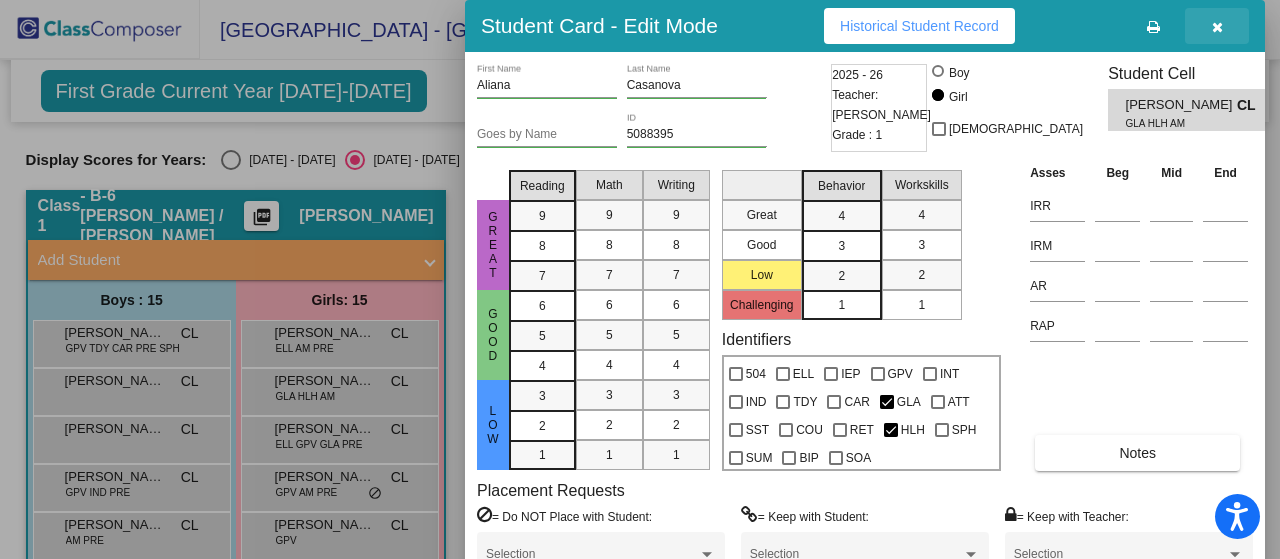 click at bounding box center [1217, 27] 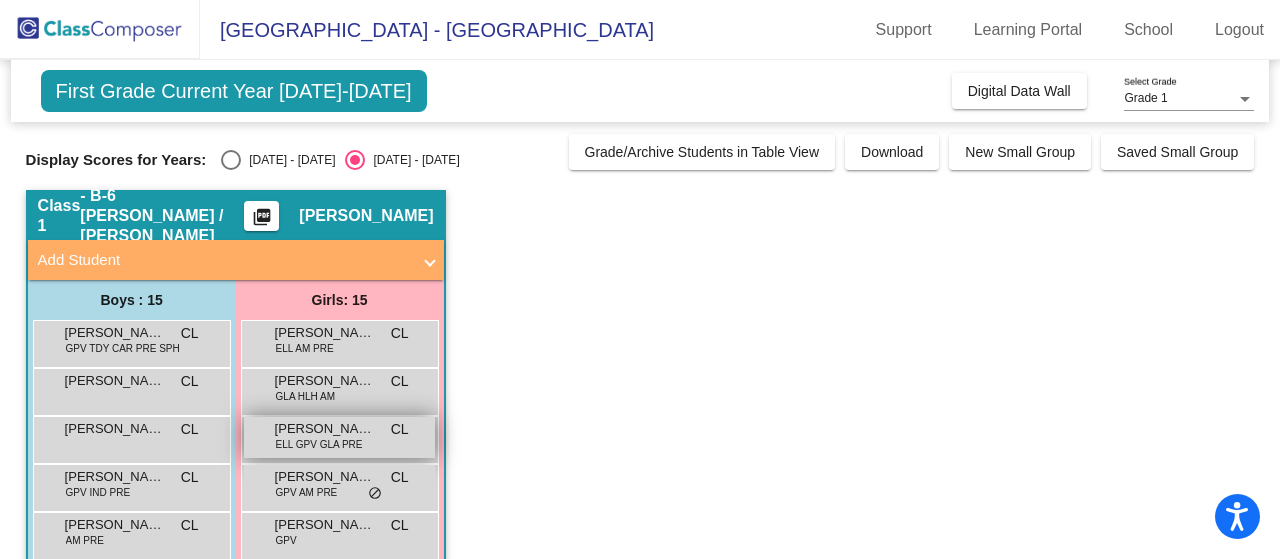click on "ELL GPV GLA PRE" at bounding box center (319, 444) 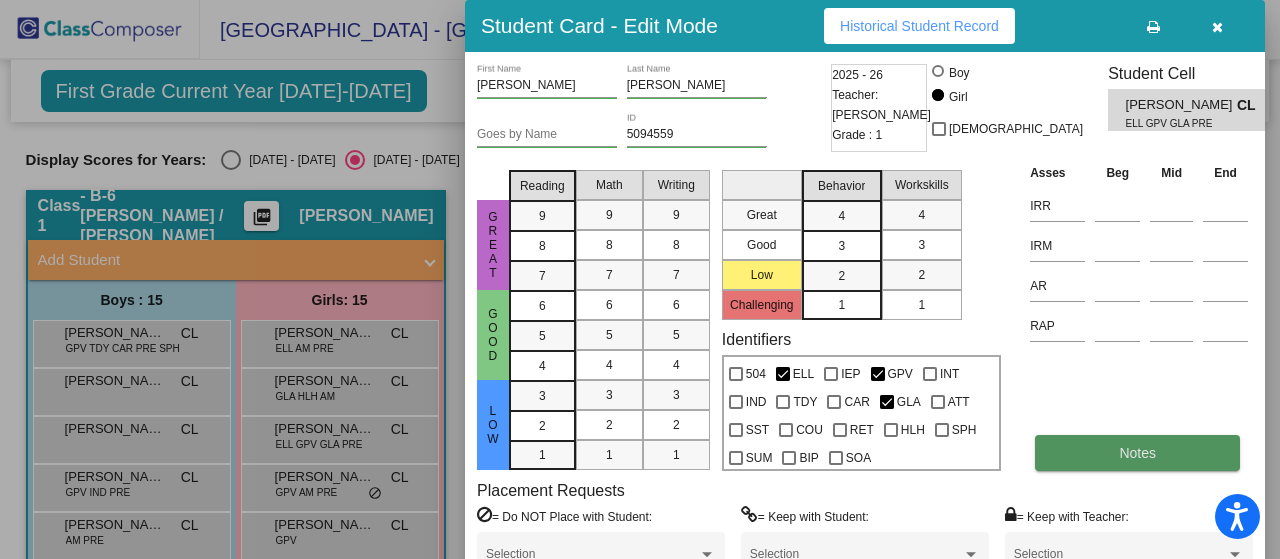 click on "Notes" at bounding box center (1137, 453) 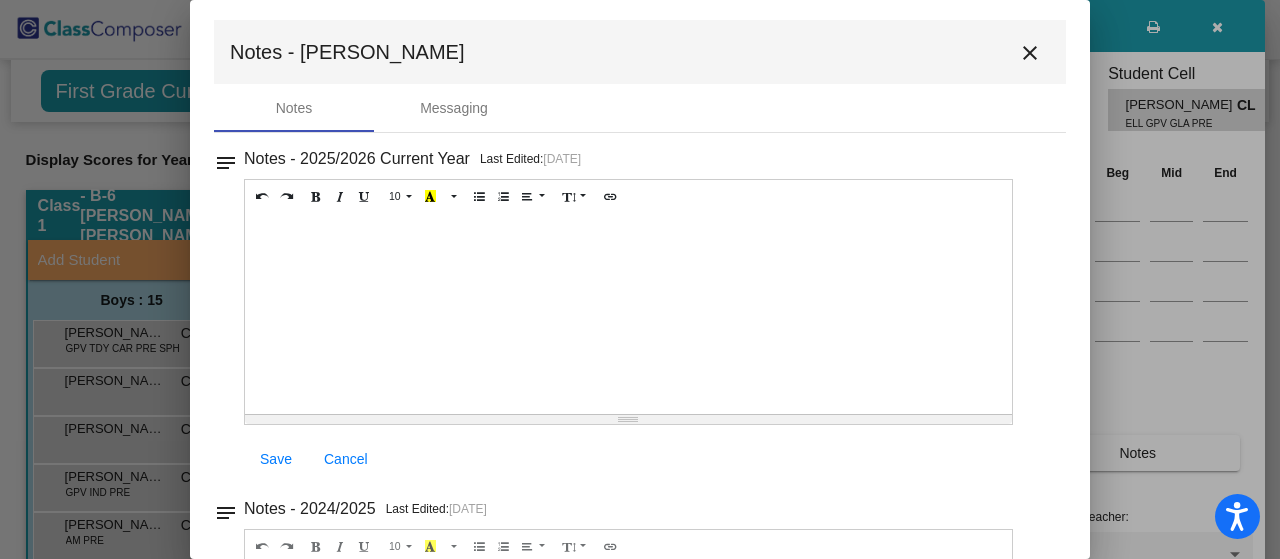 scroll, scrollTop: 0, scrollLeft: 0, axis: both 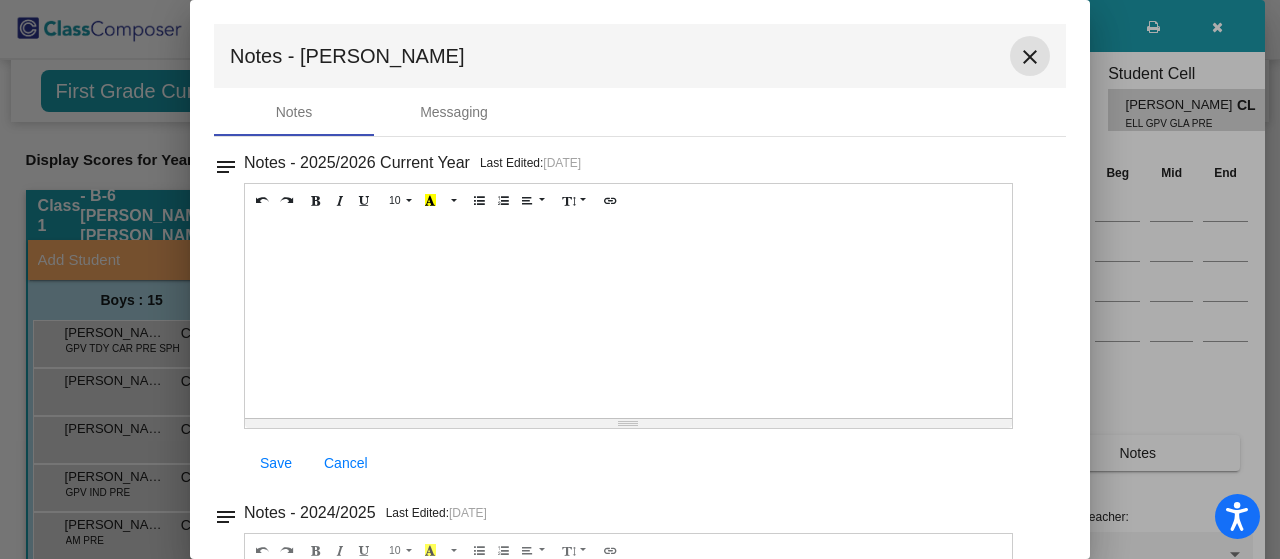 click on "close" at bounding box center (1030, 57) 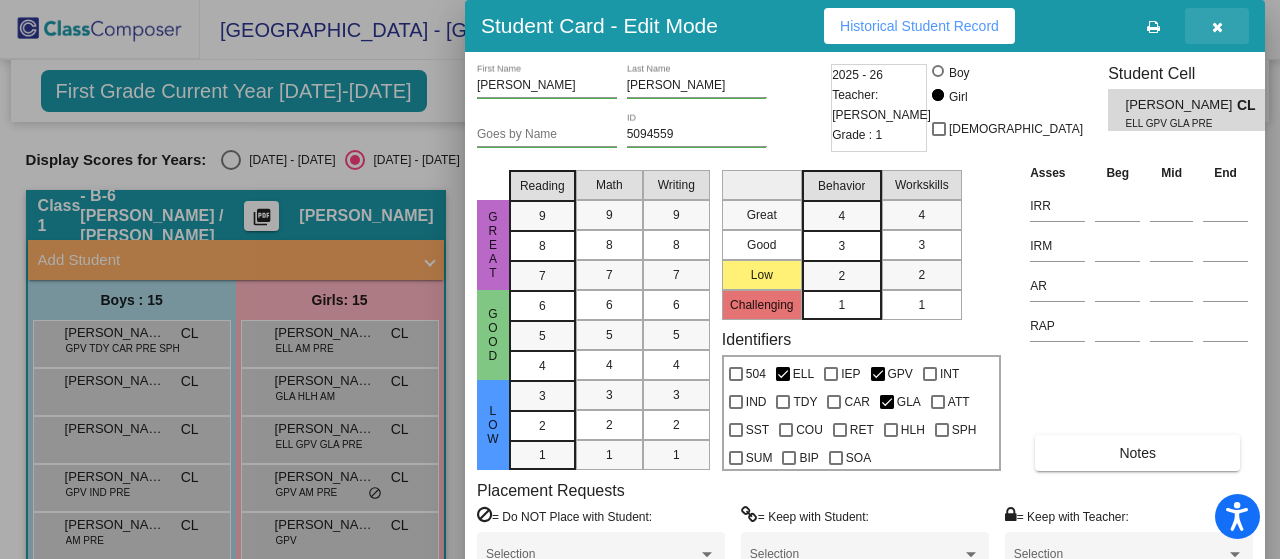 click at bounding box center [1217, 27] 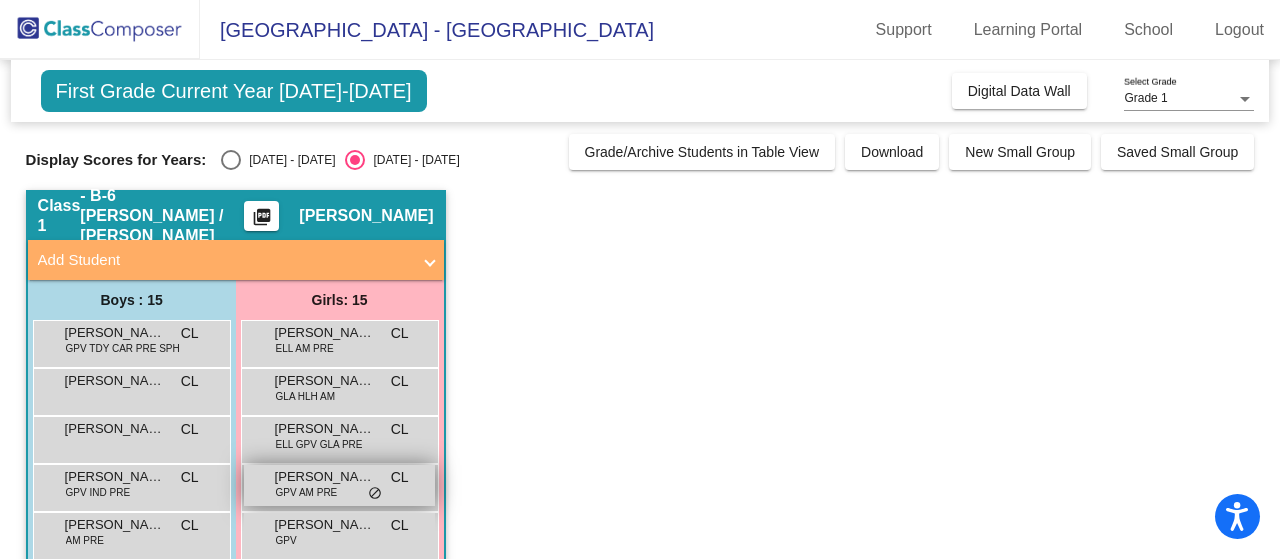 click on "Avery Goodwin" at bounding box center [325, 477] 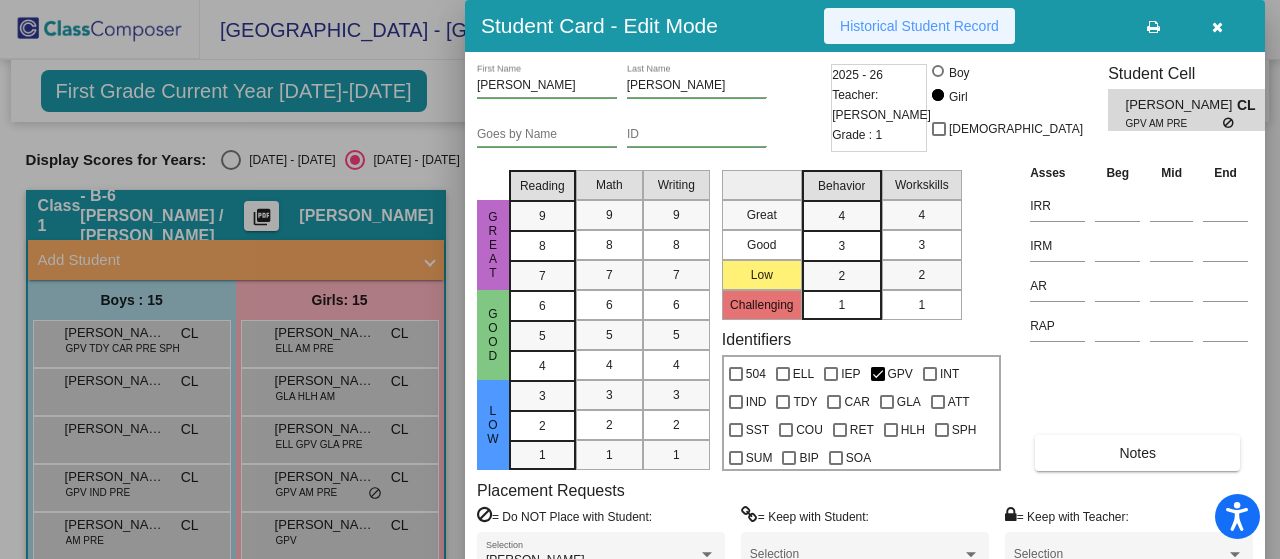 click on "Historical Student Record" at bounding box center [919, 26] 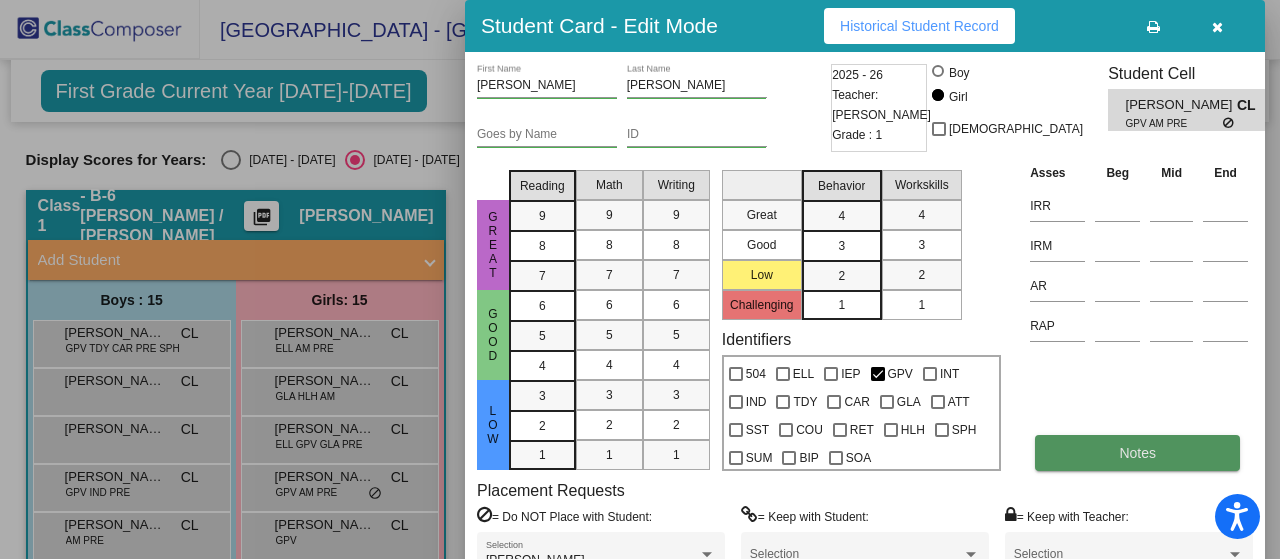 click on "Notes" at bounding box center (1137, 453) 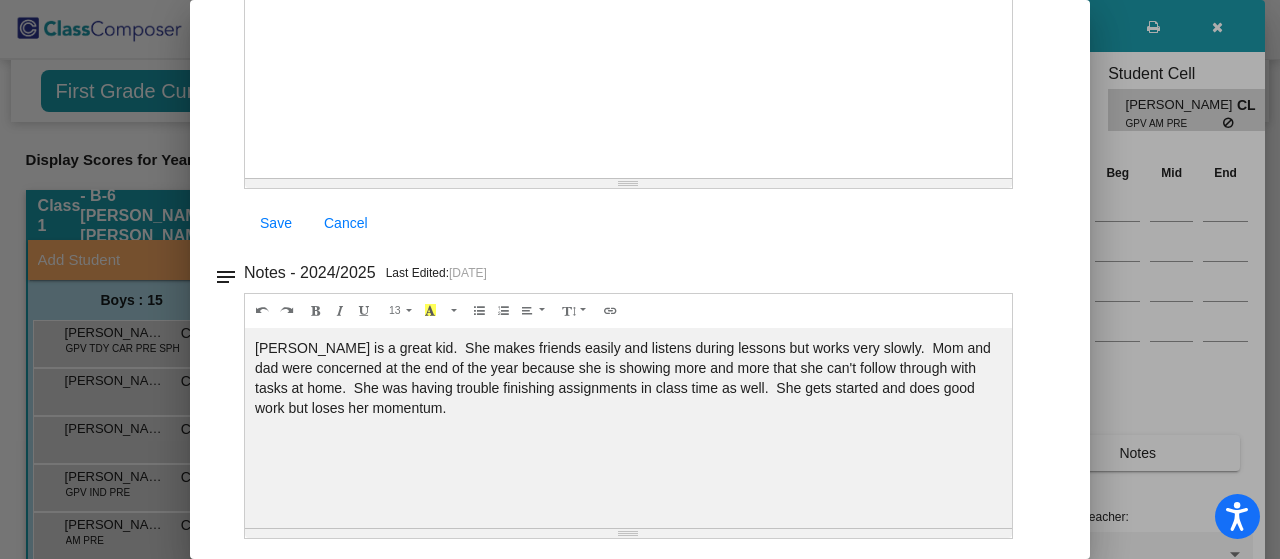 scroll, scrollTop: 0, scrollLeft: 0, axis: both 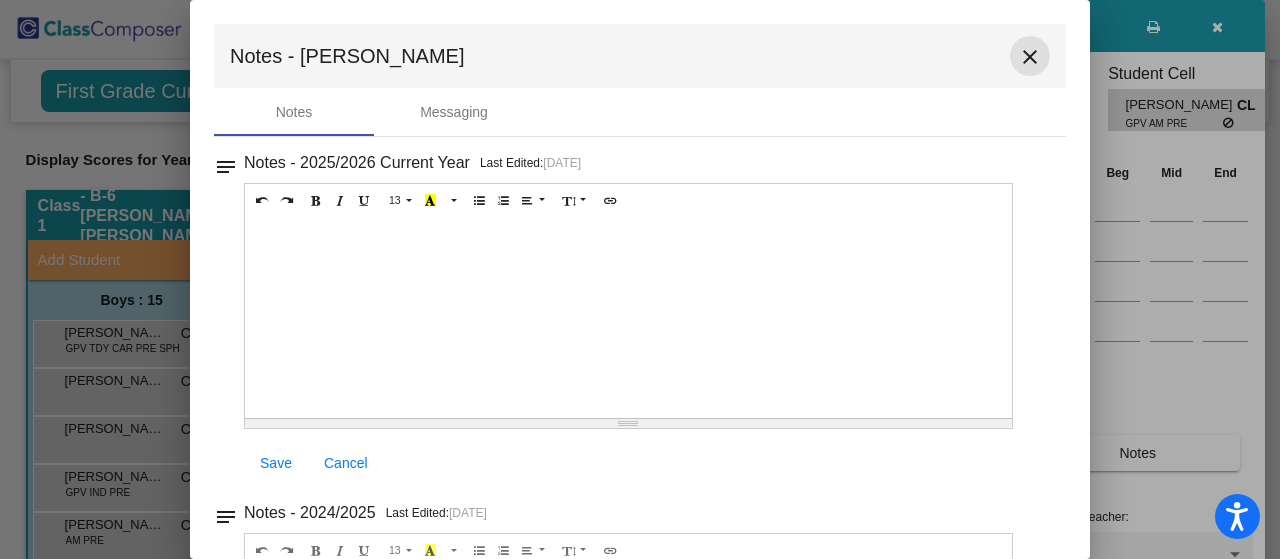 click on "close" at bounding box center (1030, 57) 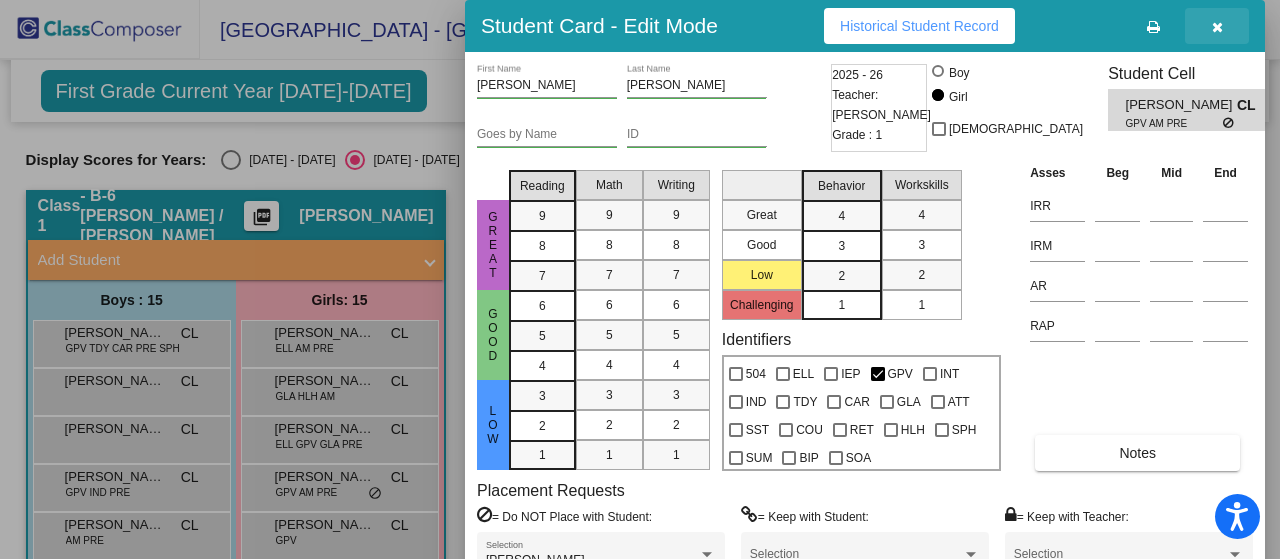 click at bounding box center (1217, 27) 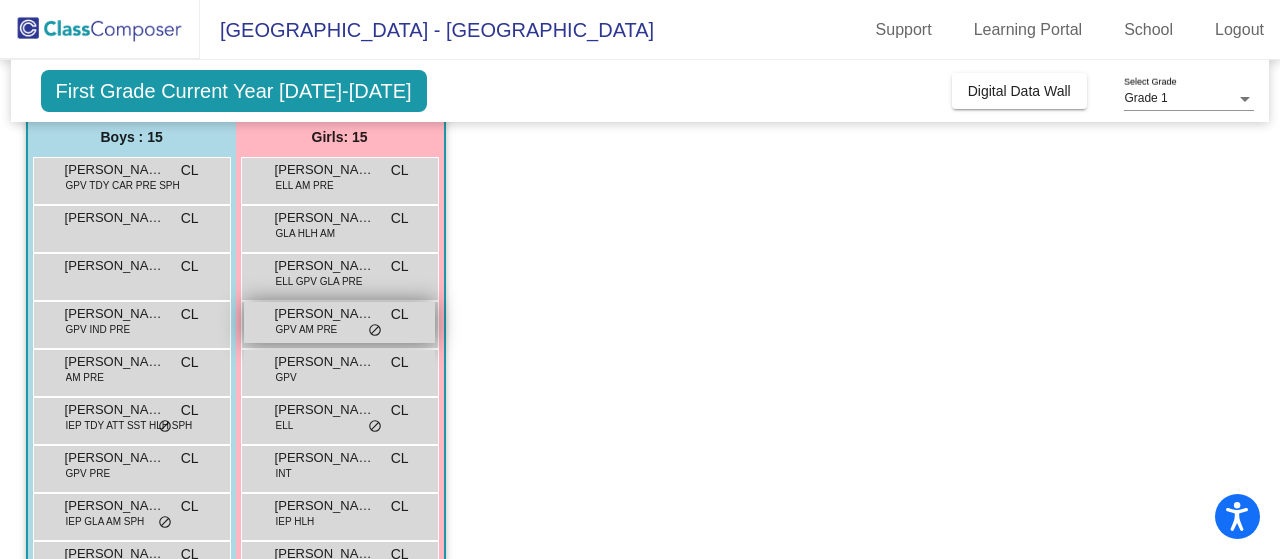 scroll, scrollTop: 164, scrollLeft: 0, axis: vertical 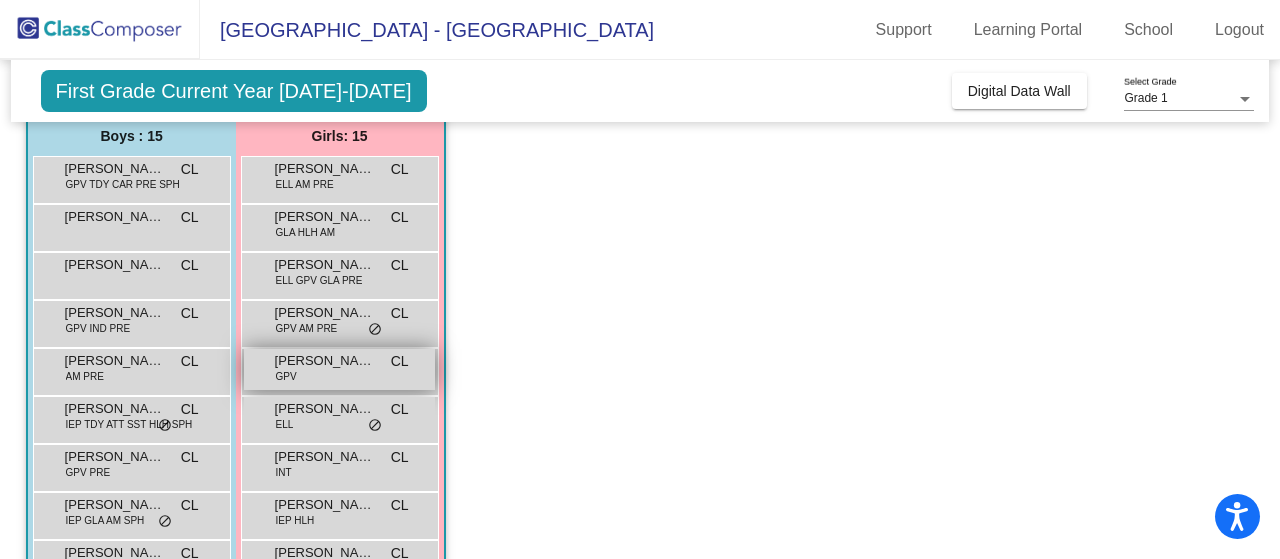 click on "Charlotte Hamner" at bounding box center [325, 361] 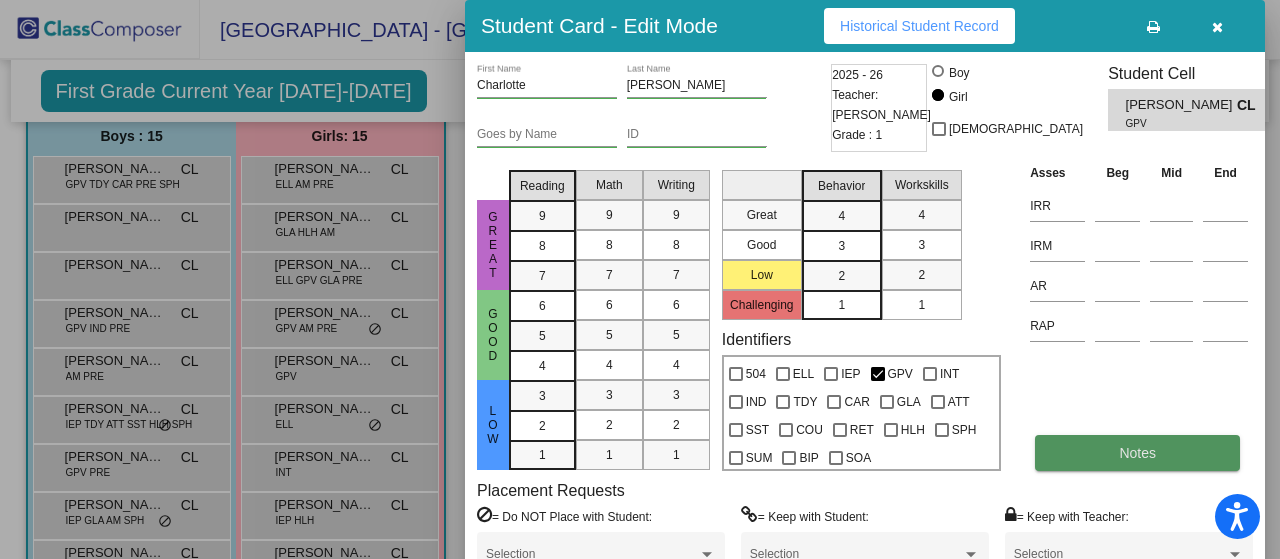 click on "Notes" at bounding box center [1137, 453] 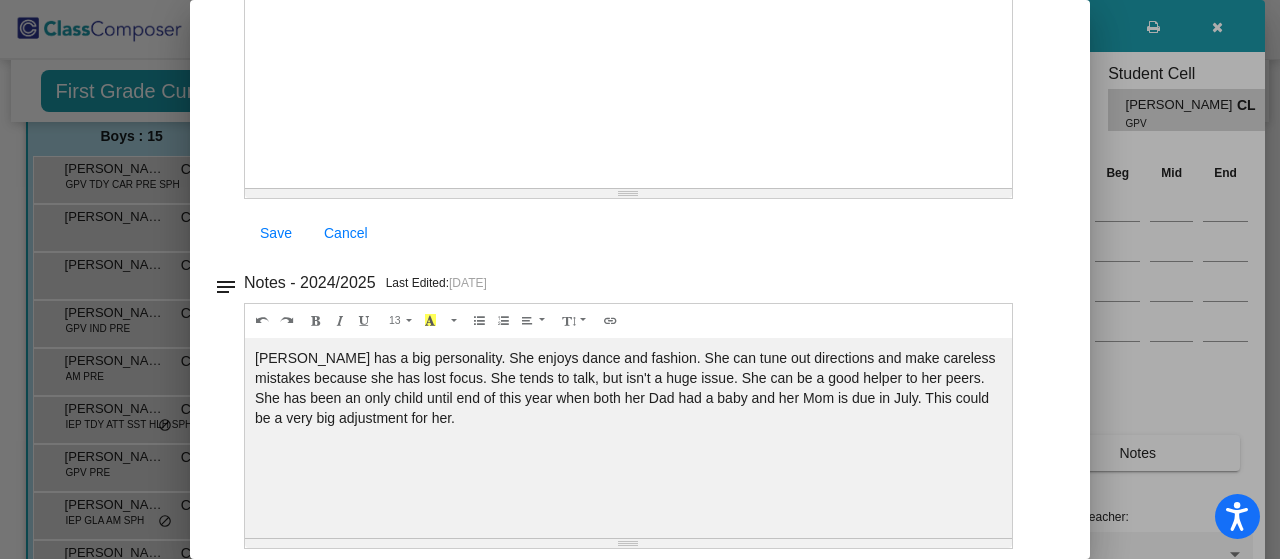 scroll, scrollTop: 0, scrollLeft: 0, axis: both 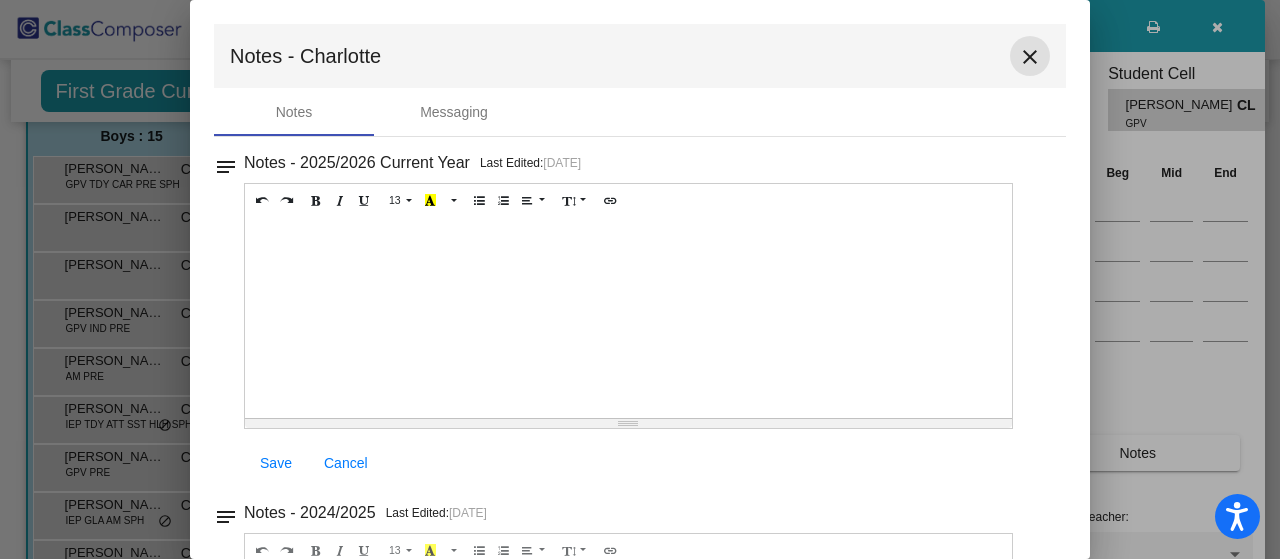 click on "close" at bounding box center (1030, 57) 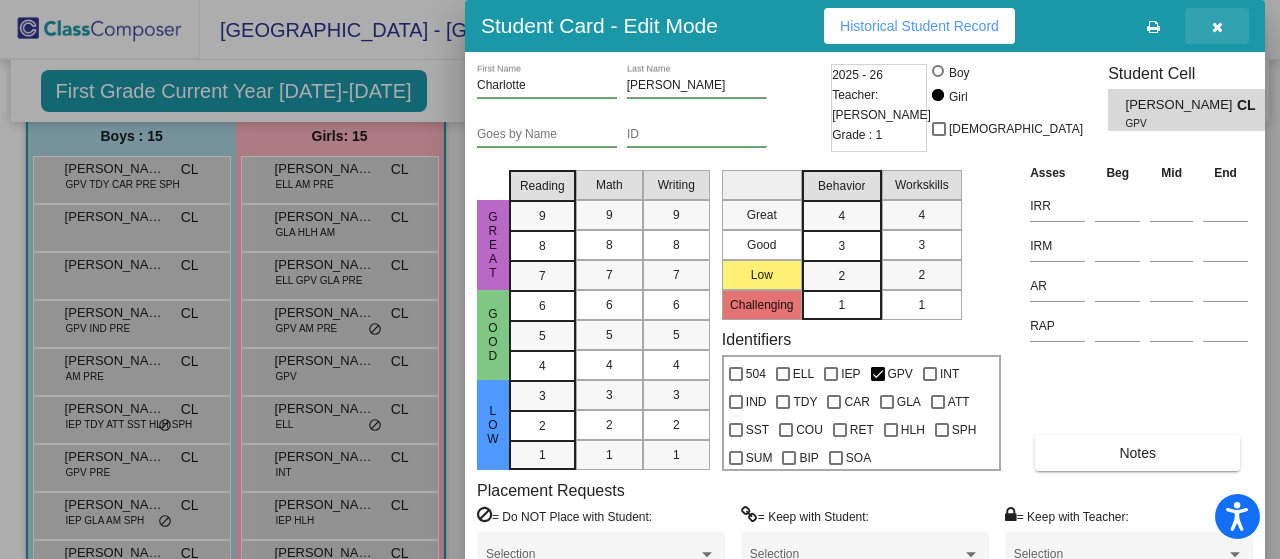 click at bounding box center [1217, 26] 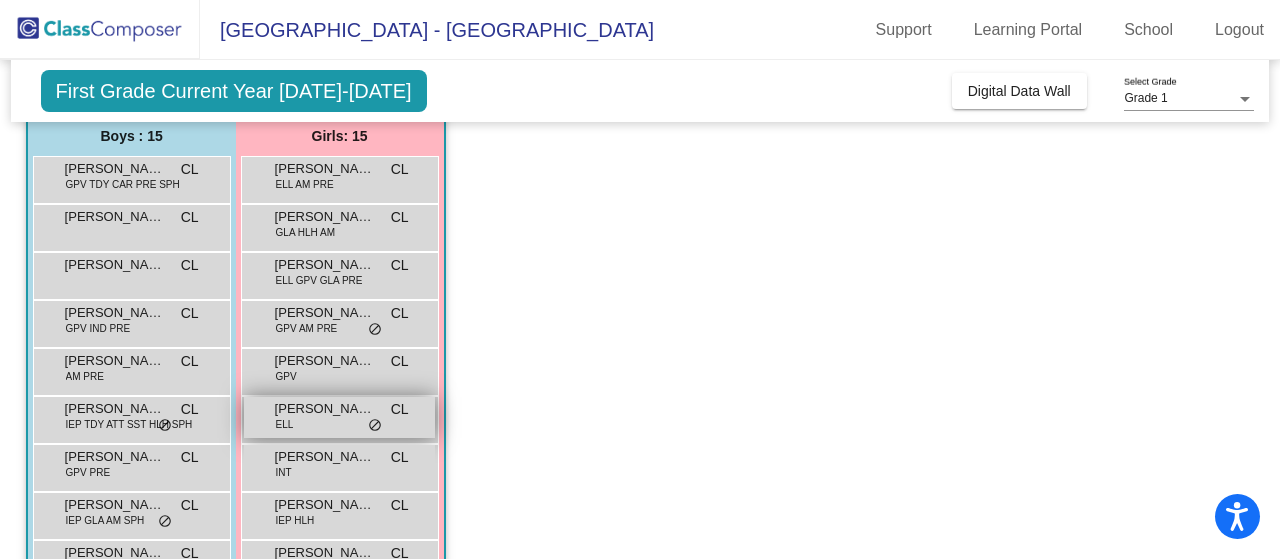 click on "Cindy Chen ELL CL lock do_not_disturb_alt" at bounding box center (339, 417) 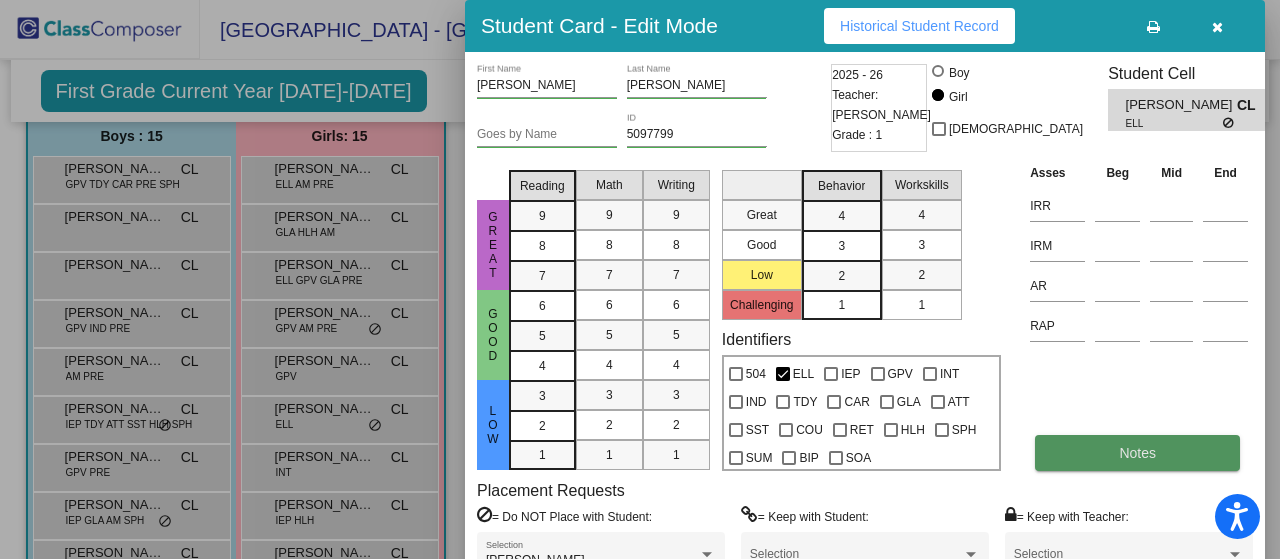 click on "Notes" at bounding box center (1137, 453) 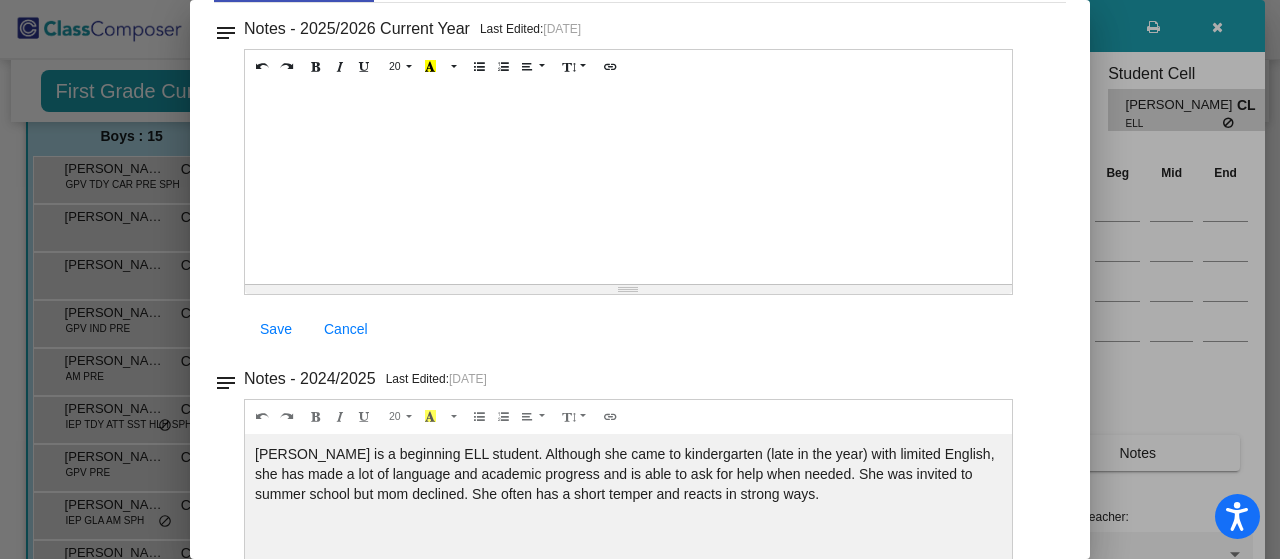 scroll, scrollTop: 0, scrollLeft: 0, axis: both 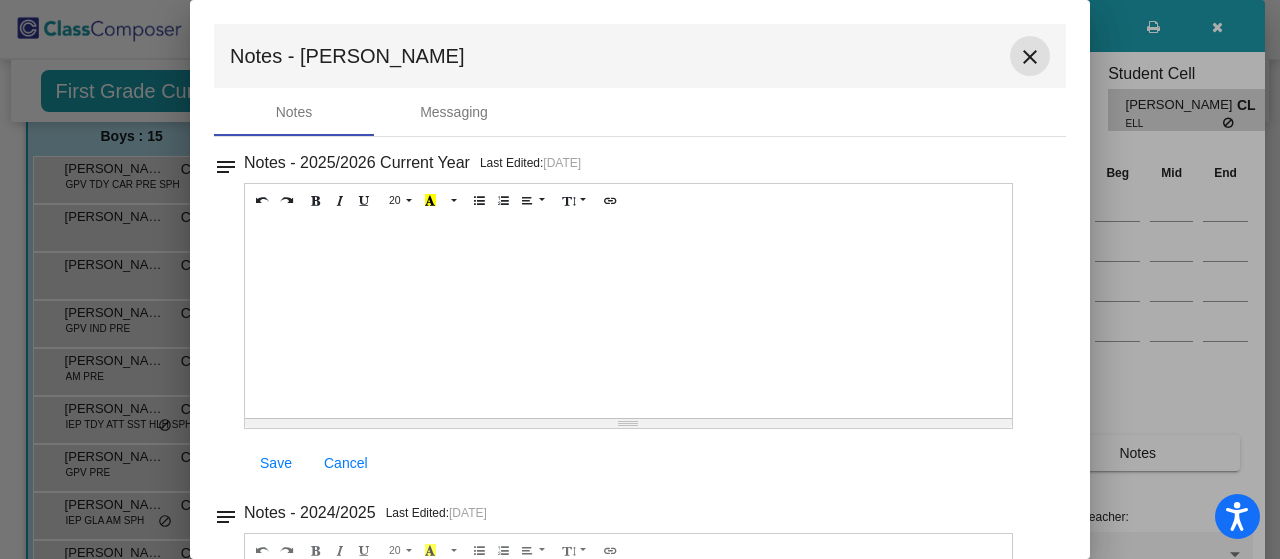 click on "close" at bounding box center (1030, 57) 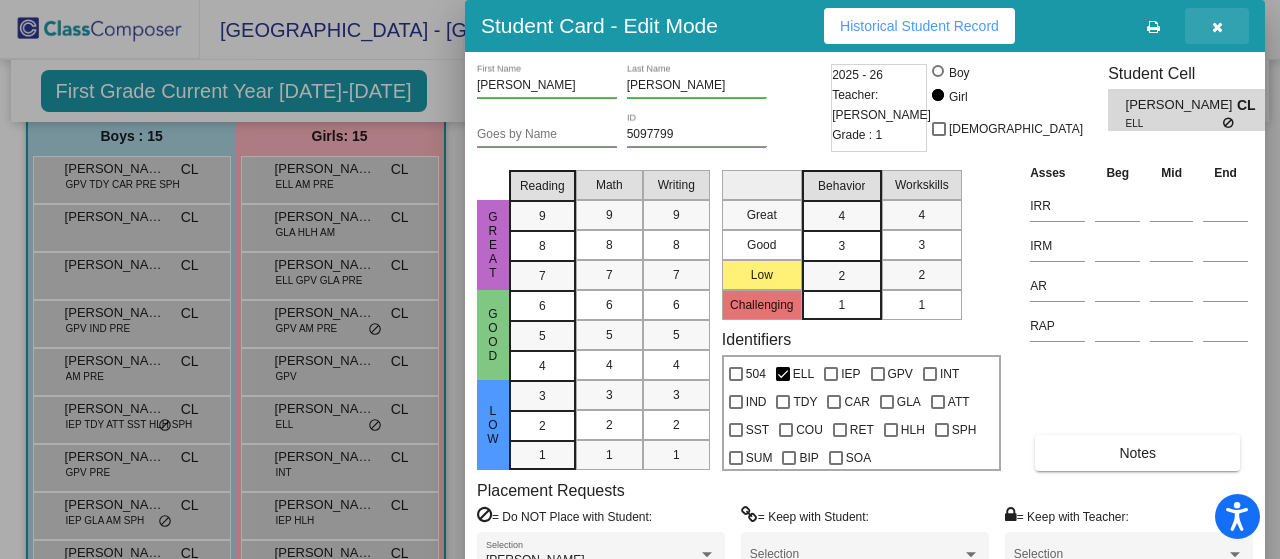 click at bounding box center [1217, 27] 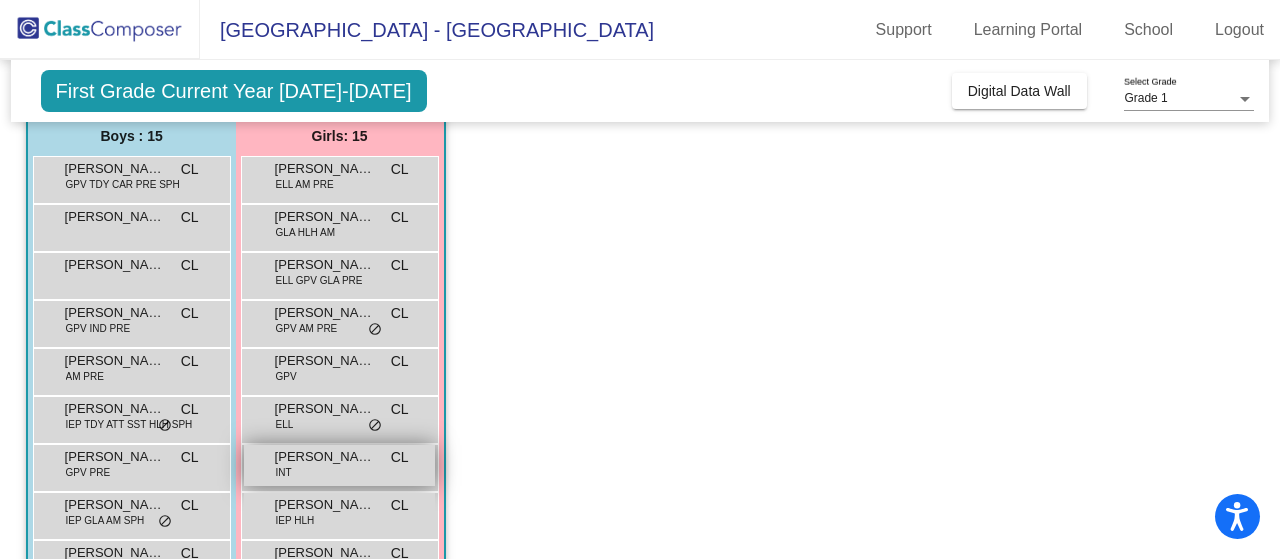 click on "Elena Becerra INT CL lock do_not_disturb_alt" at bounding box center [339, 465] 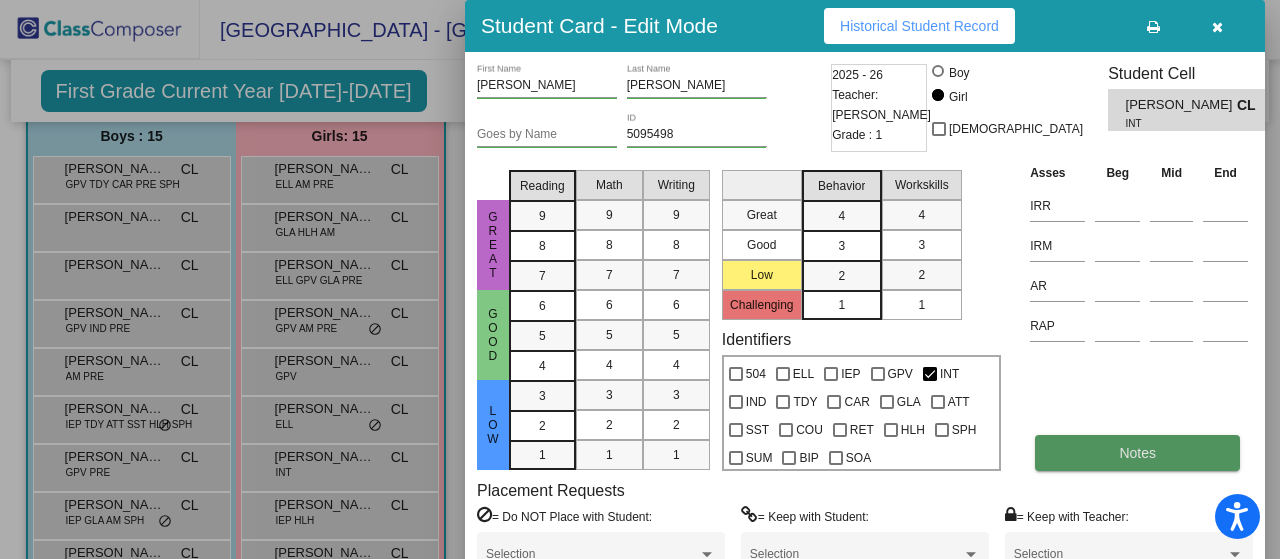 click on "Notes" at bounding box center [1137, 453] 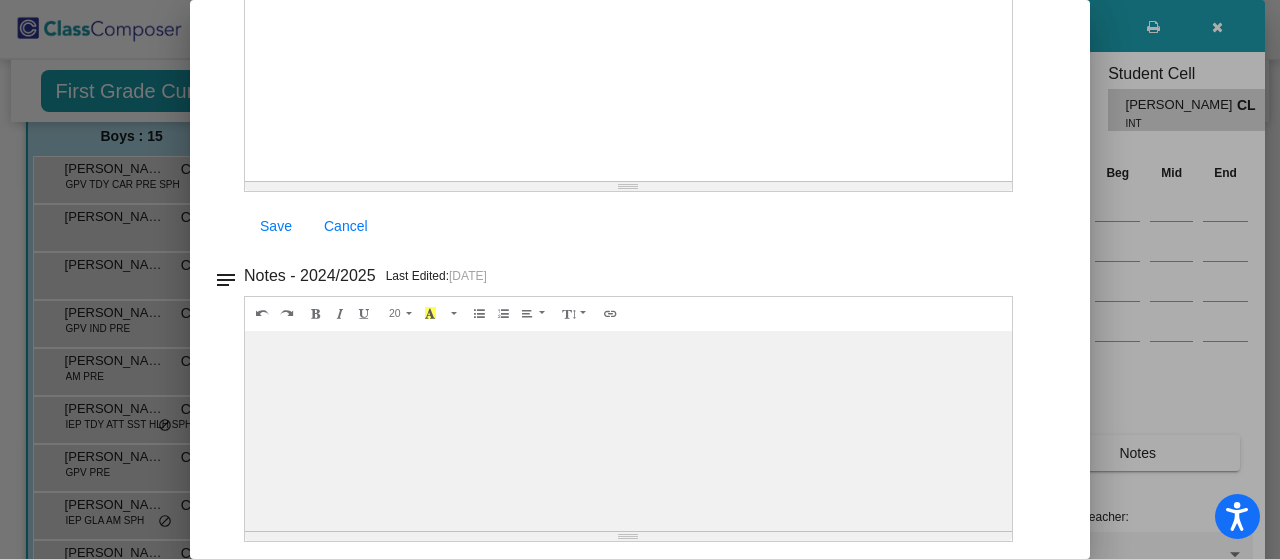 scroll, scrollTop: 0, scrollLeft: 0, axis: both 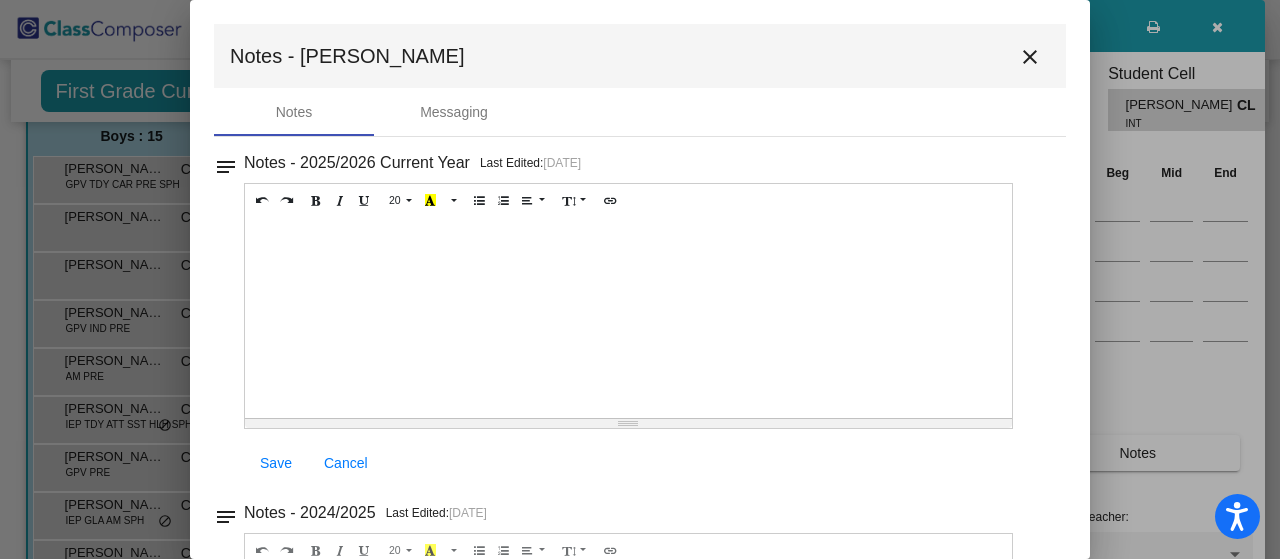 click on "close" at bounding box center [1030, 57] 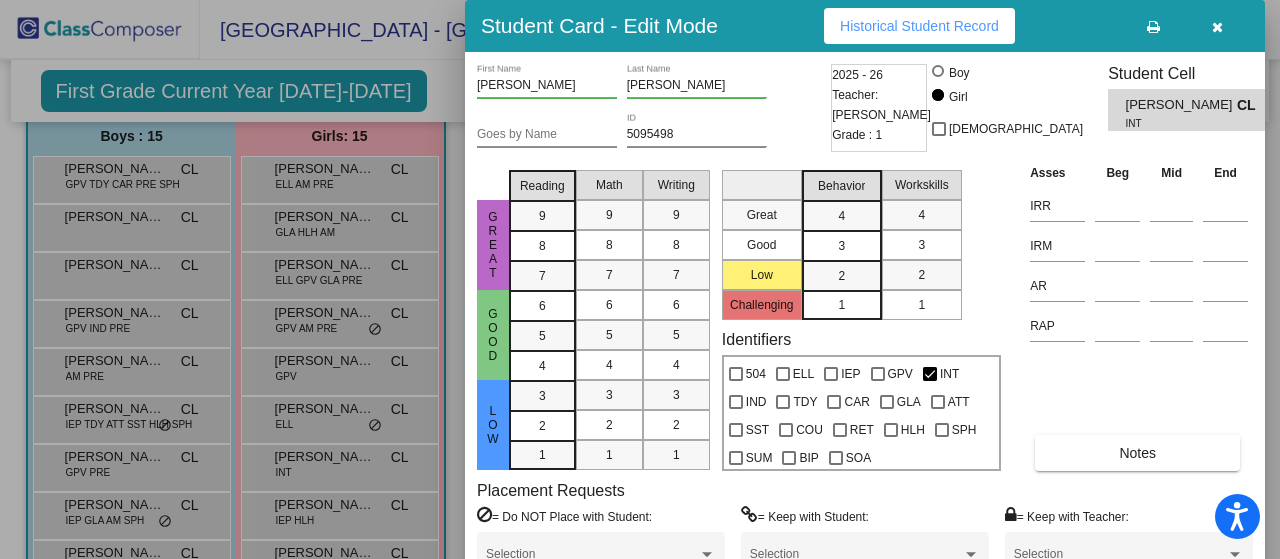 click at bounding box center (1217, 27) 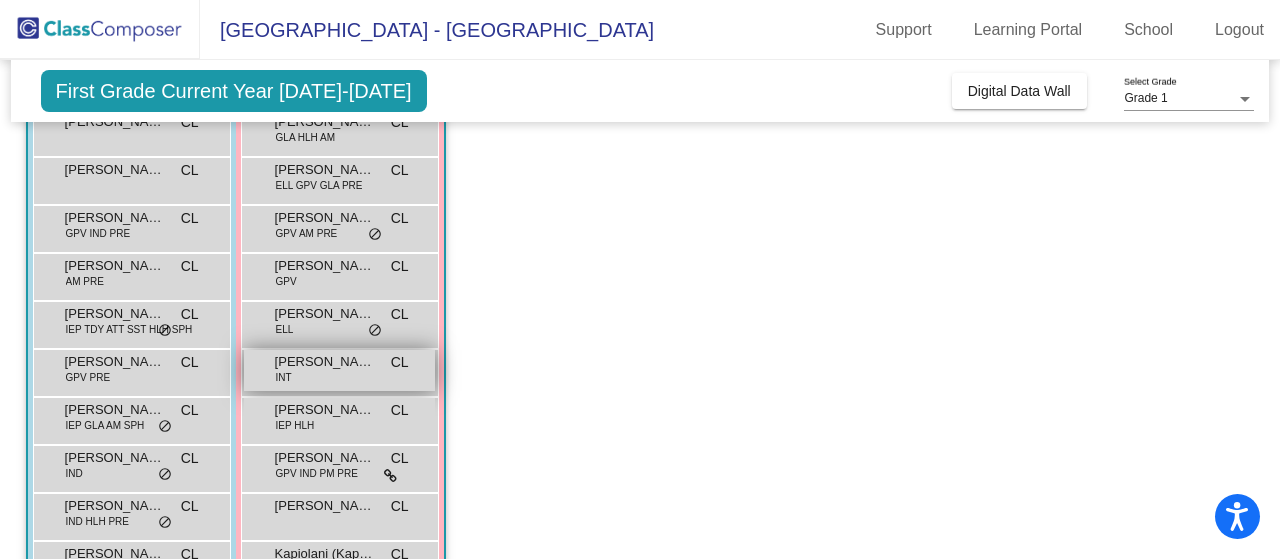 scroll, scrollTop: 260, scrollLeft: 0, axis: vertical 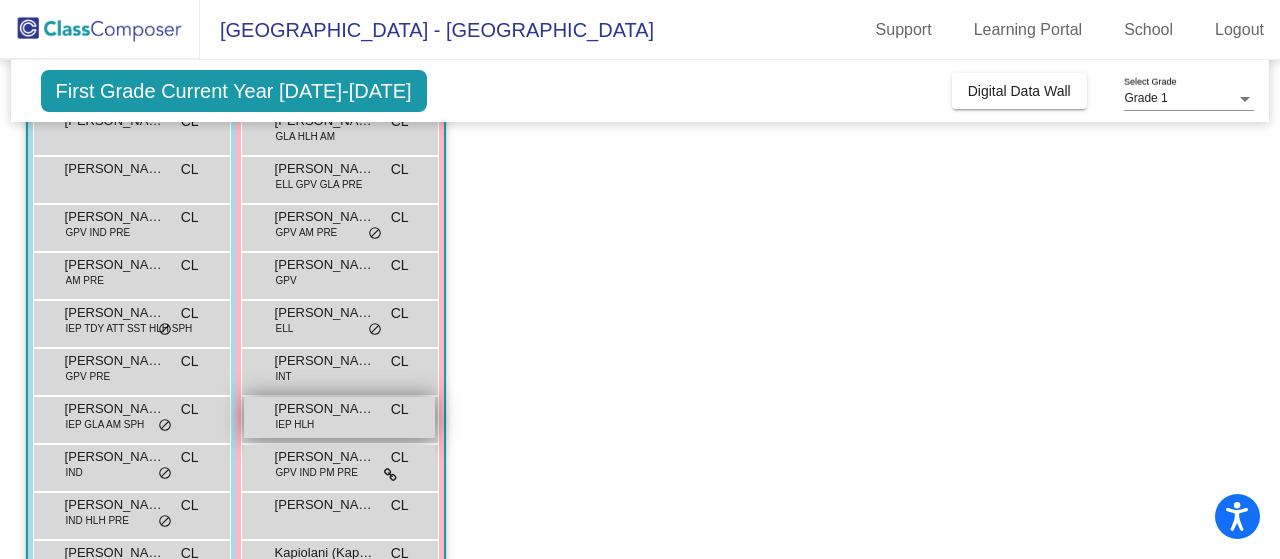 click on "Elia Wiley IEP HLH CL lock do_not_disturb_alt" at bounding box center [339, 417] 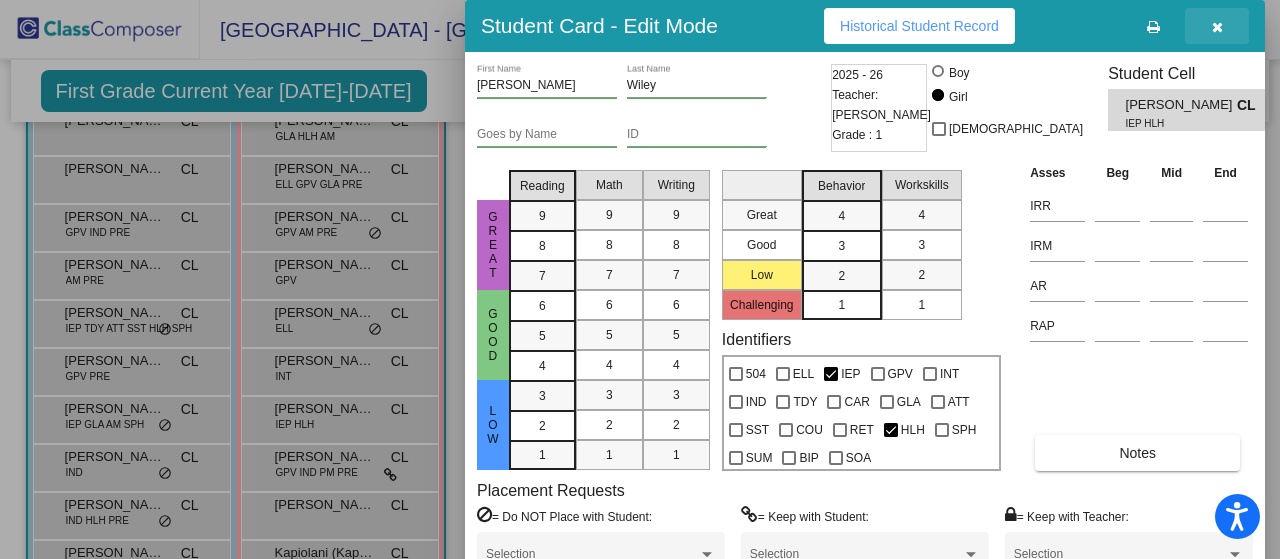 click at bounding box center (1217, 27) 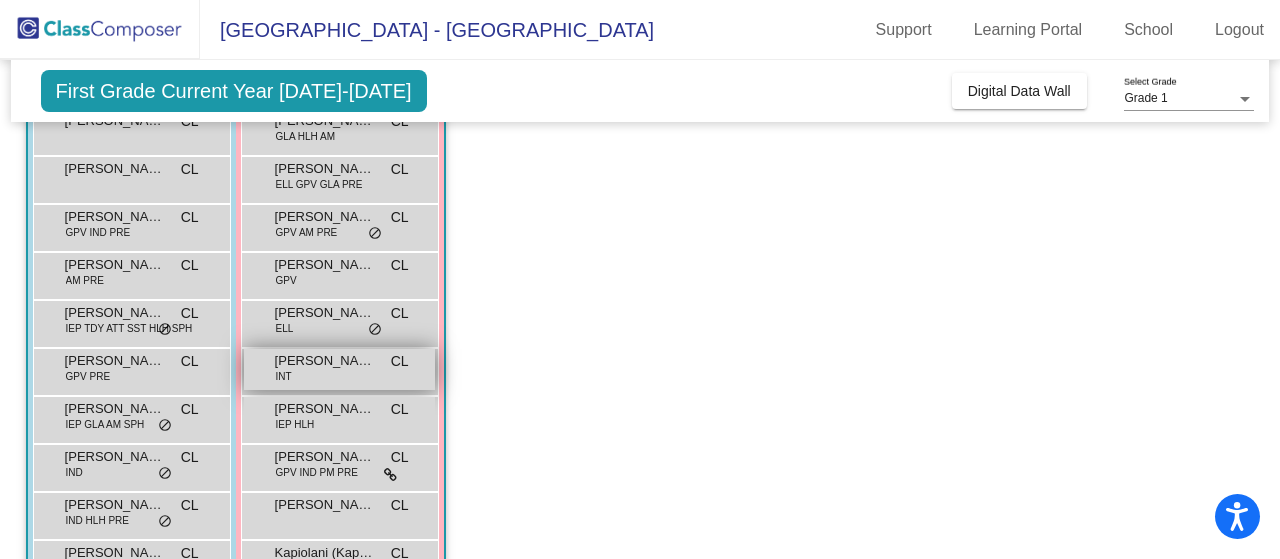 click on "Elena Becerra INT CL lock do_not_disturb_alt" at bounding box center [339, 369] 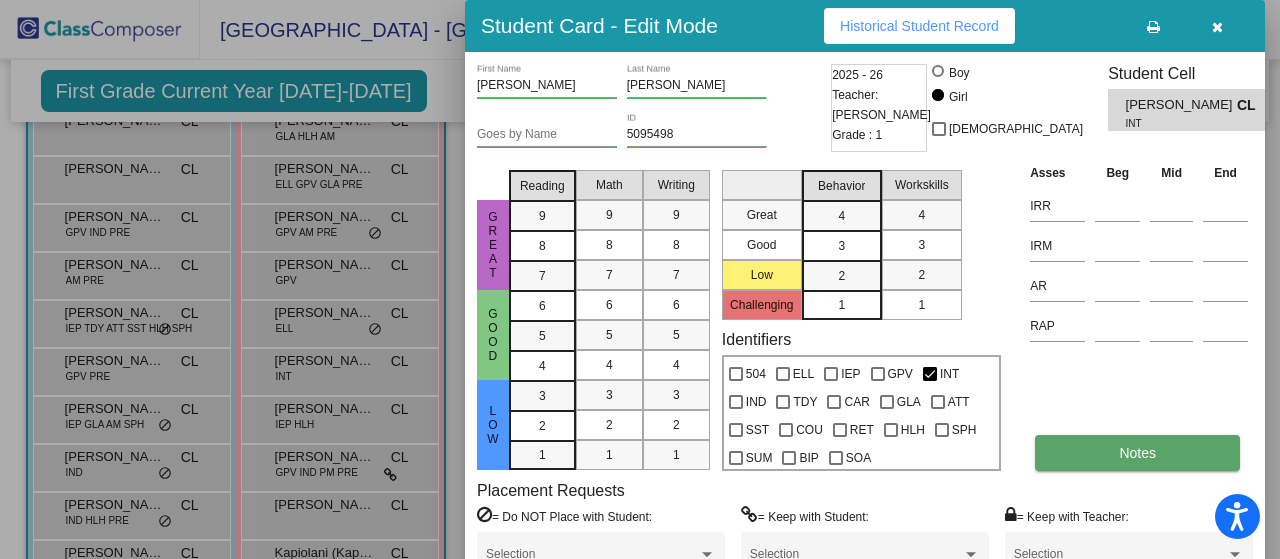 click on "Notes" at bounding box center (1137, 453) 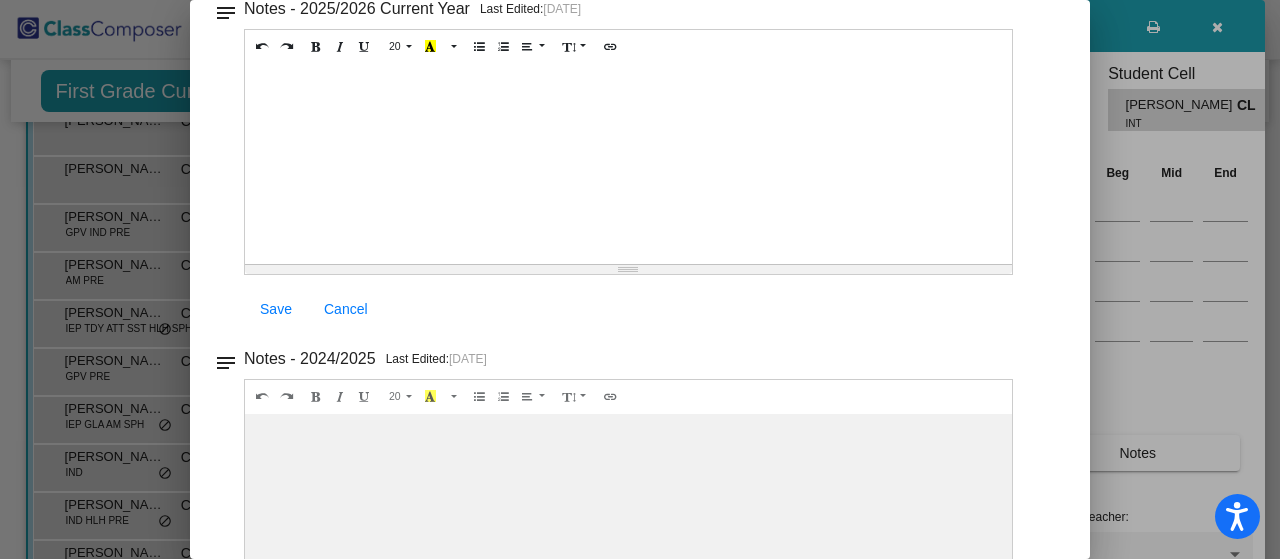 scroll, scrollTop: 0, scrollLeft: 0, axis: both 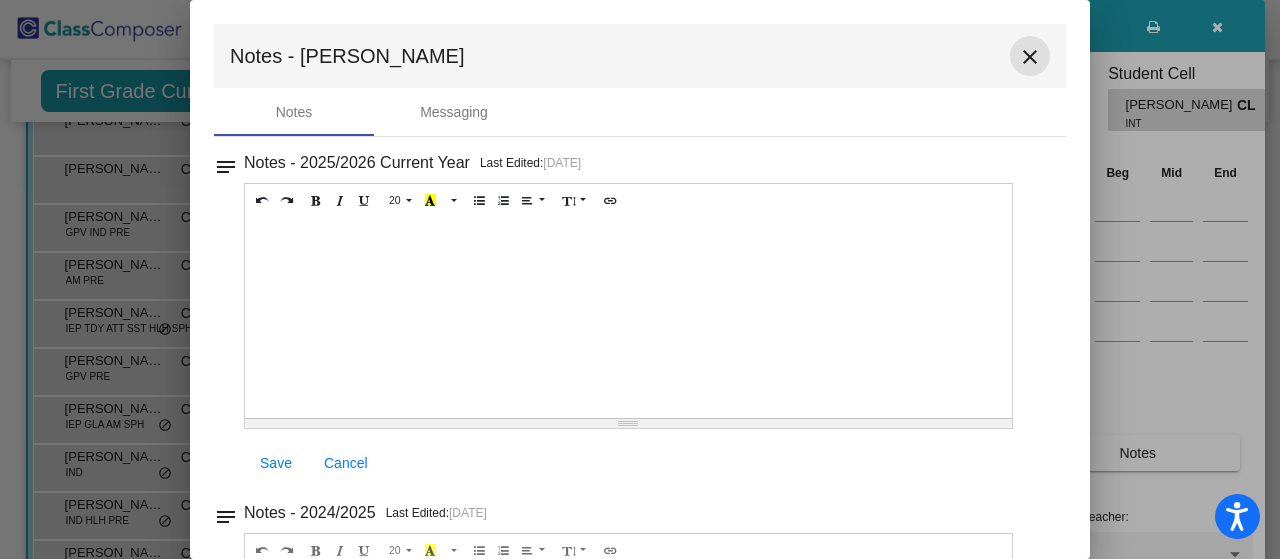 click on "close" at bounding box center [1030, 57] 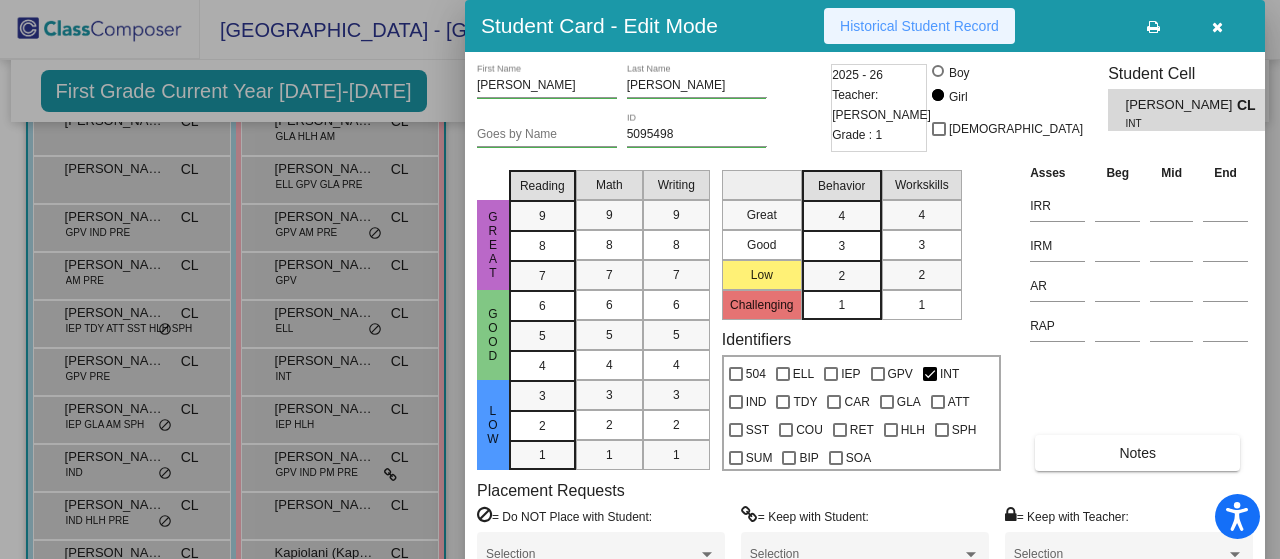 click on "Historical Student Record" at bounding box center [919, 26] 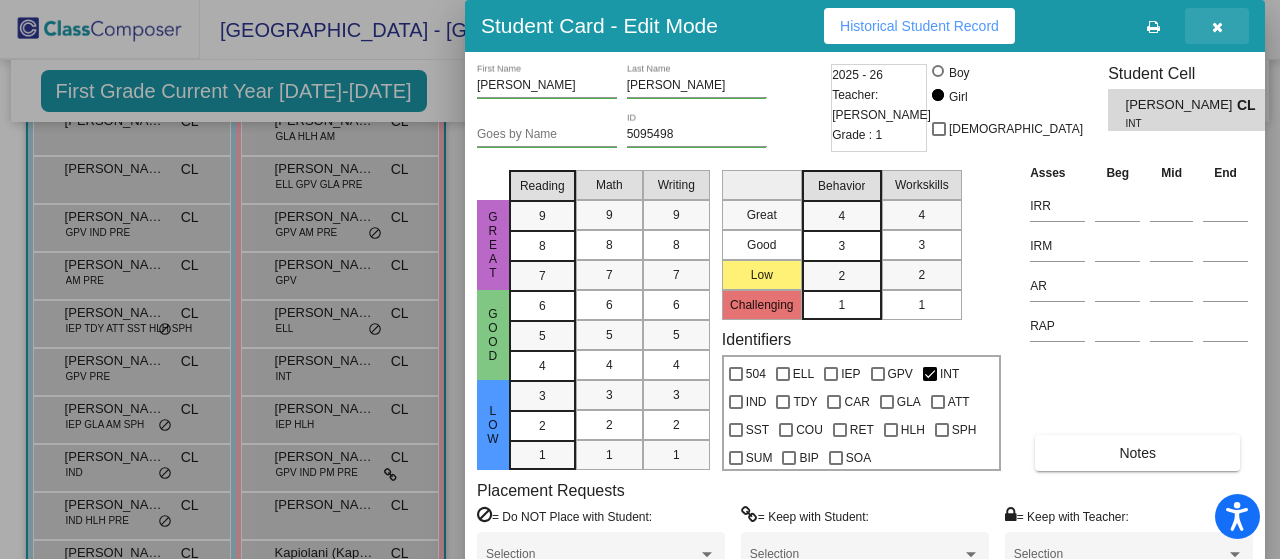 click at bounding box center [1217, 27] 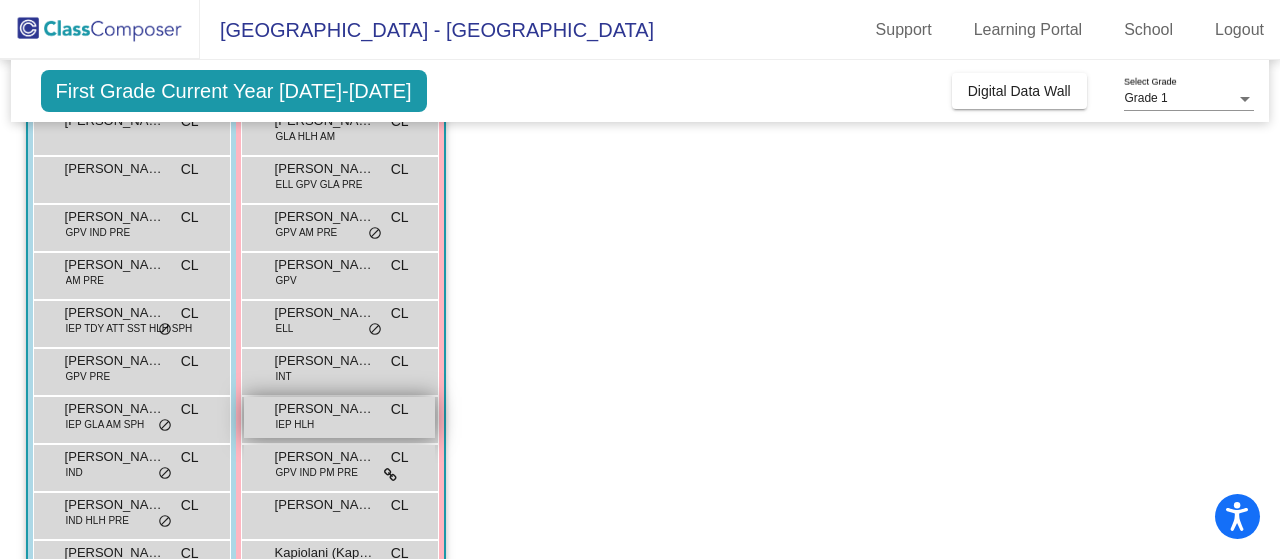 click on "Elia Wiley IEP HLH CL lock do_not_disturb_alt" at bounding box center (339, 417) 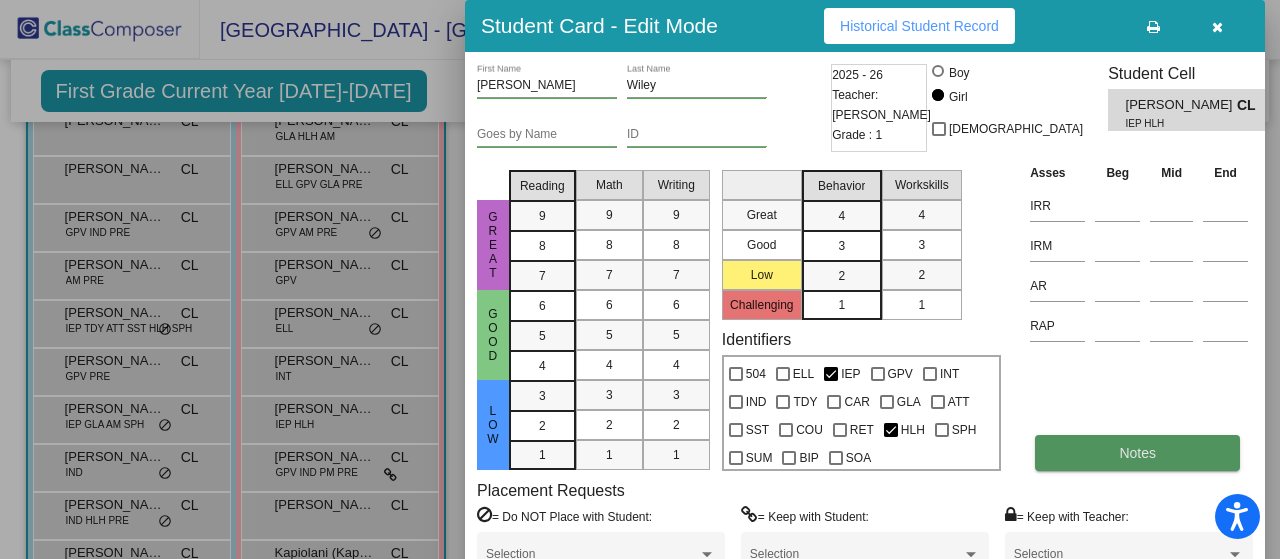 click on "Notes" at bounding box center (1137, 453) 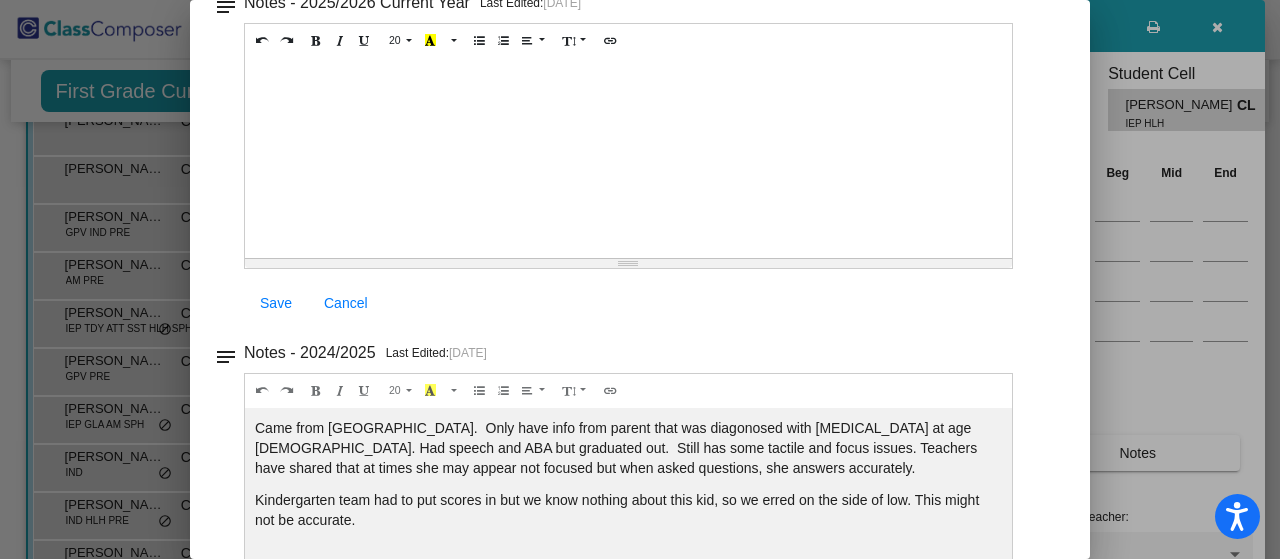 scroll, scrollTop: 0, scrollLeft: 0, axis: both 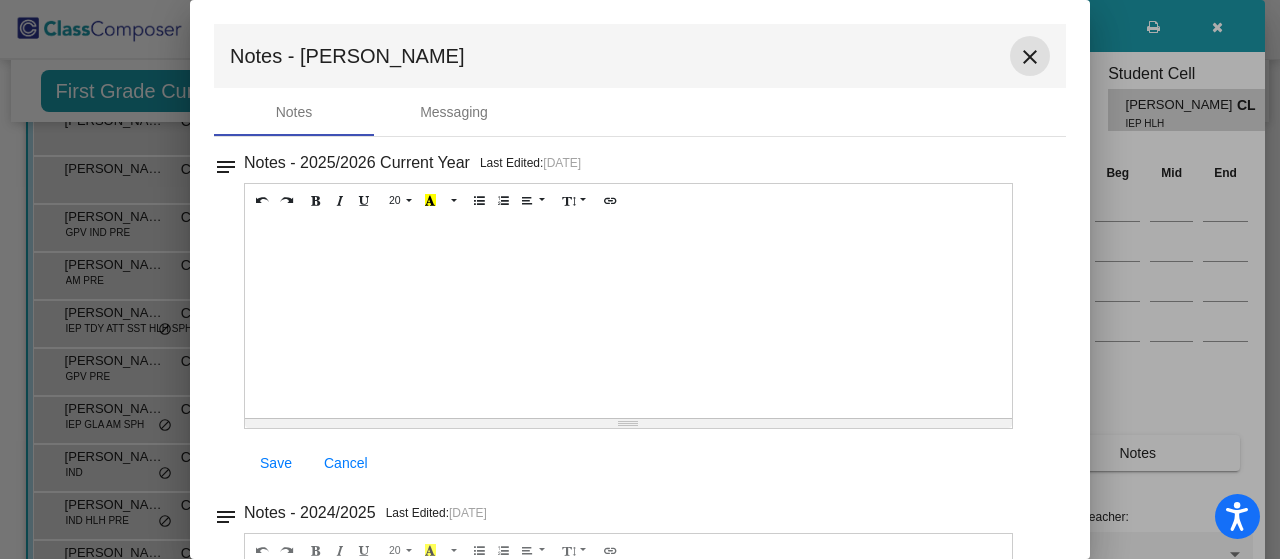 click on "close" at bounding box center [1030, 57] 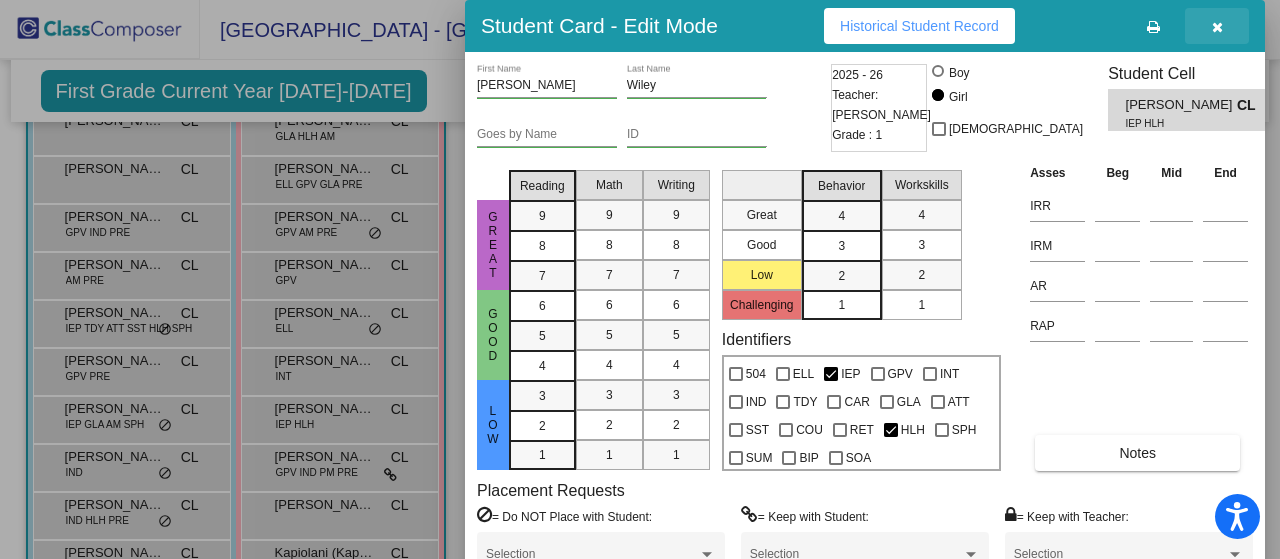 click at bounding box center [1217, 27] 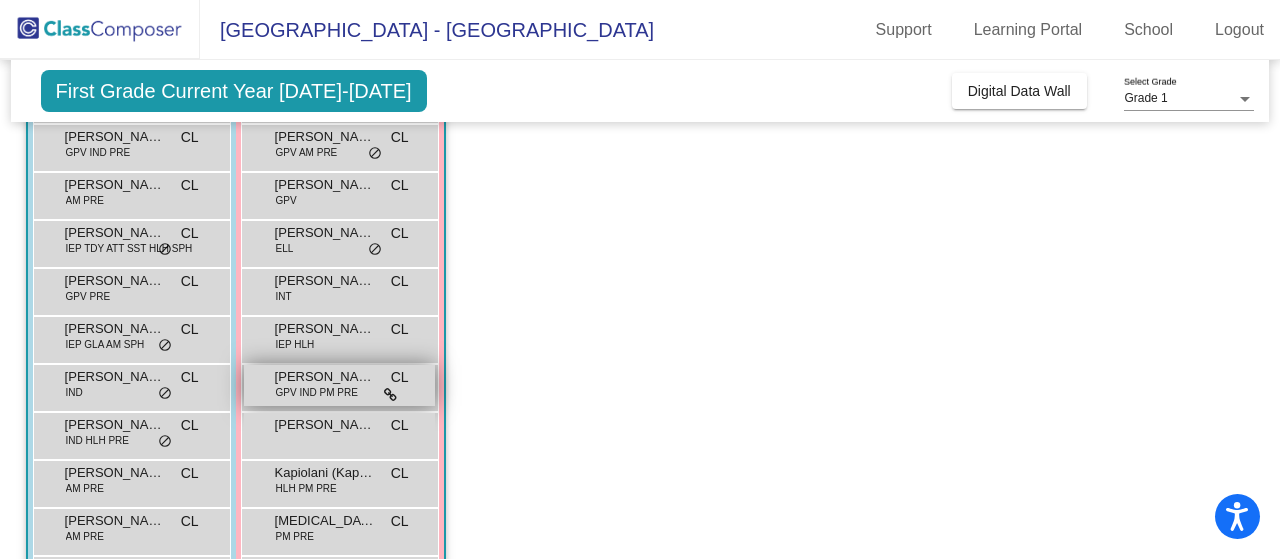 scroll, scrollTop: 343, scrollLeft: 0, axis: vertical 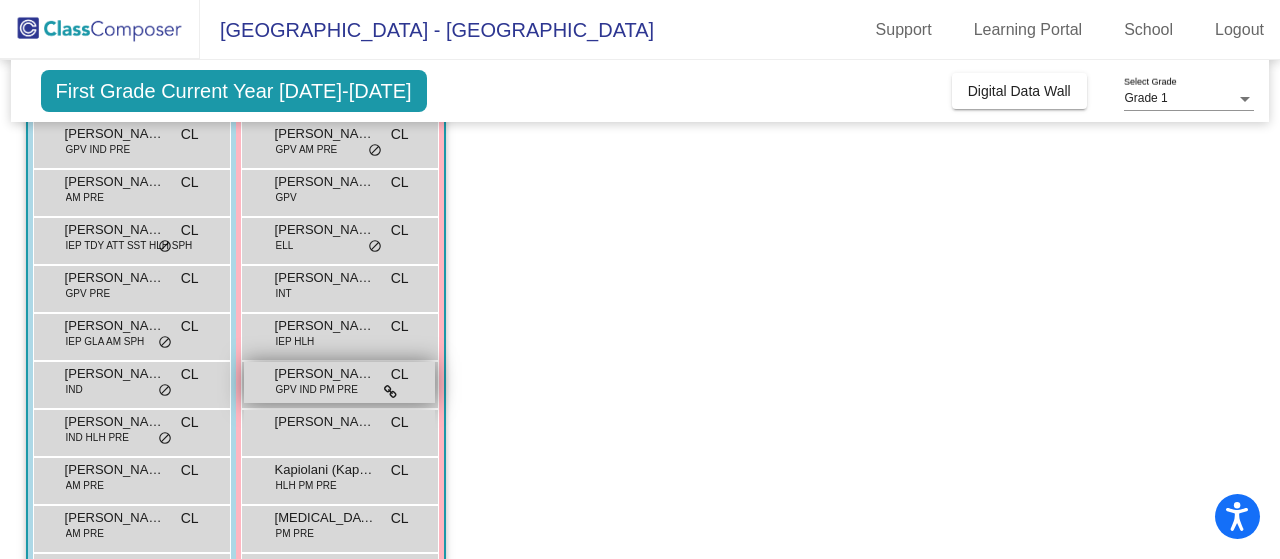 click on "GPV IND PM PRE" at bounding box center (317, 389) 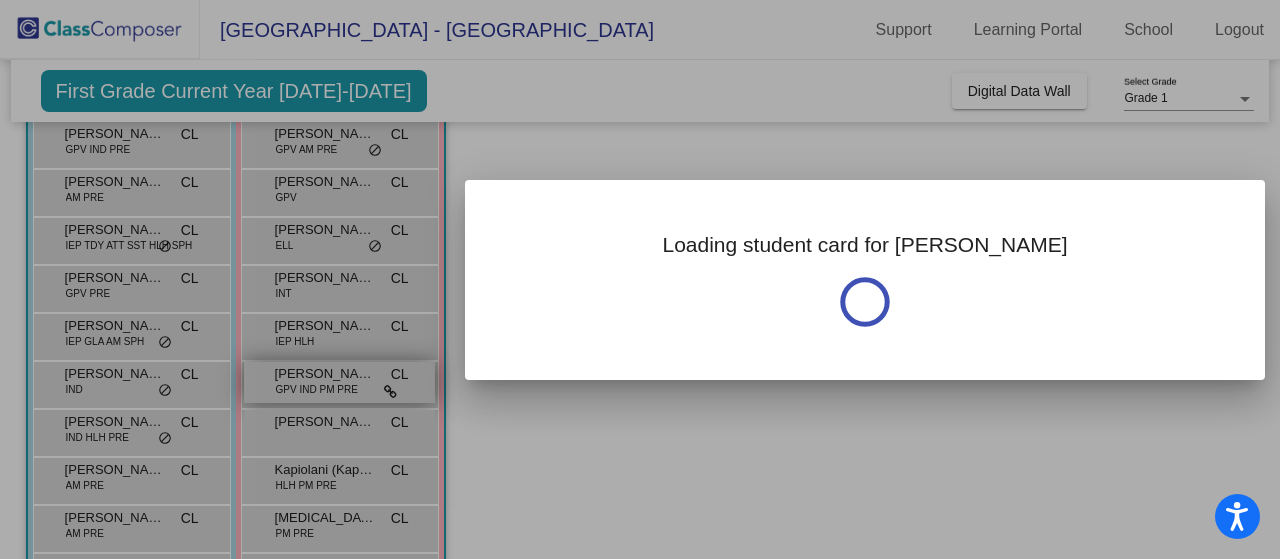 click at bounding box center [640, 279] 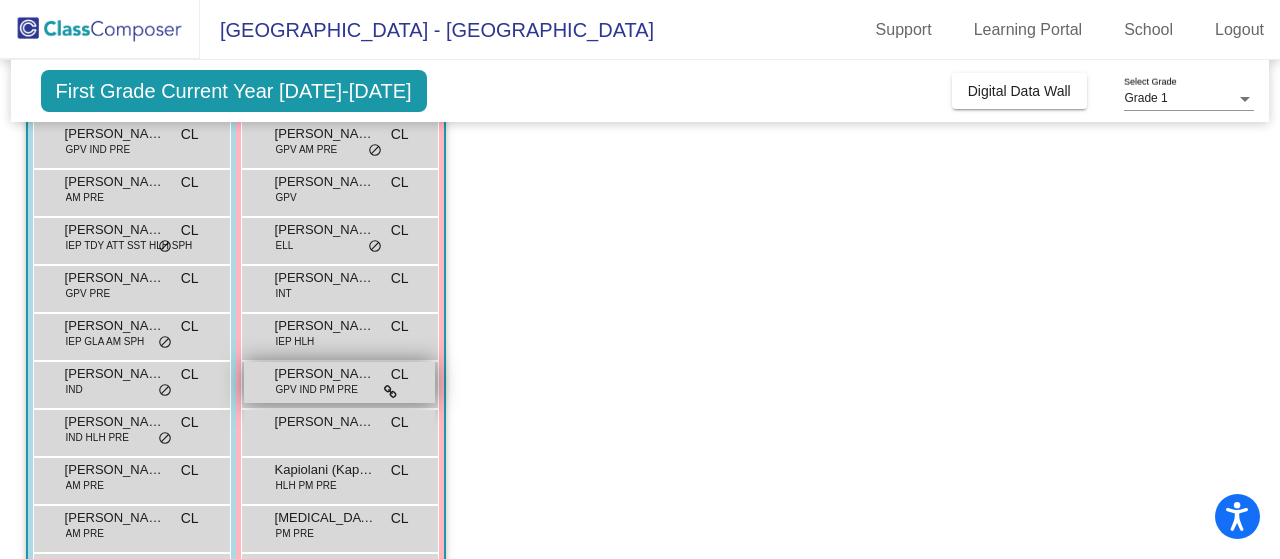 click on "GPV IND PM PRE" at bounding box center [317, 389] 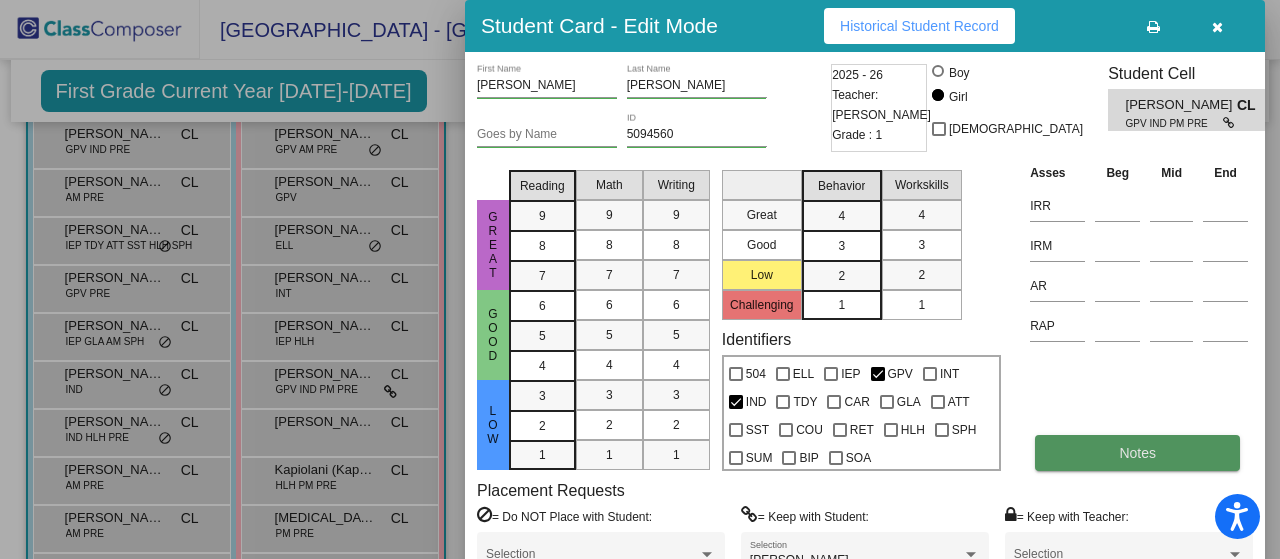 click on "Notes" at bounding box center (1137, 453) 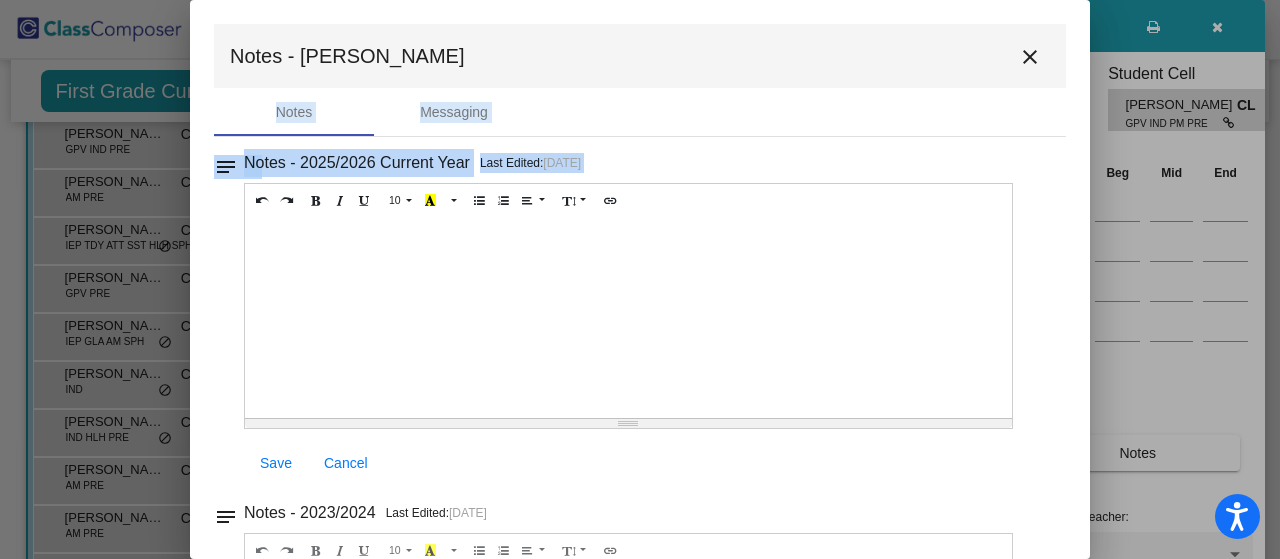 drag, startPoint x: 1155, startPoint y: 453, endPoint x: 908, endPoint y: 485, distance: 249.06425 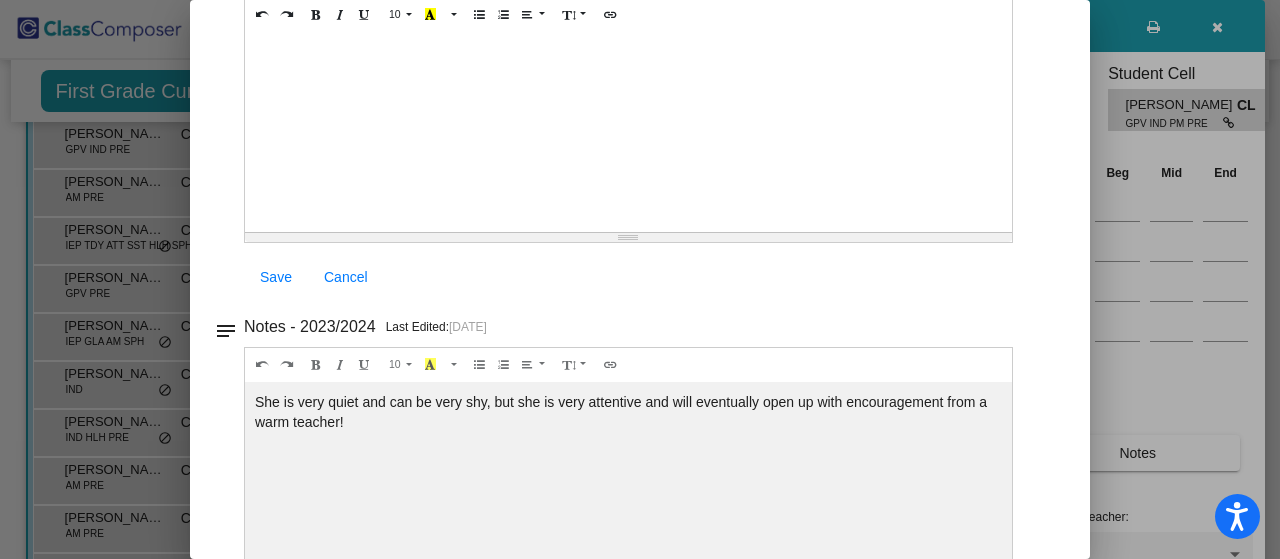scroll, scrollTop: 0, scrollLeft: 0, axis: both 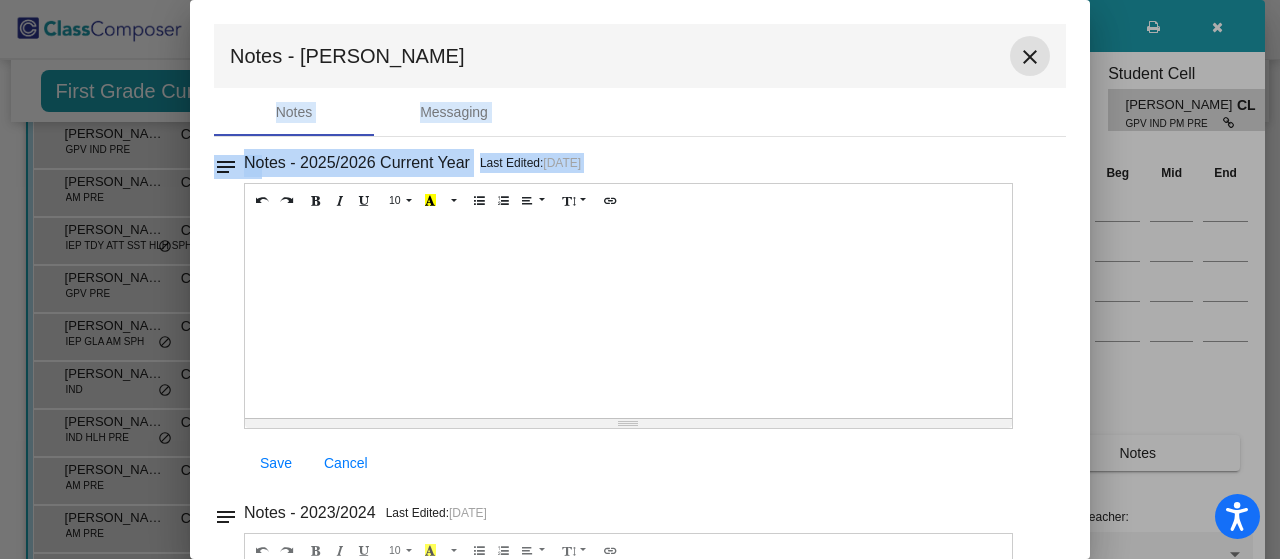 click on "close" at bounding box center (1030, 57) 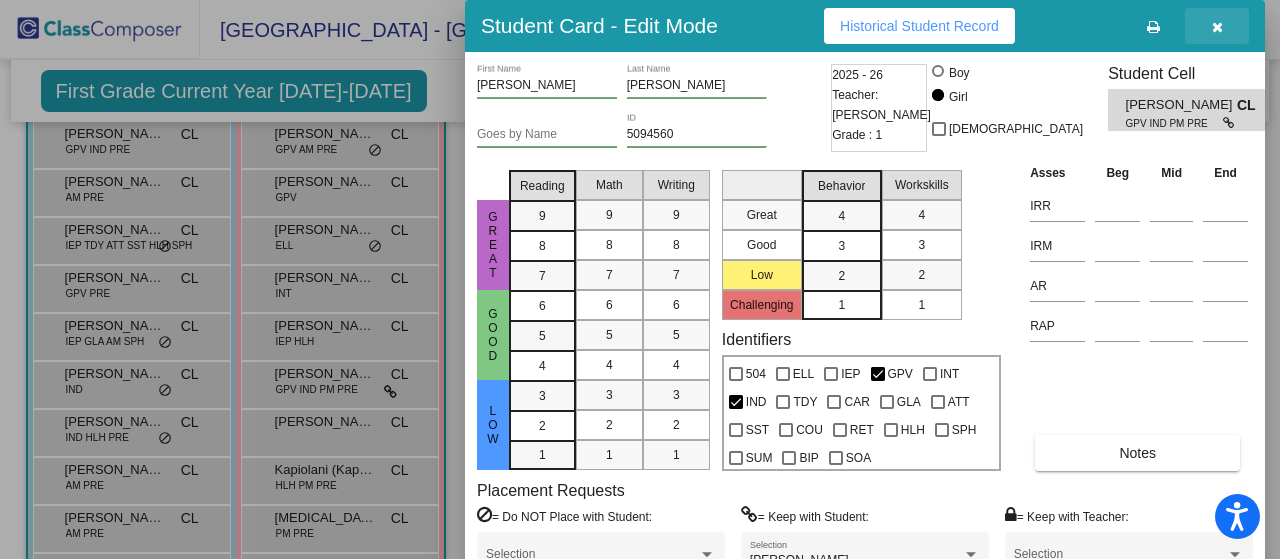 click at bounding box center [1217, 26] 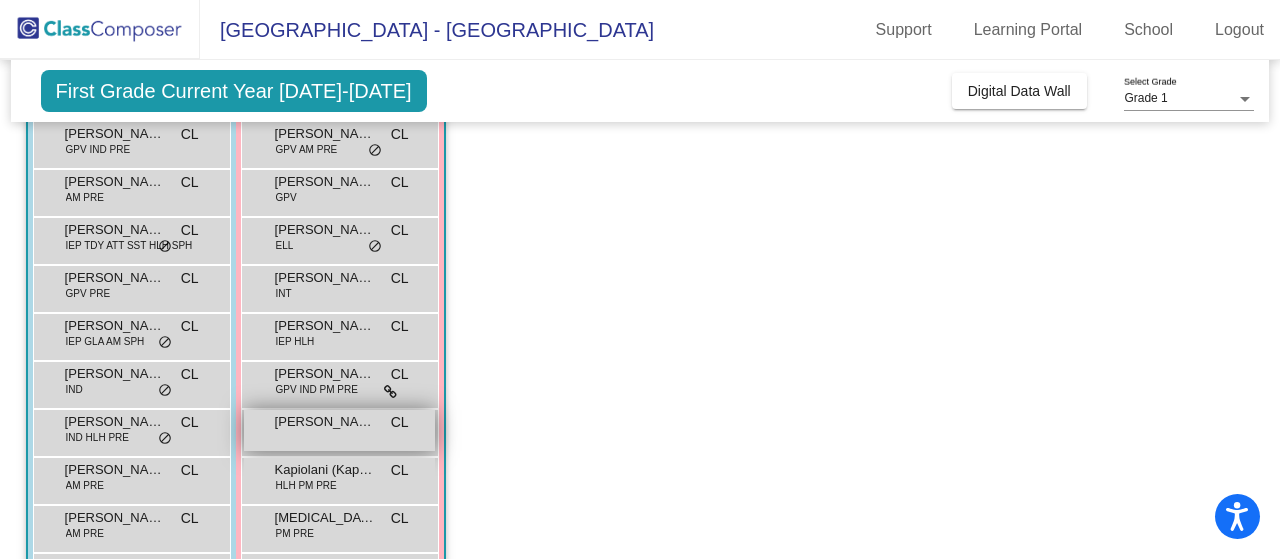 click on "Iris Bradford CL lock do_not_disturb_alt" at bounding box center (339, 430) 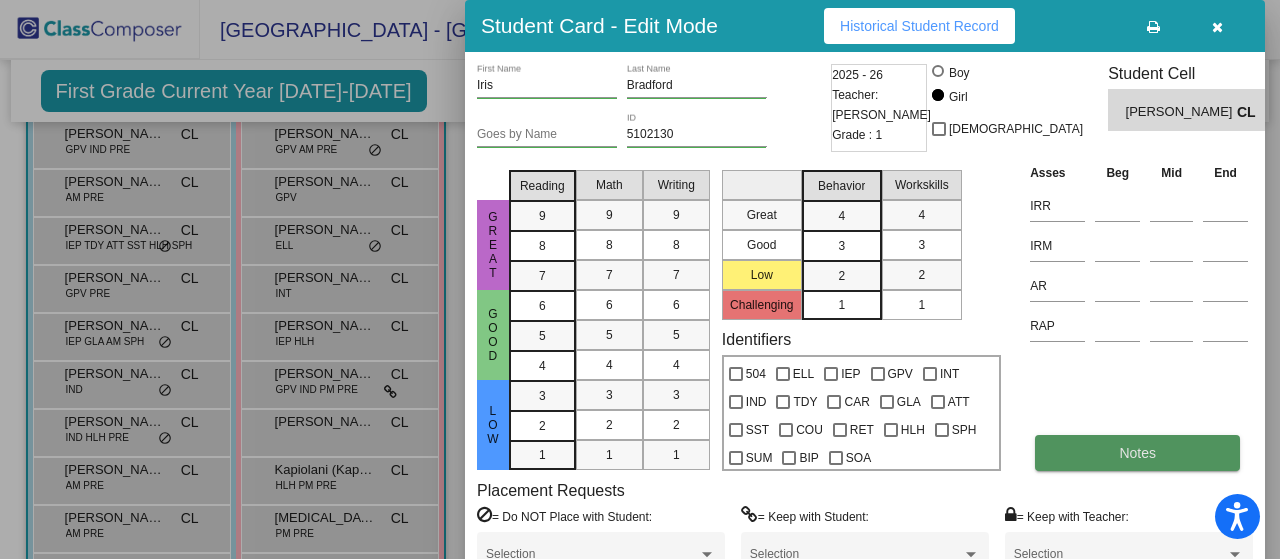 click on "Notes" at bounding box center (1137, 453) 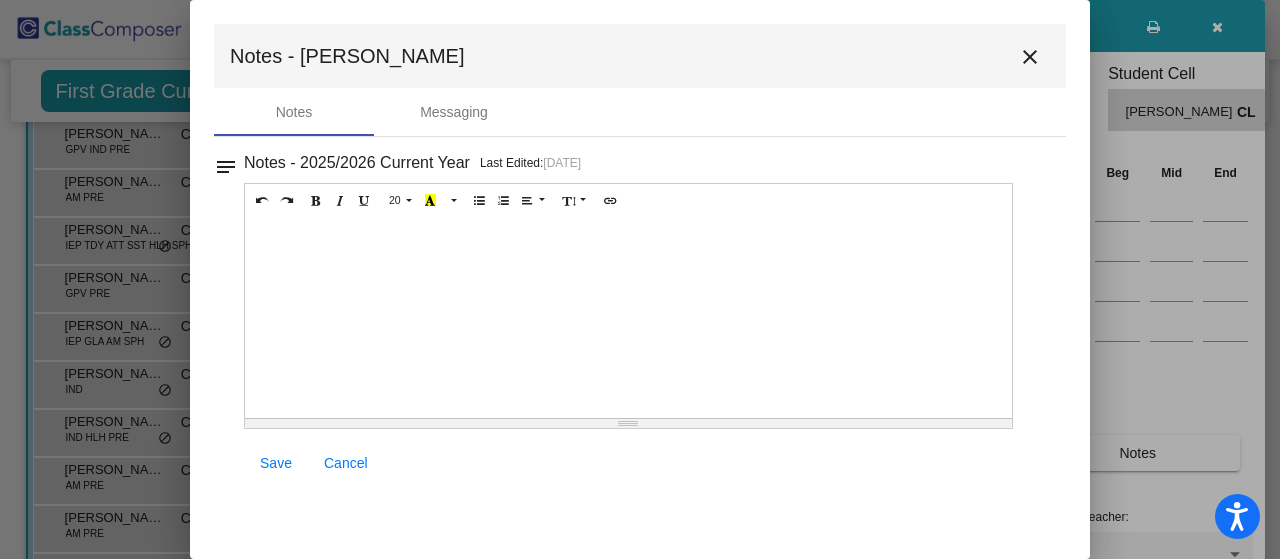 drag, startPoint x: 1078, startPoint y: 445, endPoint x: 837, endPoint y: 403, distance: 244.63237 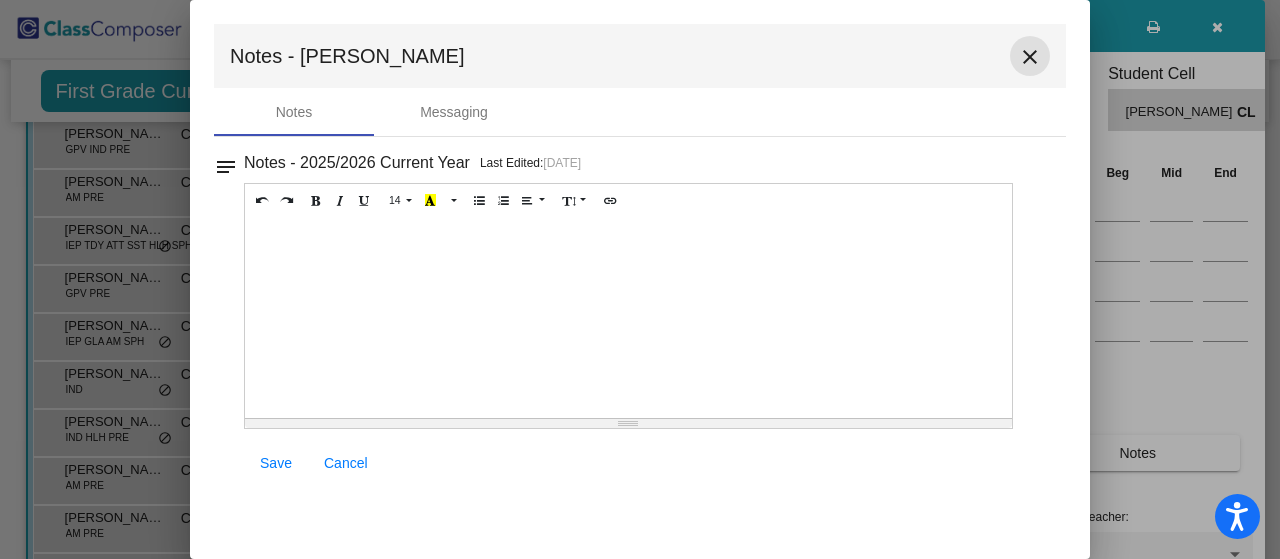 click on "close" at bounding box center (1030, 57) 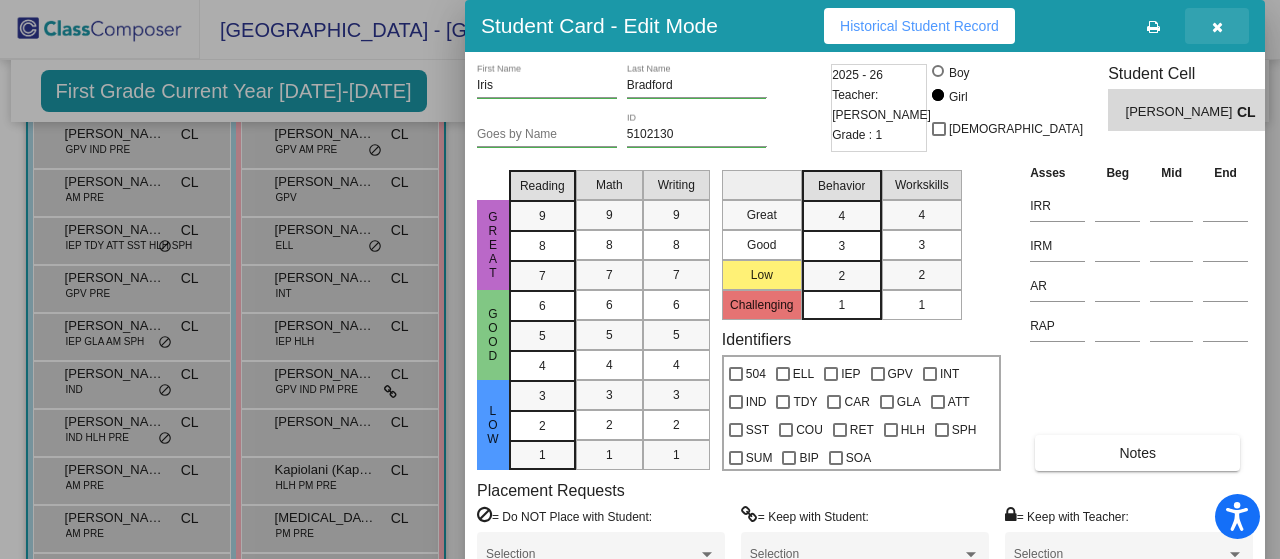 click at bounding box center (1217, 27) 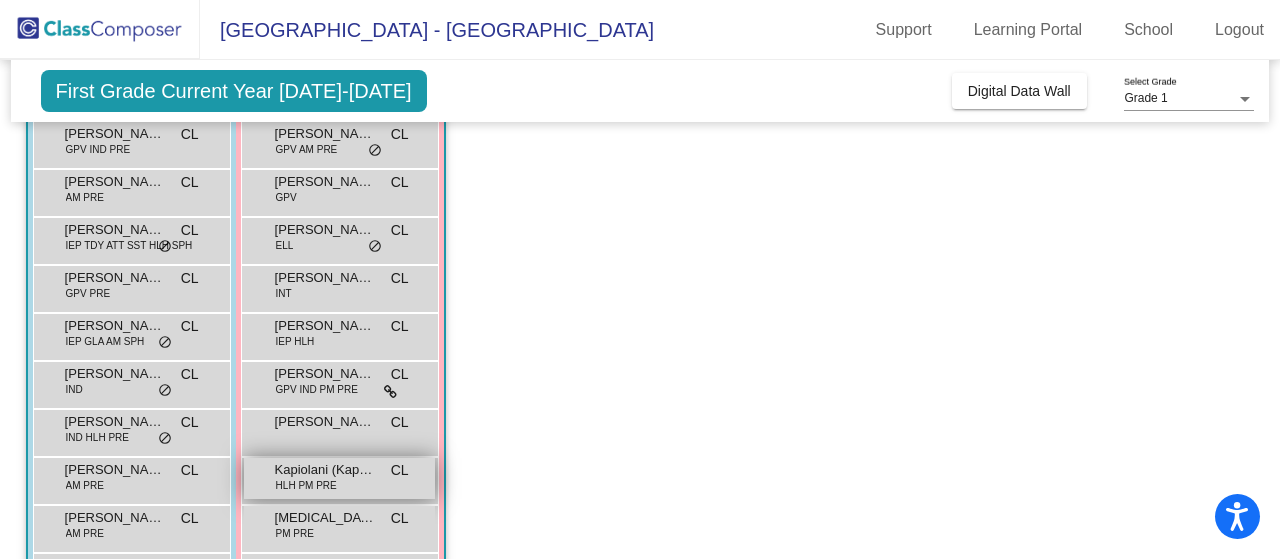 click on "Kapiolani (Kapi) Tu'ungafasi" at bounding box center (325, 470) 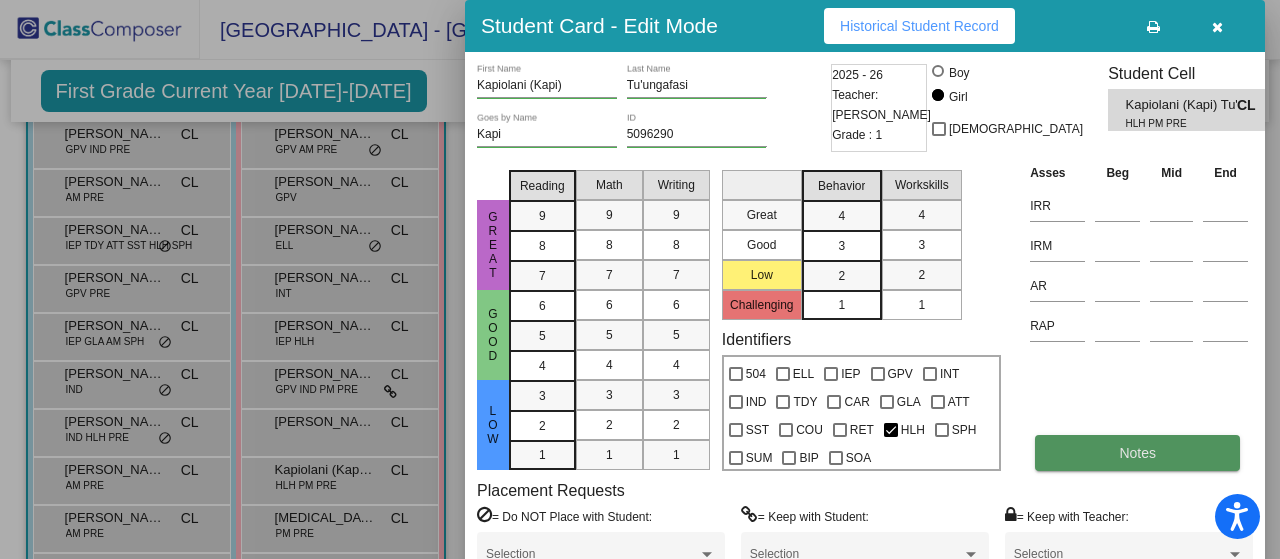 click on "Notes" at bounding box center (1137, 453) 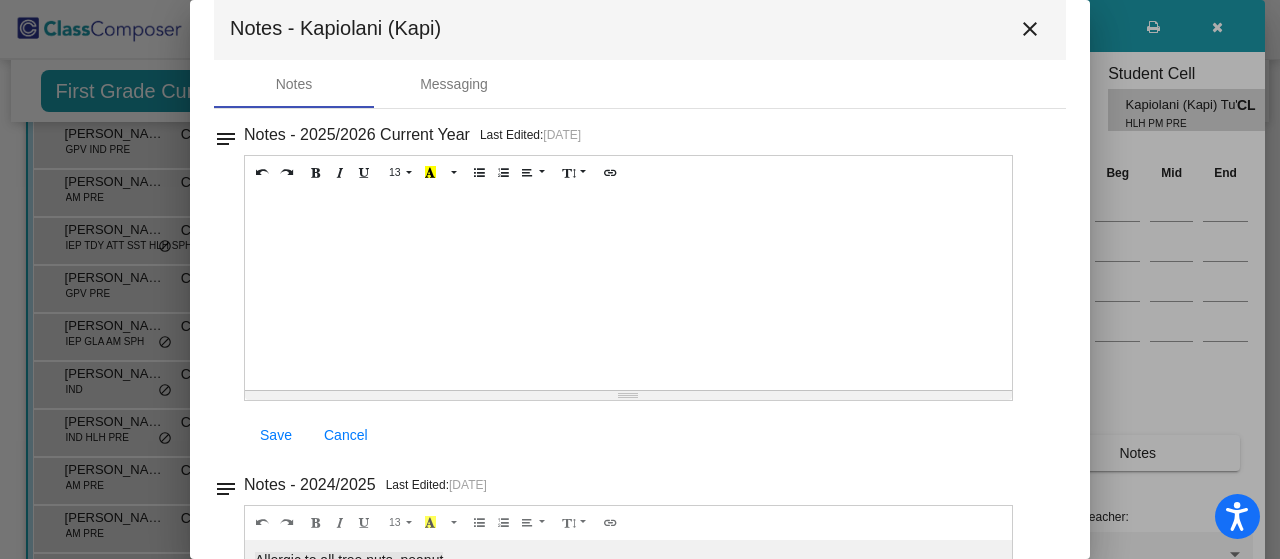 scroll, scrollTop: 0, scrollLeft: 0, axis: both 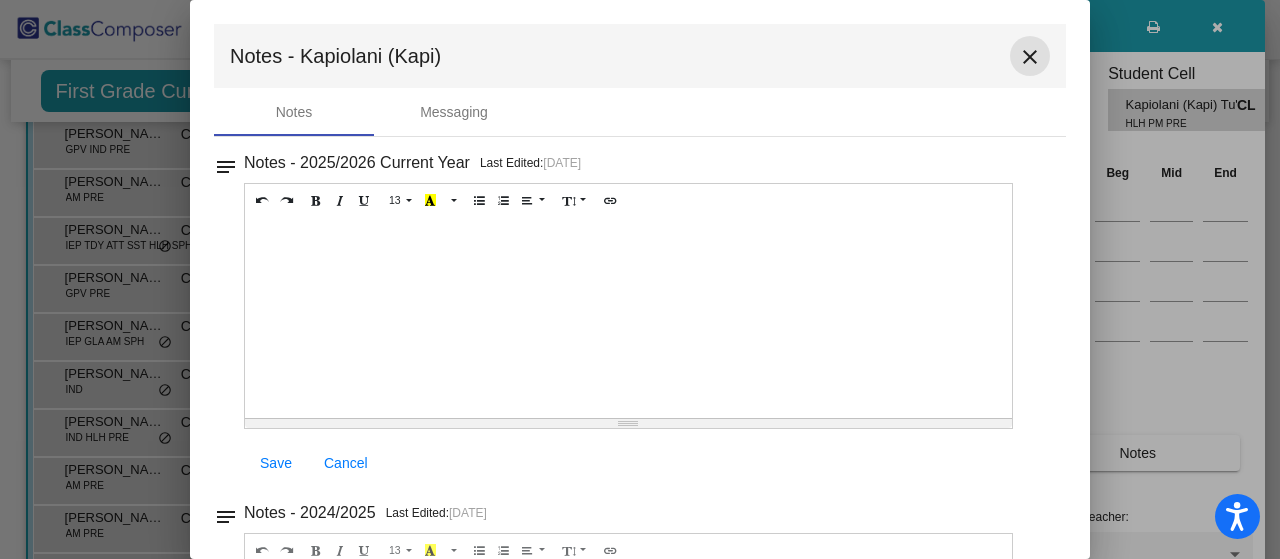 click on "close" at bounding box center [1030, 57] 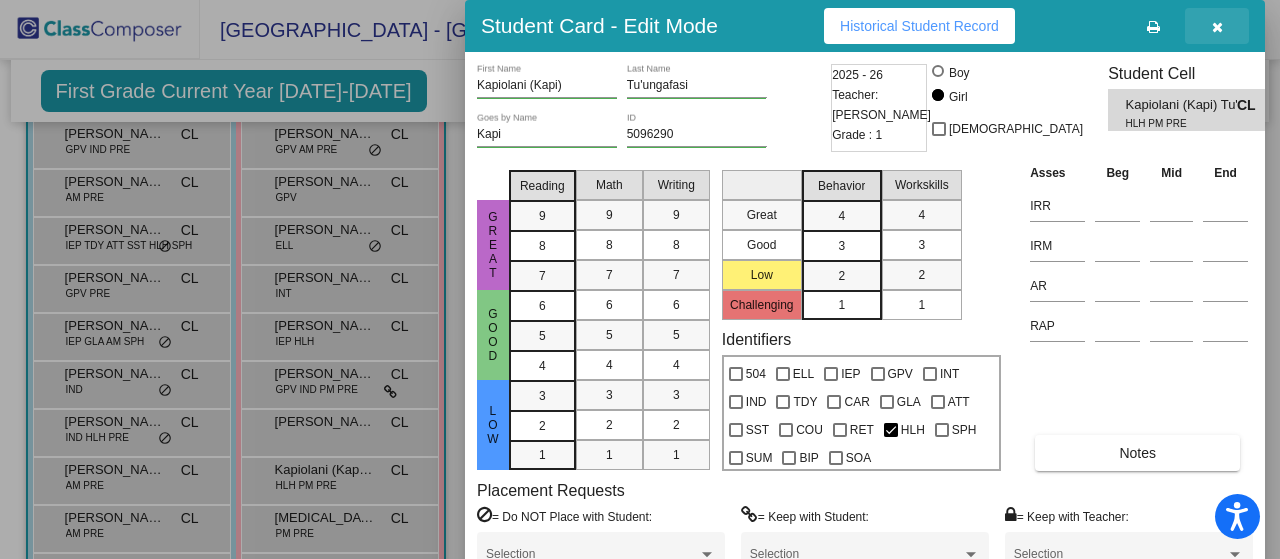 click at bounding box center [1217, 26] 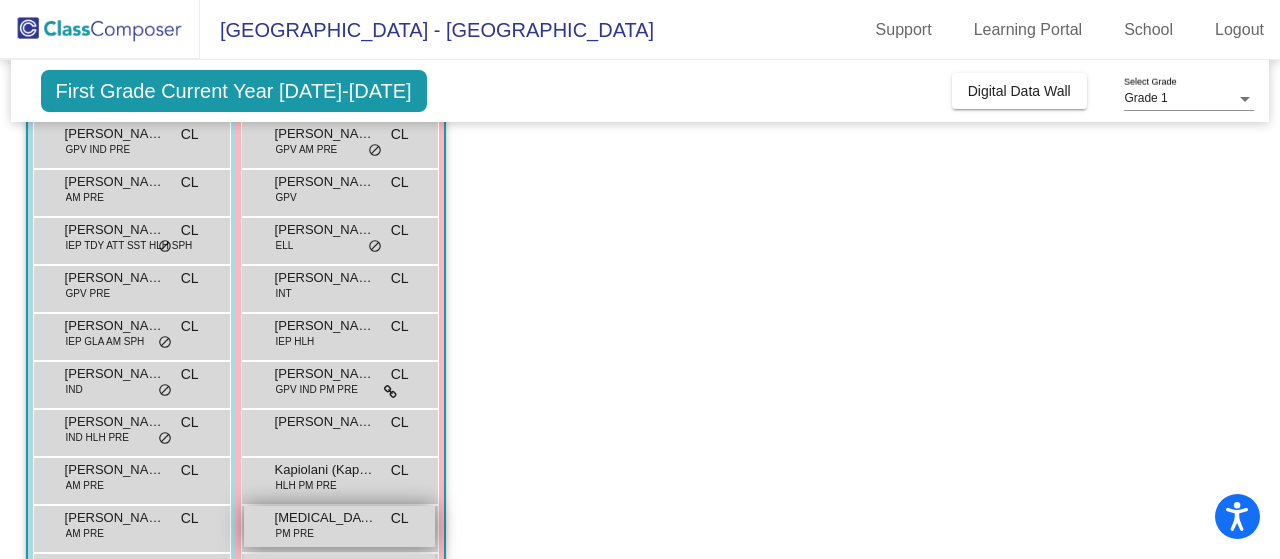 click on "Makena Calamba" at bounding box center (325, 518) 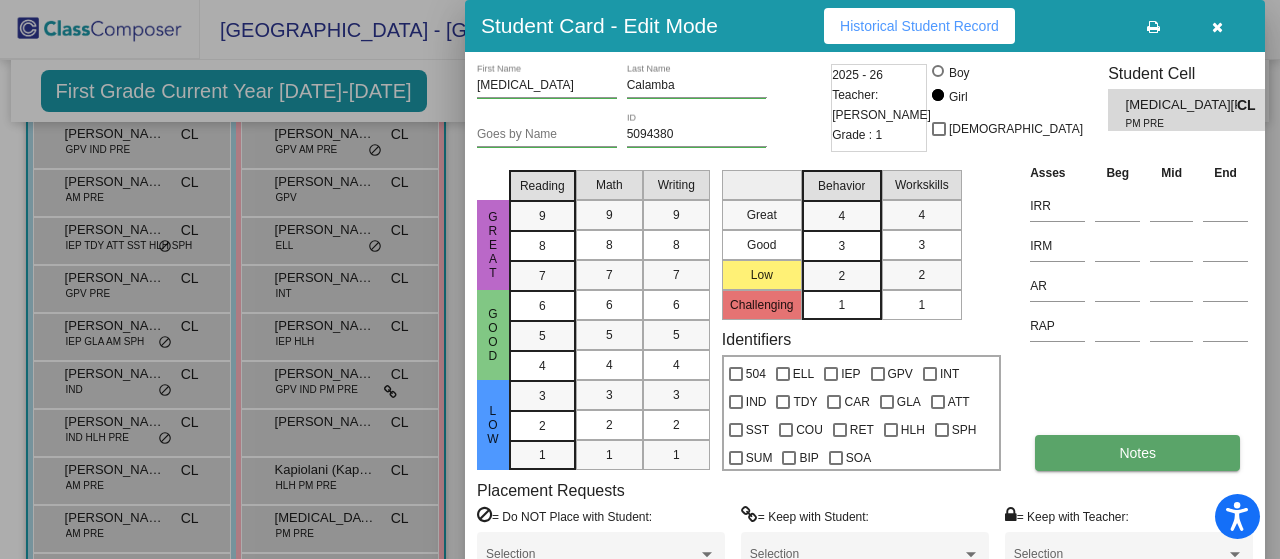 click on "Notes" at bounding box center (1137, 453) 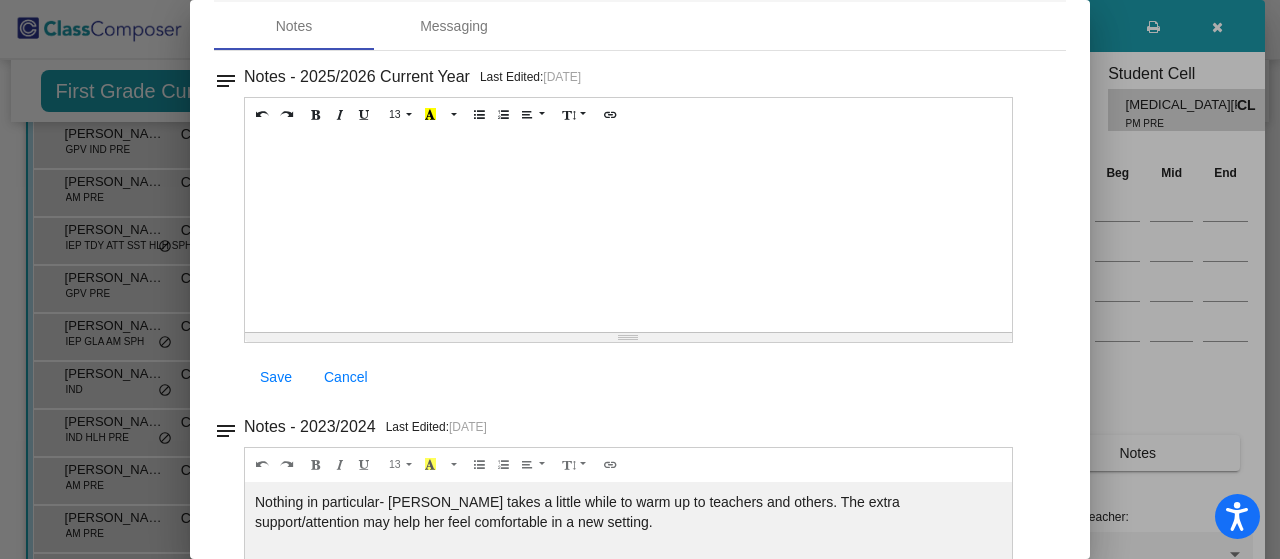 scroll, scrollTop: 0, scrollLeft: 0, axis: both 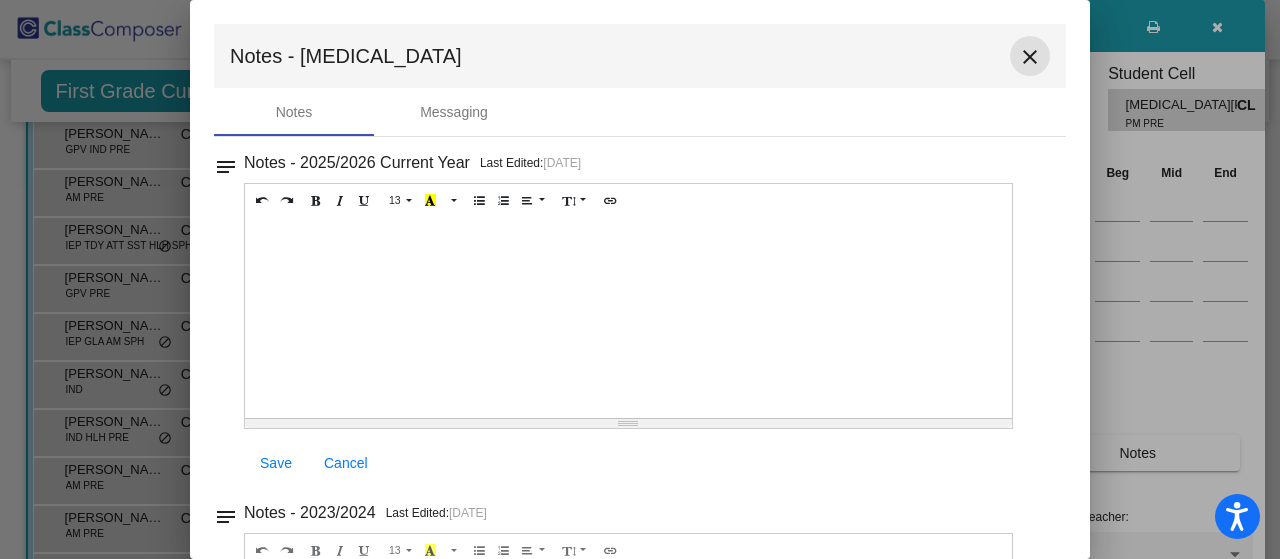 click on "close" at bounding box center [1030, 57] 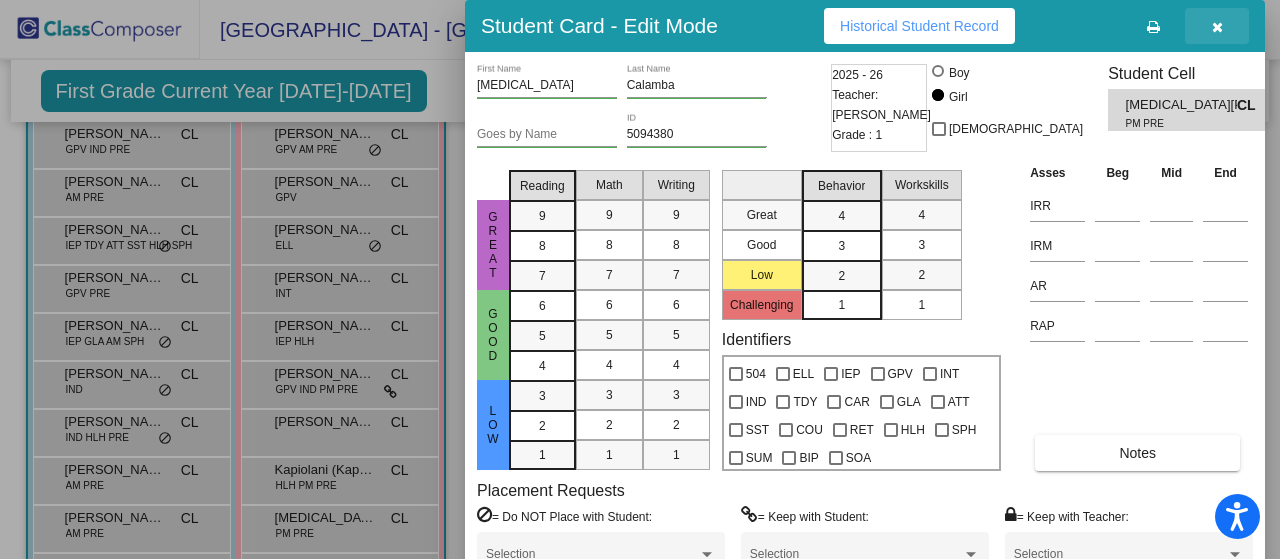 click at bounding box center [1217, 27] 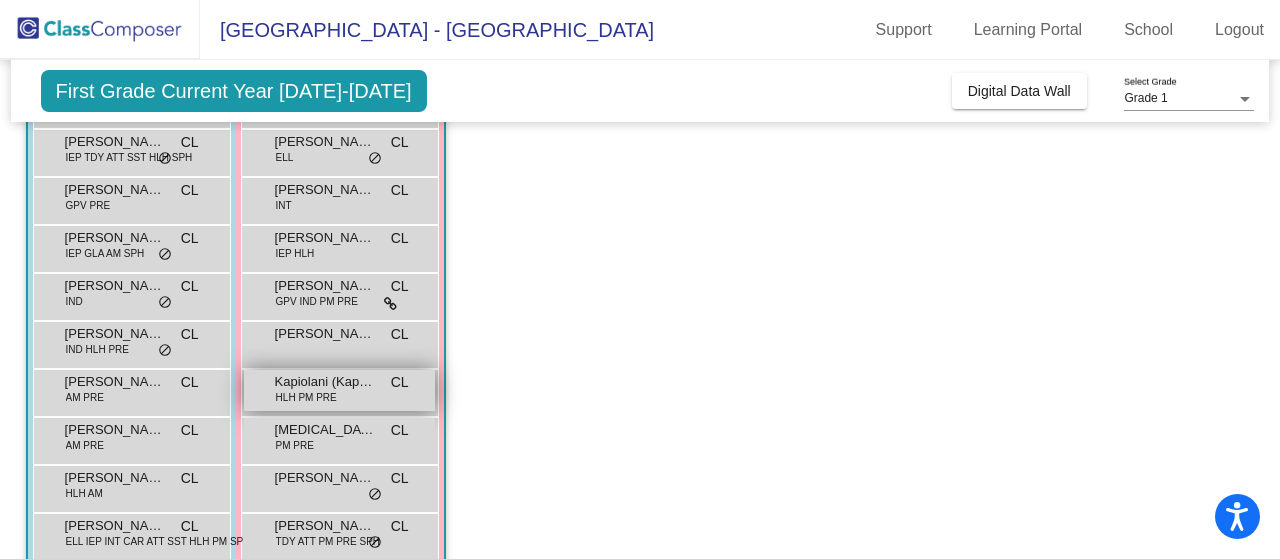 scroll, scrollTop: 443, scrollLeft: 0, axis: vertical 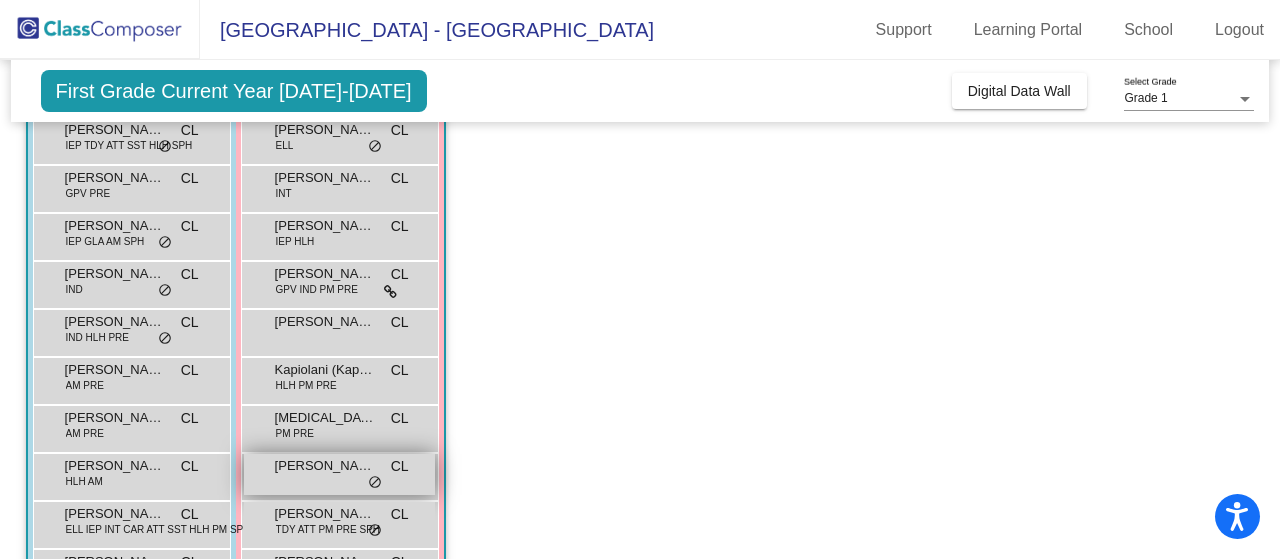 click on "Raelyn Williams CL lock do_not_disturb_alt" at bounding box center [339, 474] 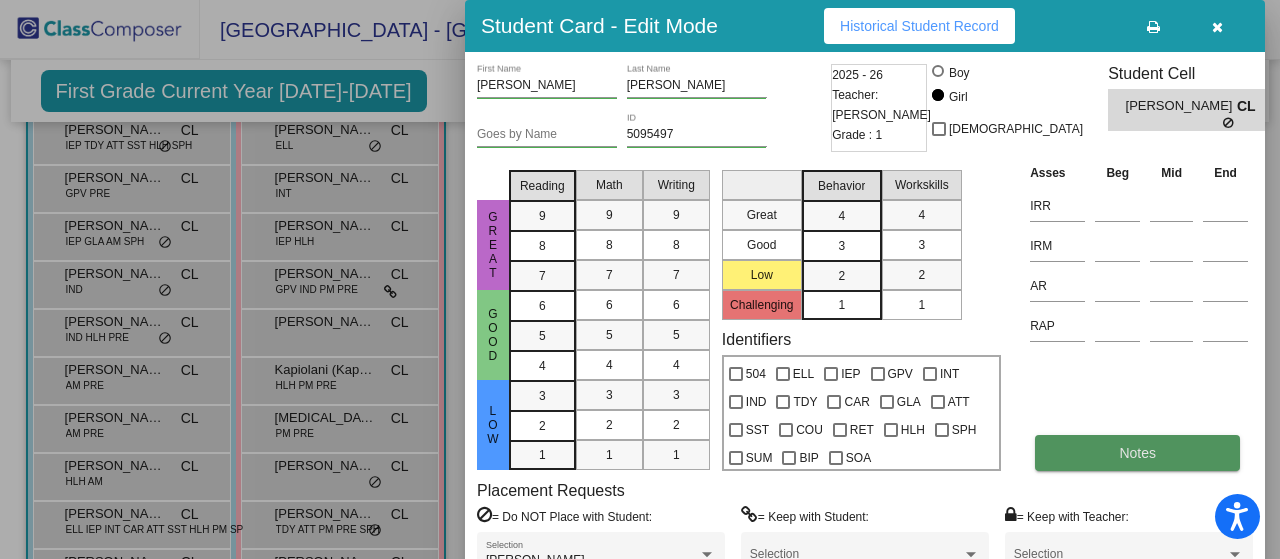 click on "Notes" at bounding box center (1137, 453) 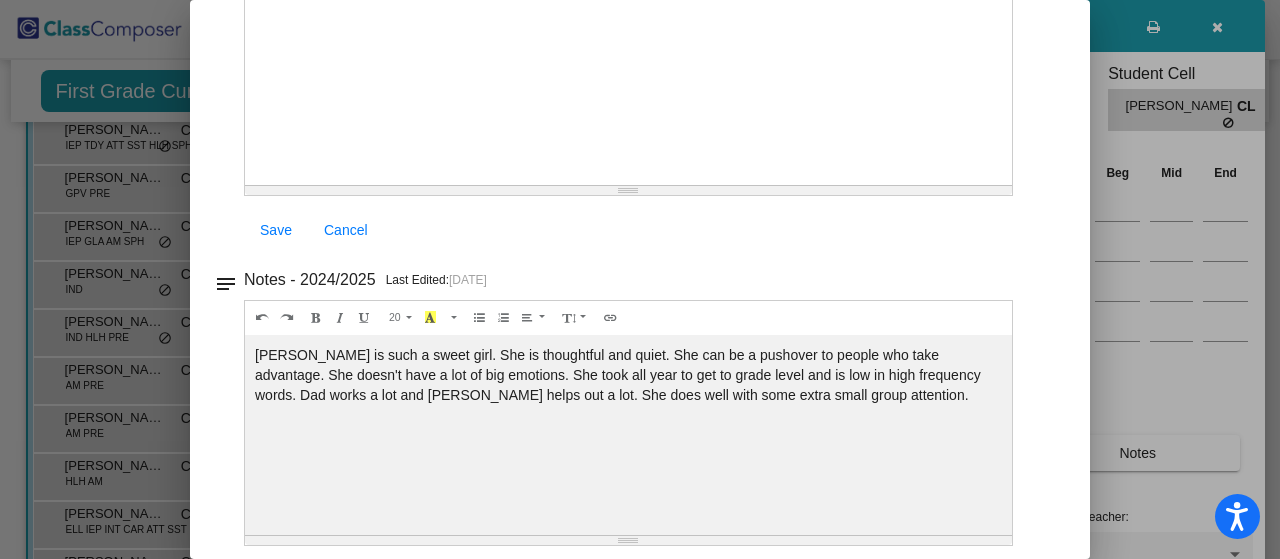 scroll, scrollTop: 0, scrollLeft: 0, axis: both 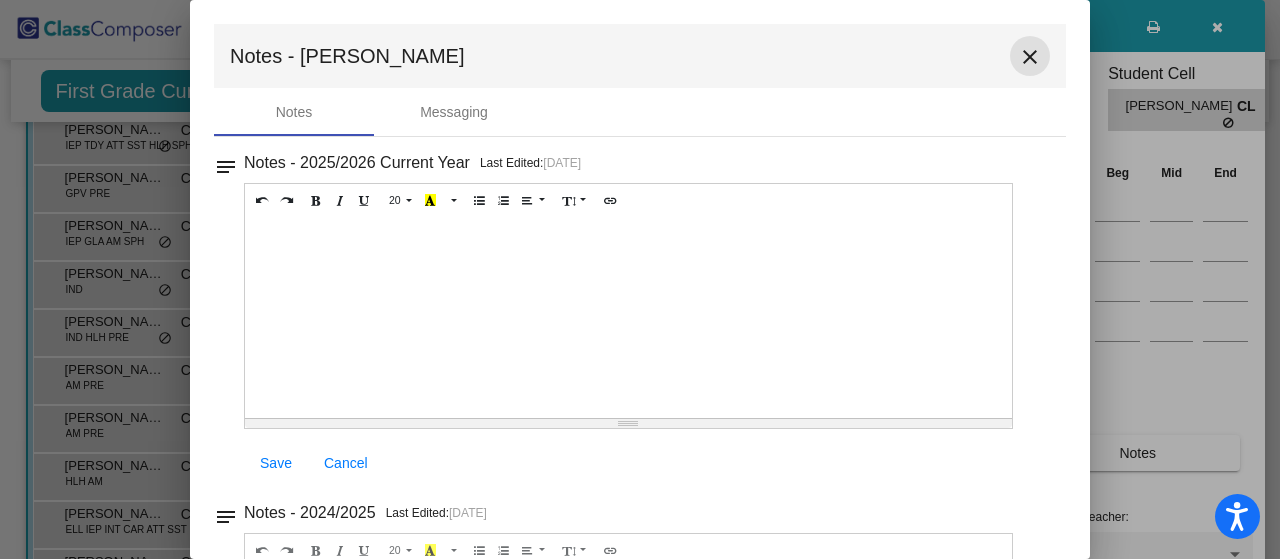 click on "close" at bounding box center (1030, 57) 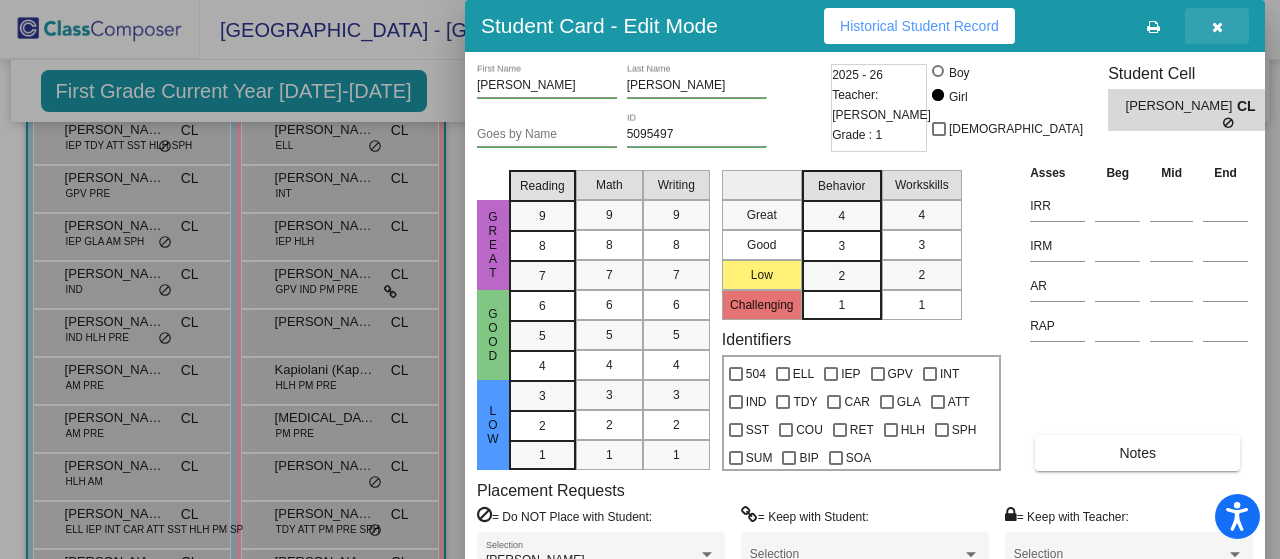 click at bounding box center (1217, 27) 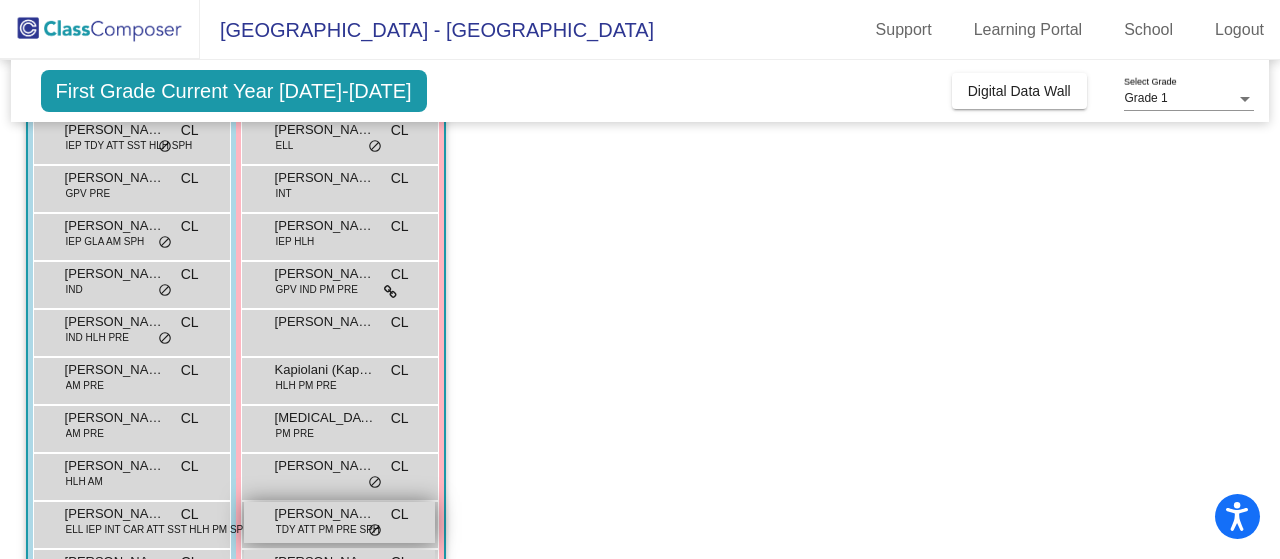 click on "Zai'Arie Thompson" at bounding box center (325, 514) 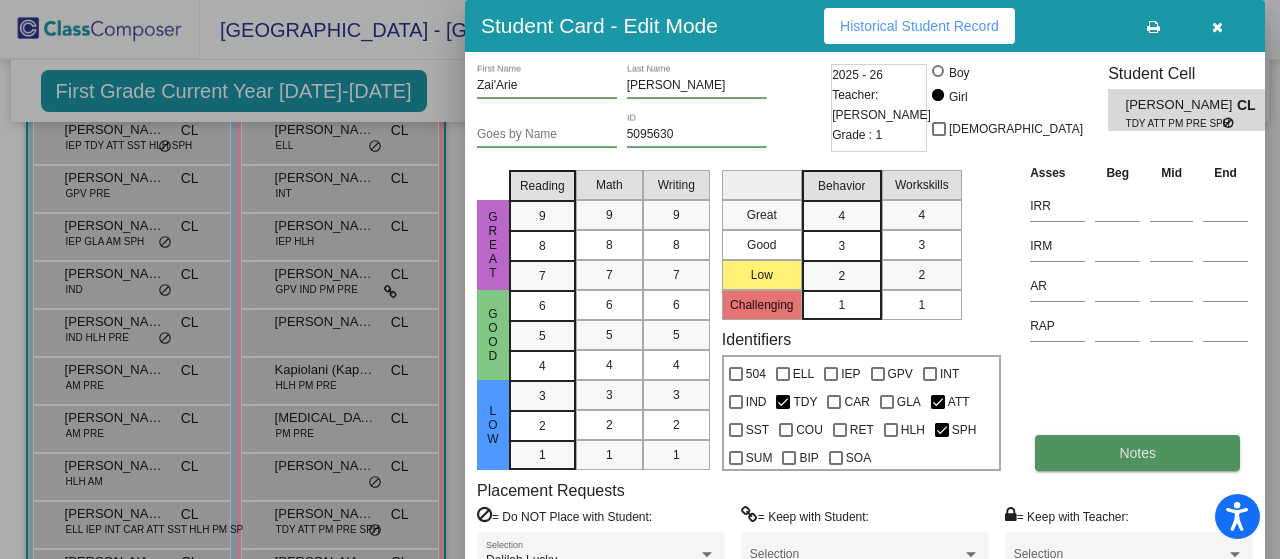 click on "Notes" at bounding box center (1137, 453) 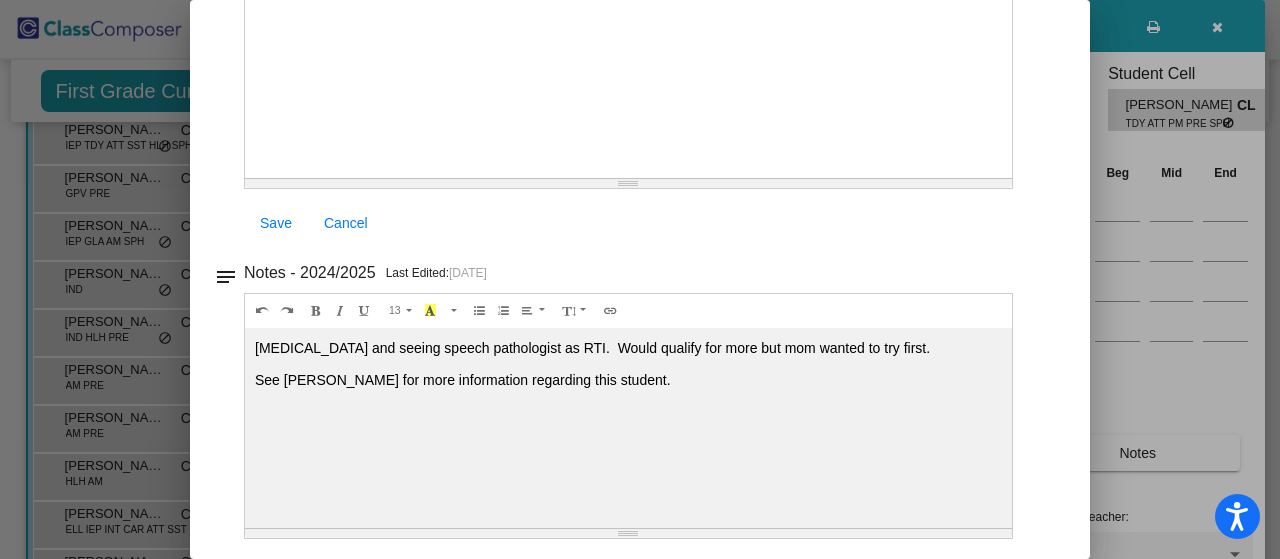 scroll, scrollTop: 0, scrollLeft: 0, axis: both 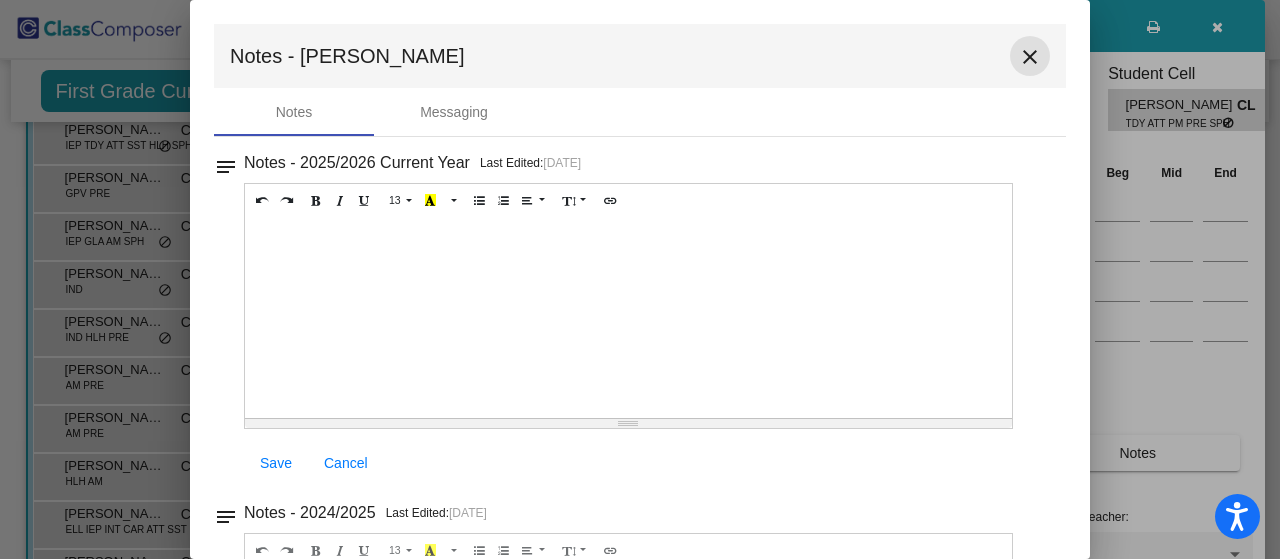 click on "close" at bounding box center [1030, 57] 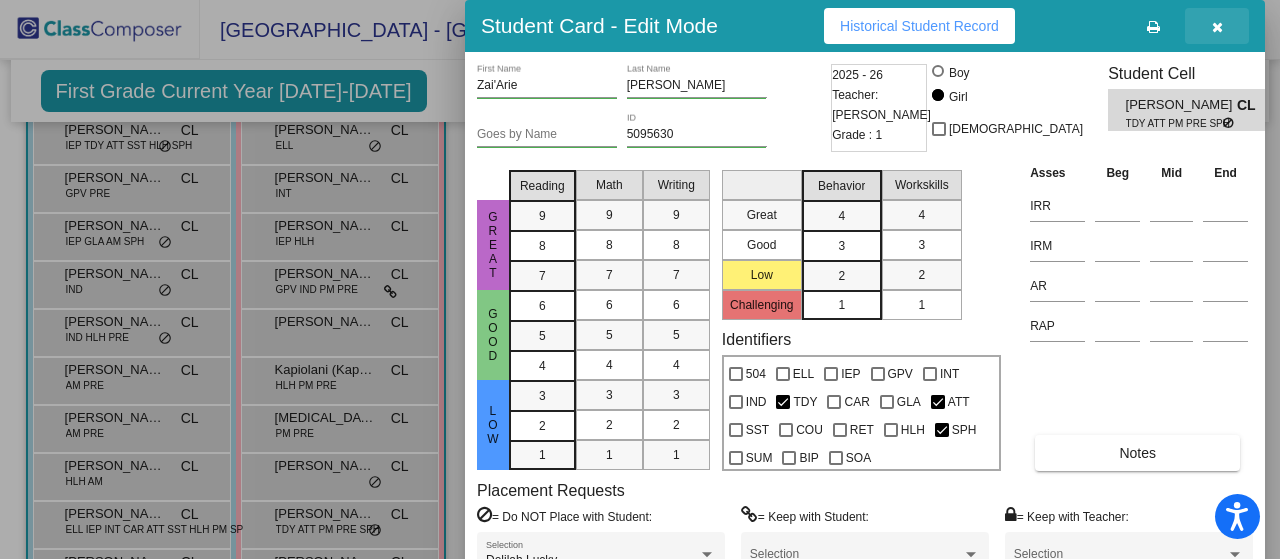 click at bounding box center (1217, 27) 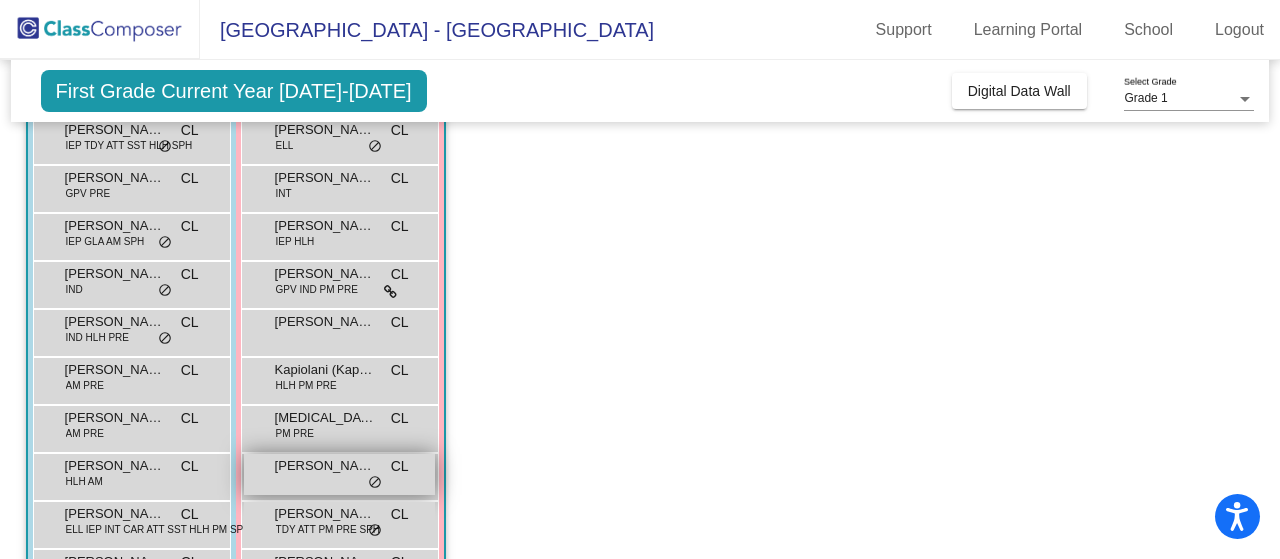scroll, scrollTop: 512, scrollLeft: 0, axis: vertical 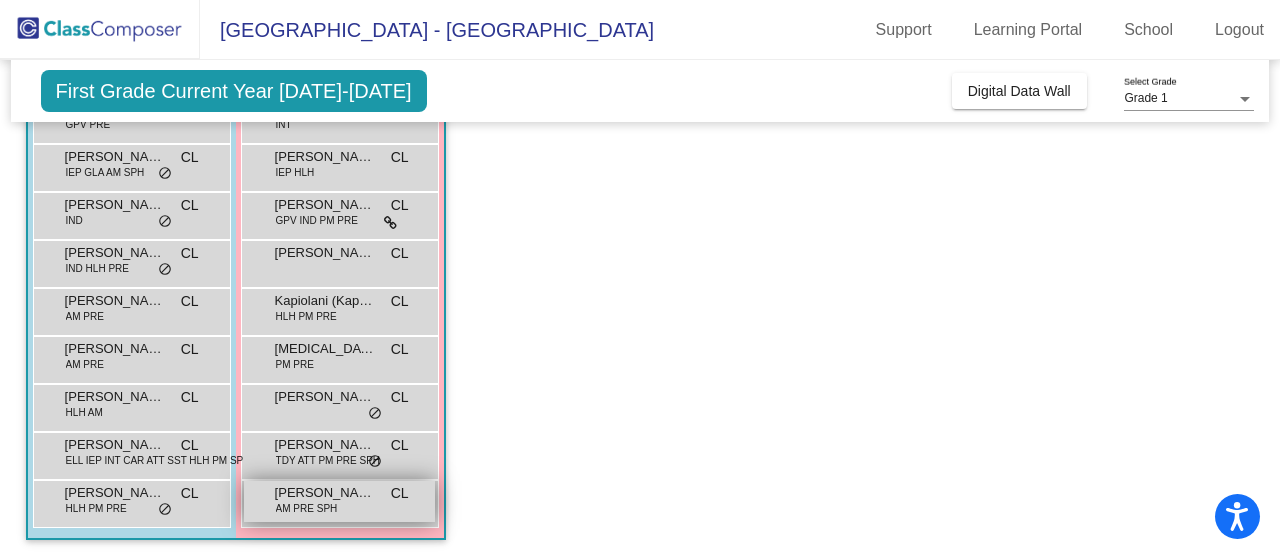 click on "Zoey Sen" at bounding box center (325, 493) 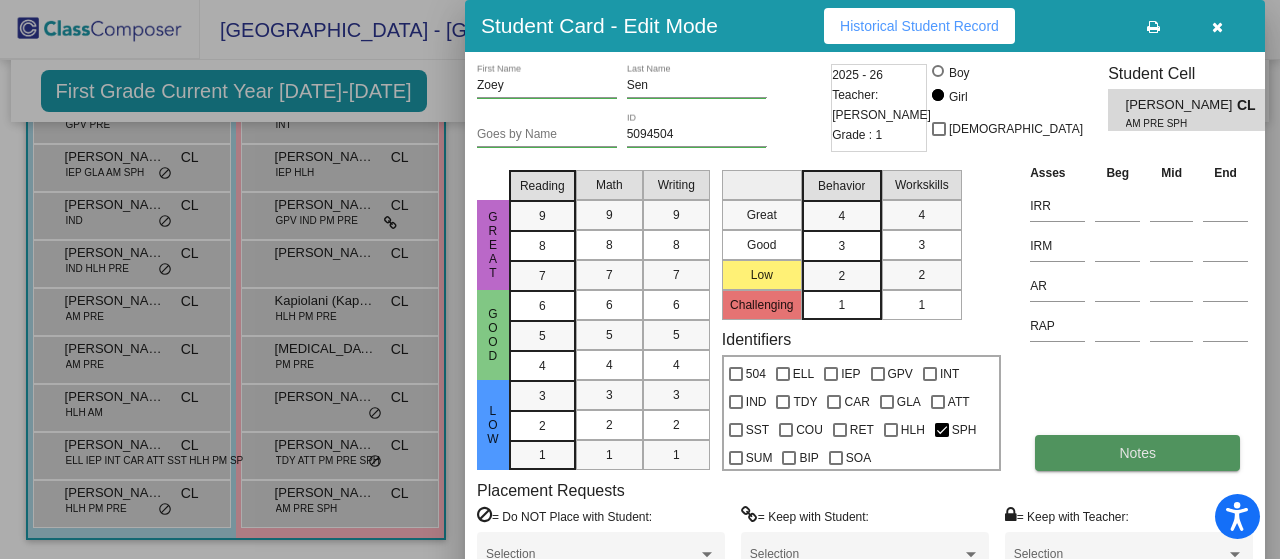 click on "Notes" at bounding box center (1137, 453) 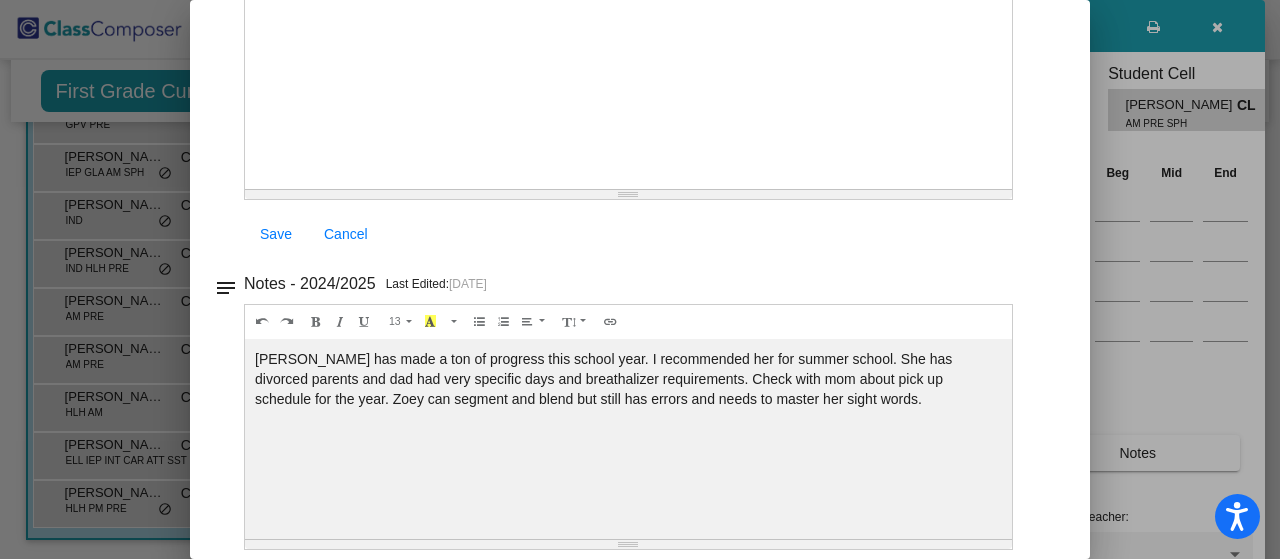 scroll, scrollTop: 0, scrollLeft: 0, axis: both 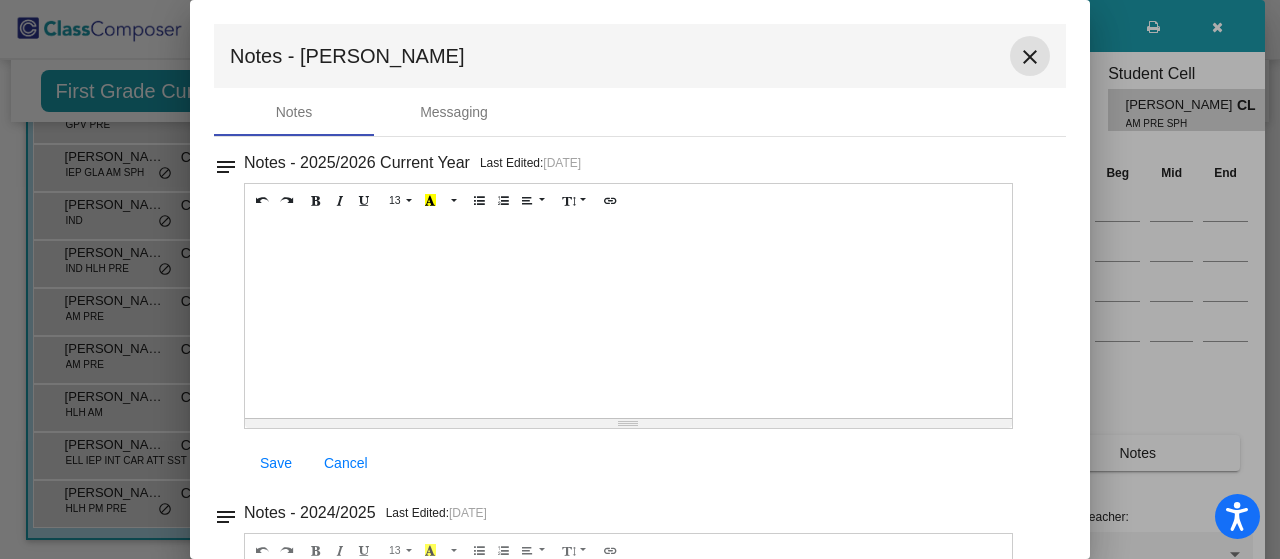 click on "close" at bounding box center [1030, 57] 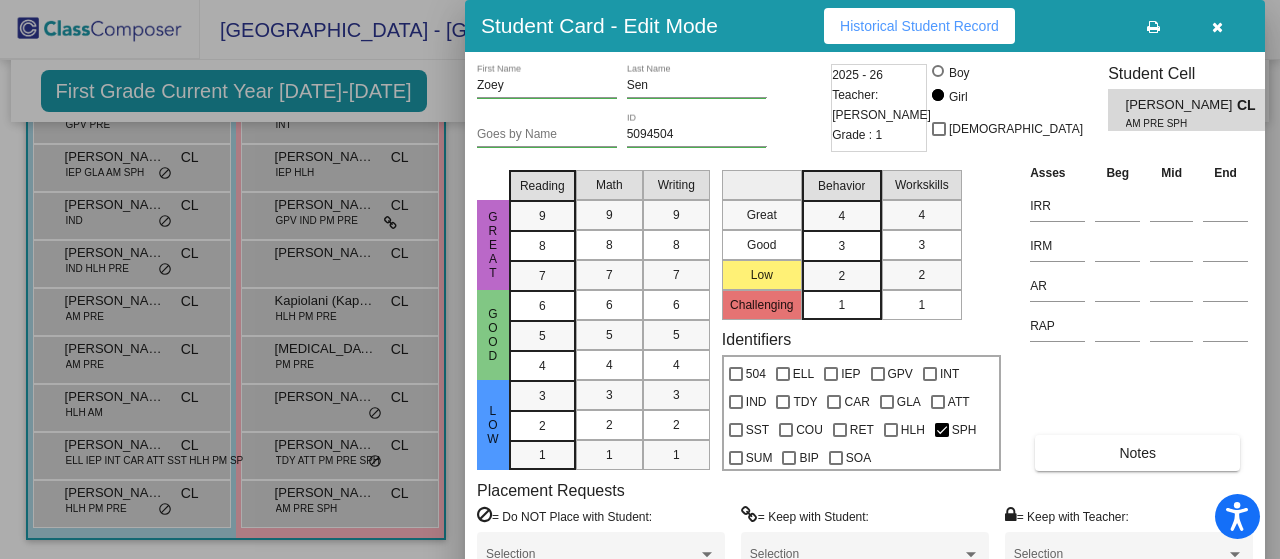 click at bounding box center [640, 279] 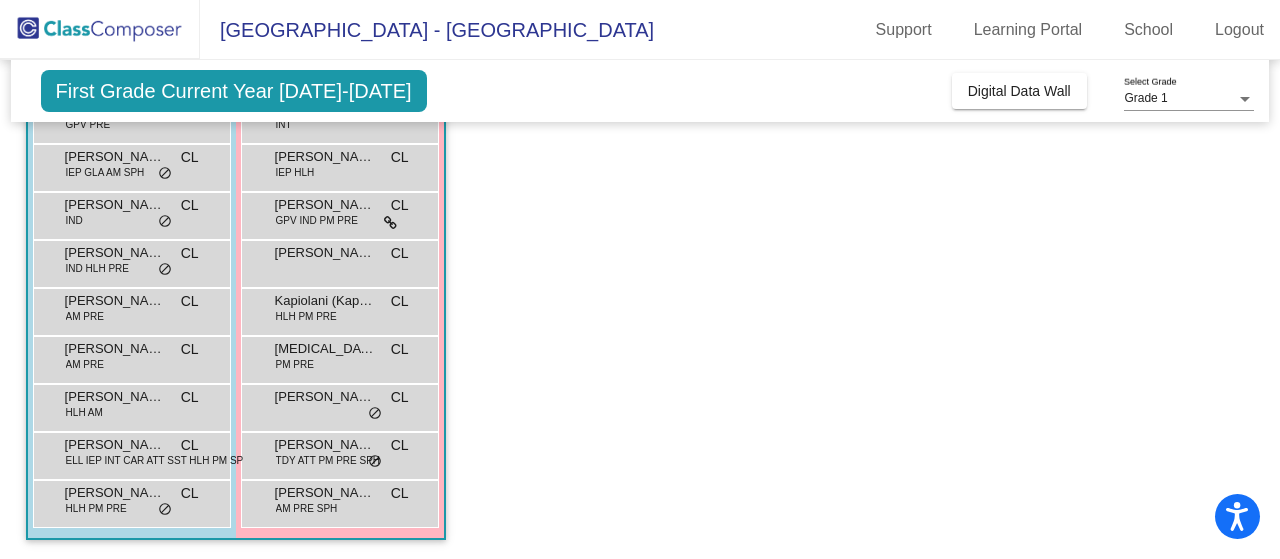 click on "Zoey Sen" at bounding box center [325, 493] 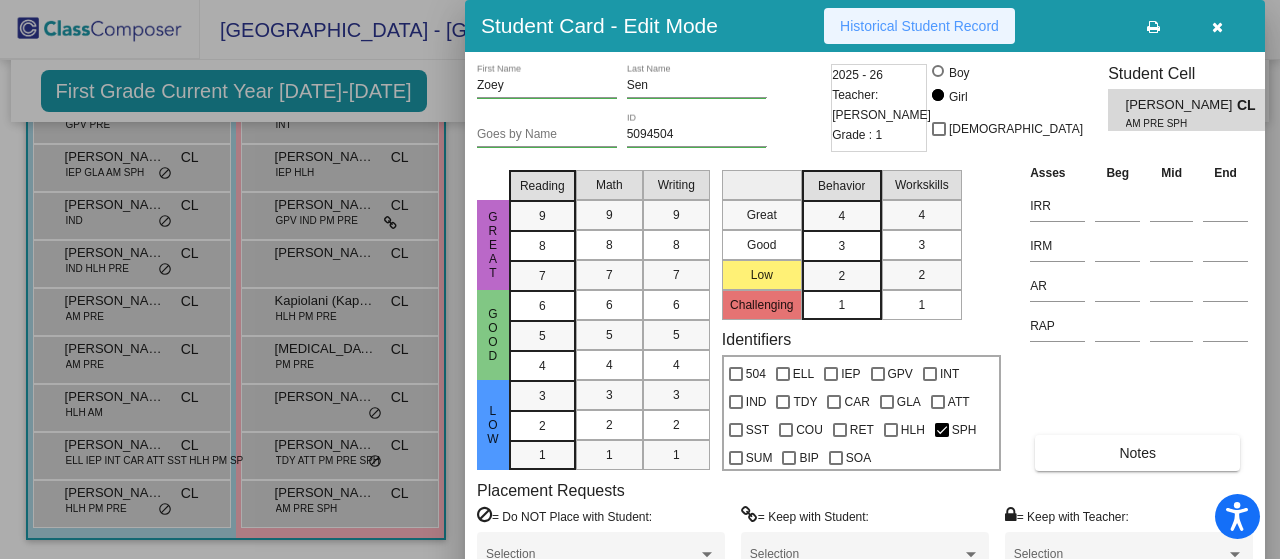 click on "Historical Student Record" at bounding box center [919, 26] 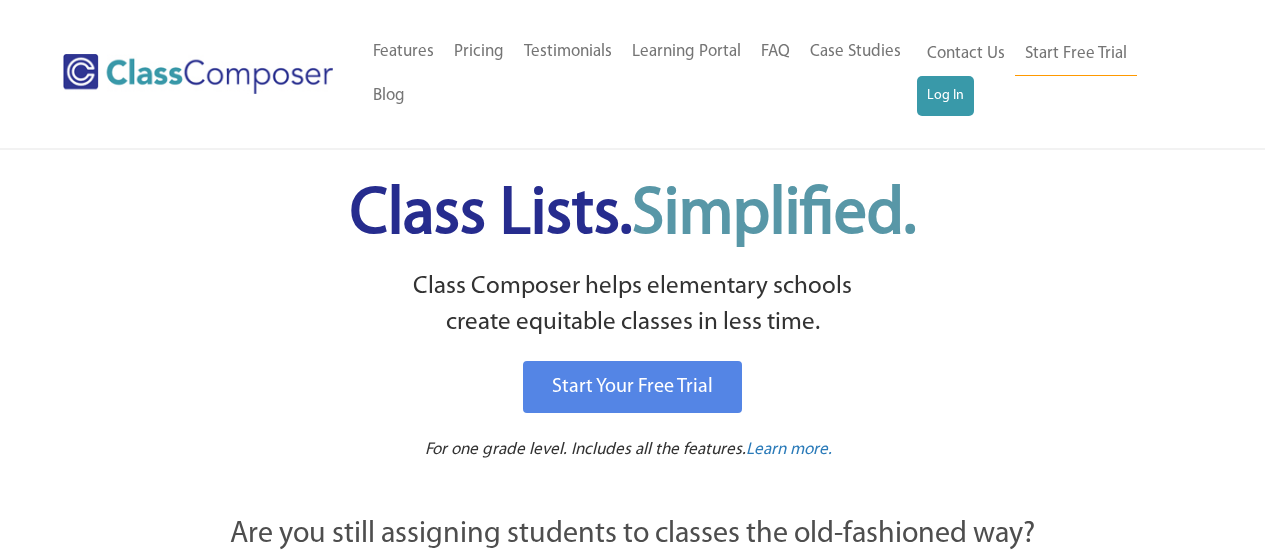 scroll, scrollTop: 0, scrollLeft: 0, axis: both 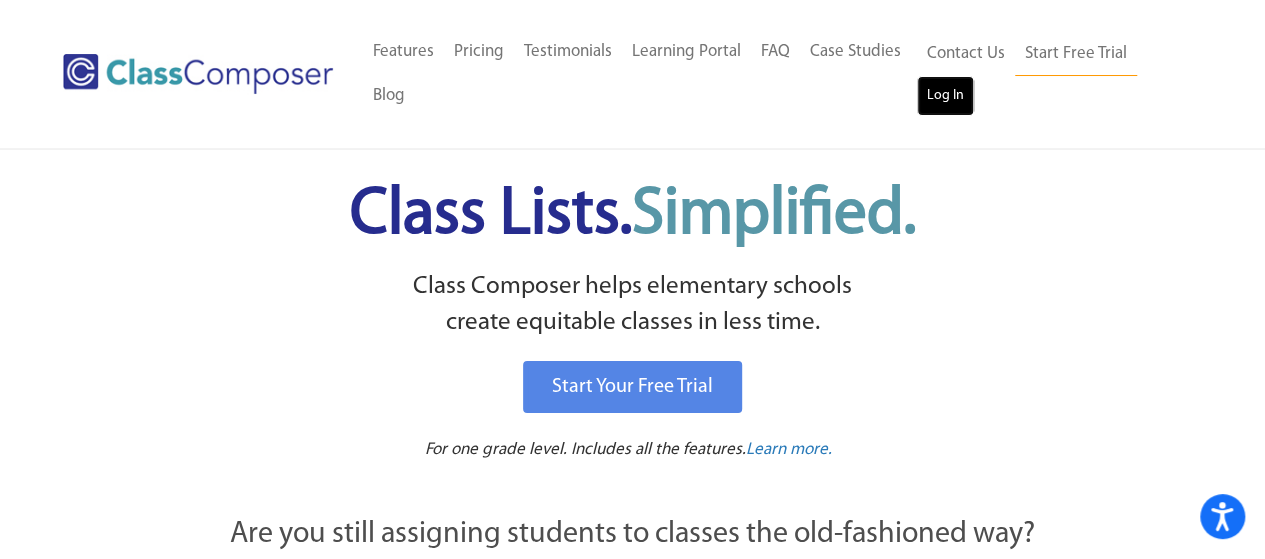 click on "Log In" at bounding box center (945, 96) 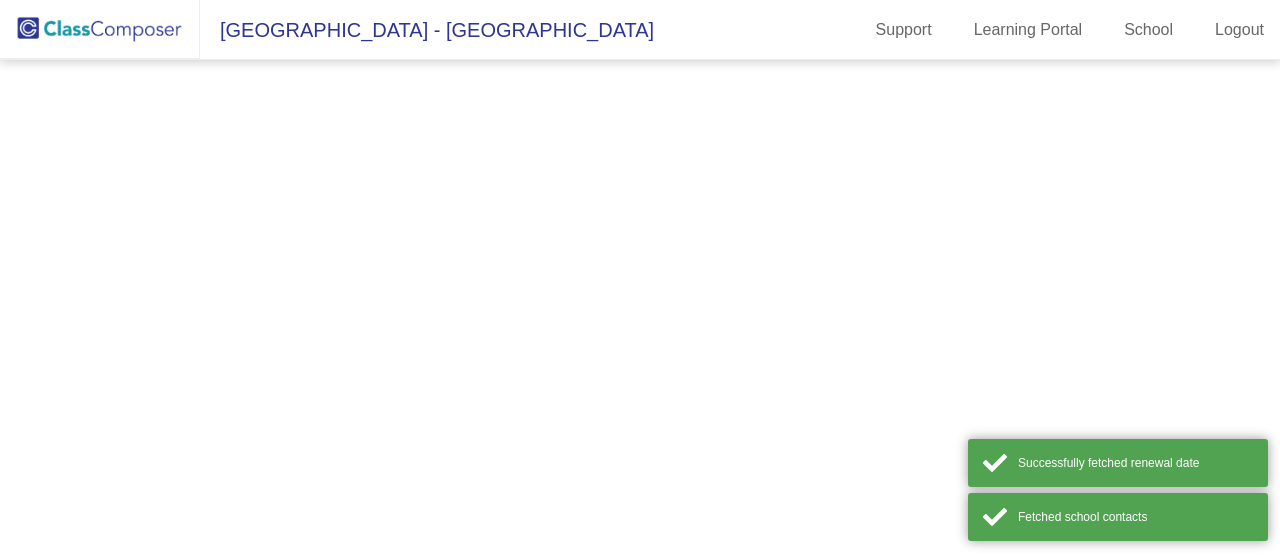 scroll, scrollTop: 0, scrollLeft: 0, axis: both 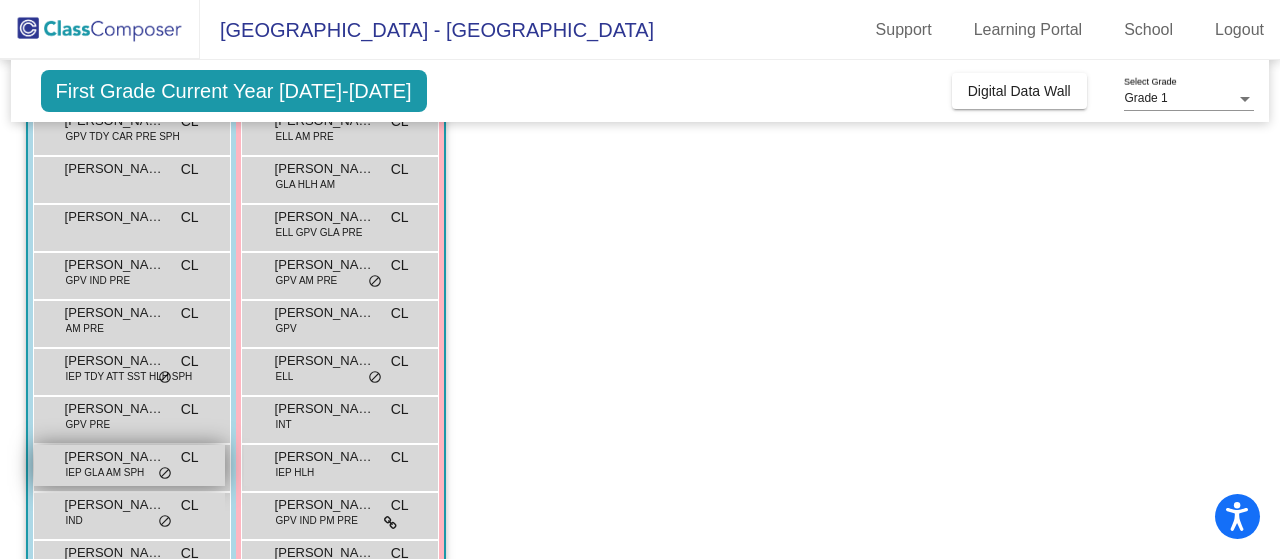 click on "IEP GLA AM SPH" at bounding box center (105, 472) 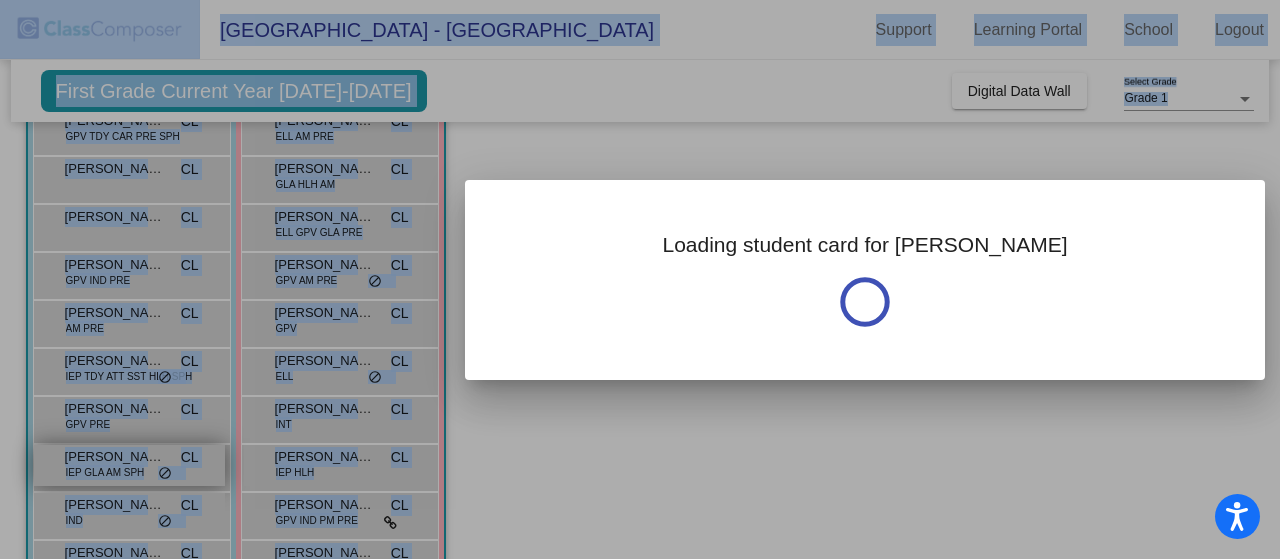 click at bounding box center (640, 279) 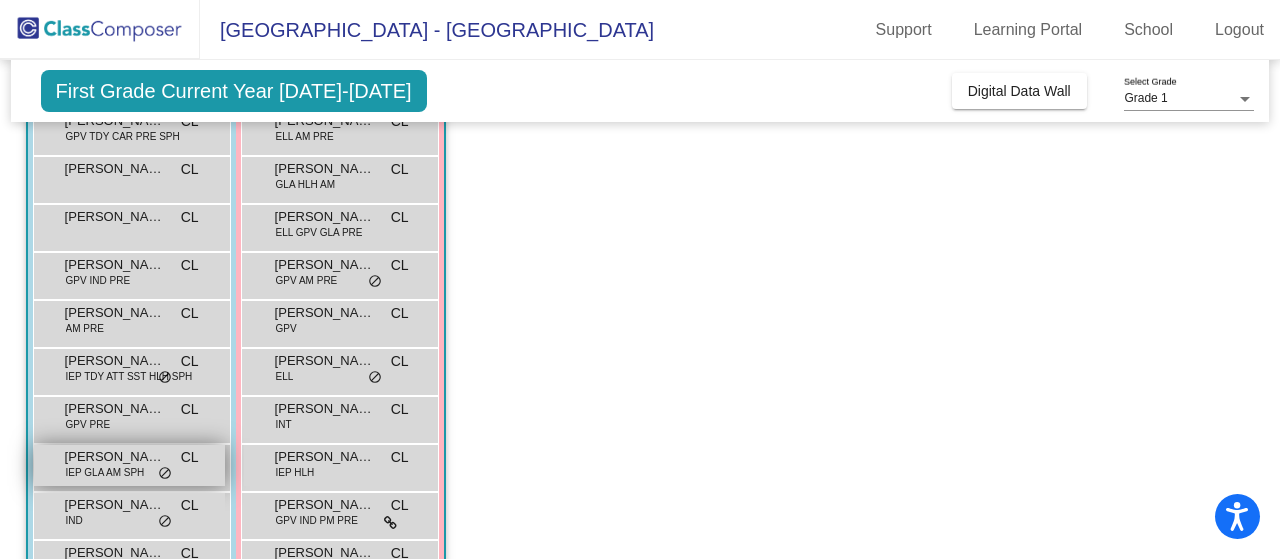 click on "IEP GLA AM SPH" at bounding box center (105, 472) 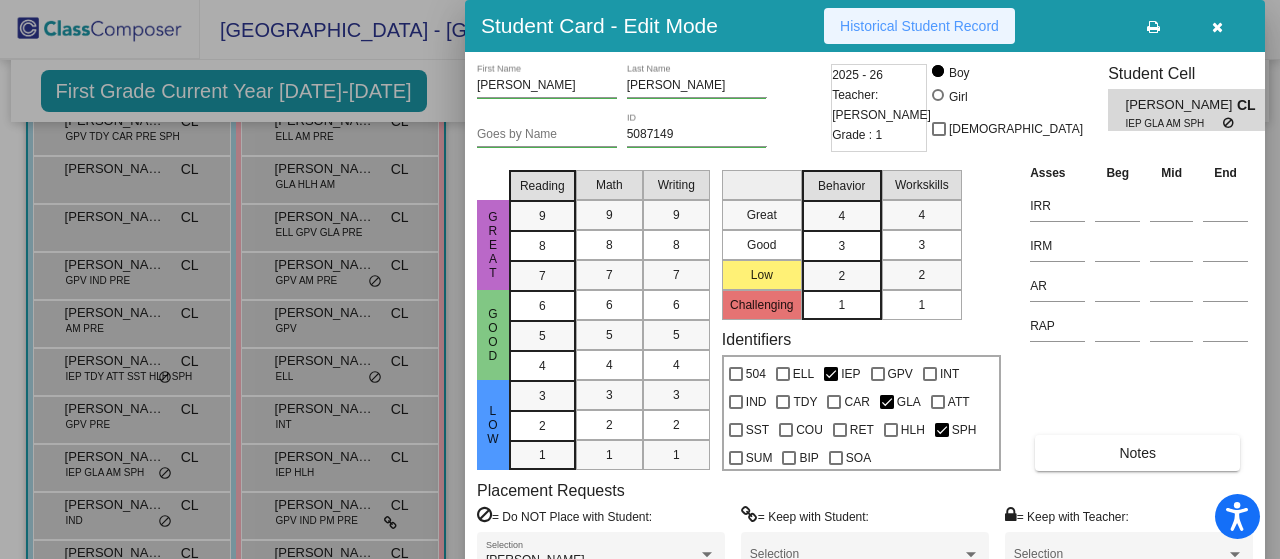 click on "Historical Student Record" at bounding box center [919, 26] 